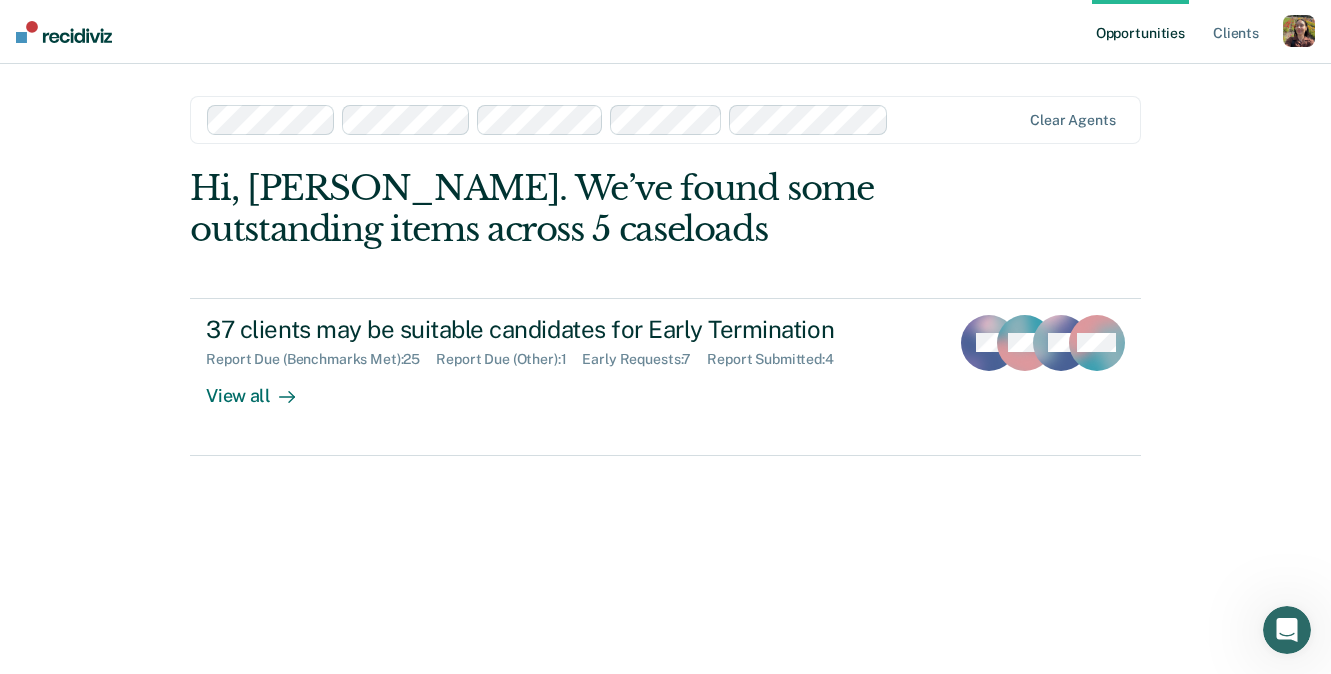 scroll, scrollTop: 0, scrollLeft: 0, axis: both 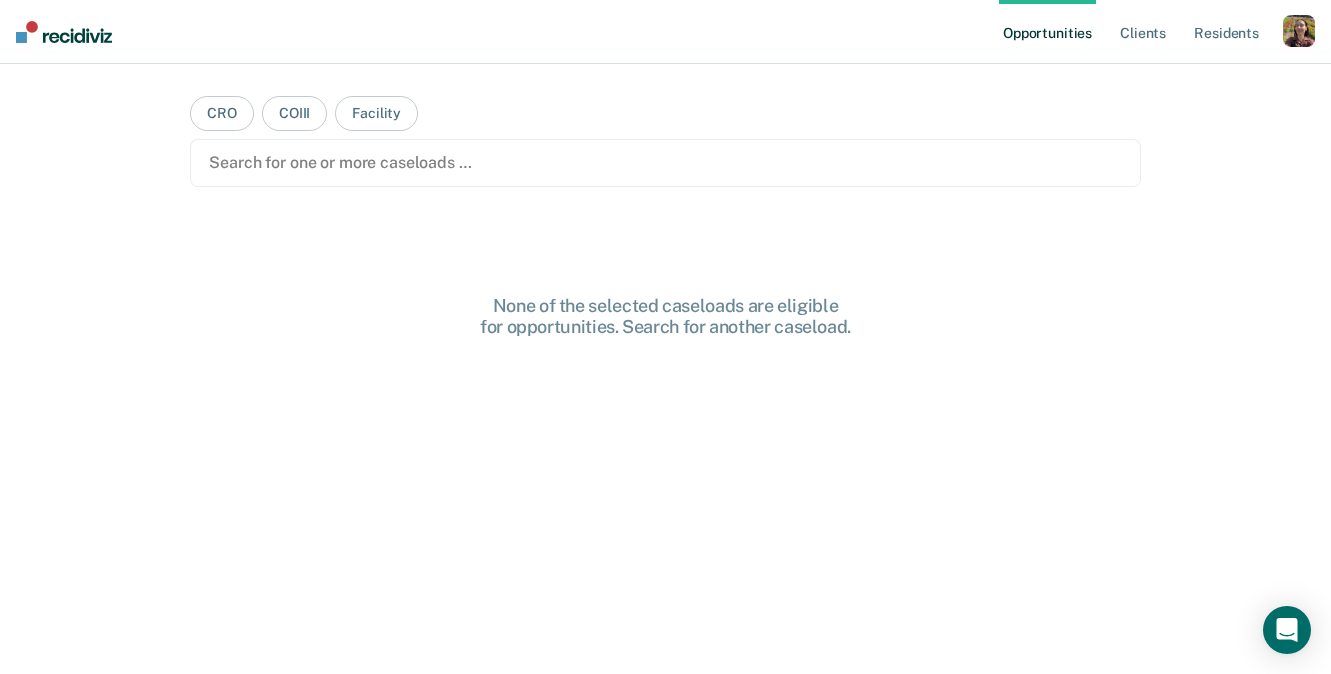 click at bounding box center (1299, 31) 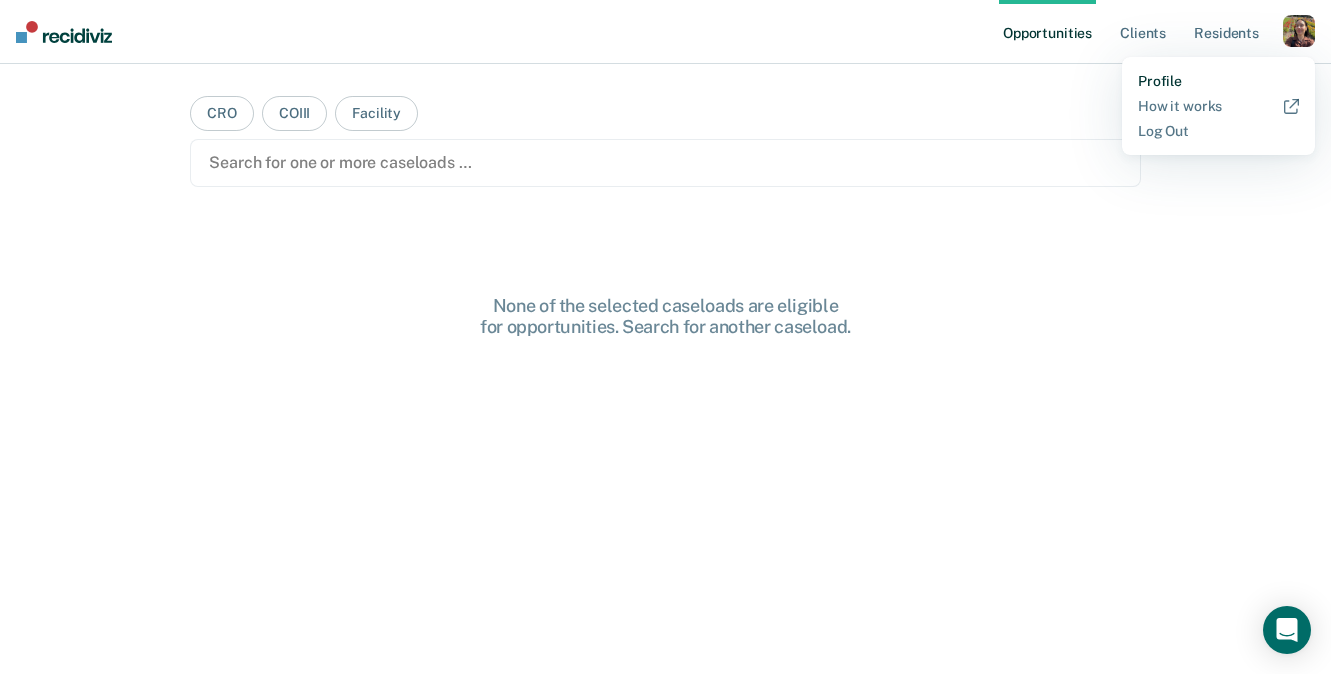 click on "Profile" at bounding box center [1218, 81] 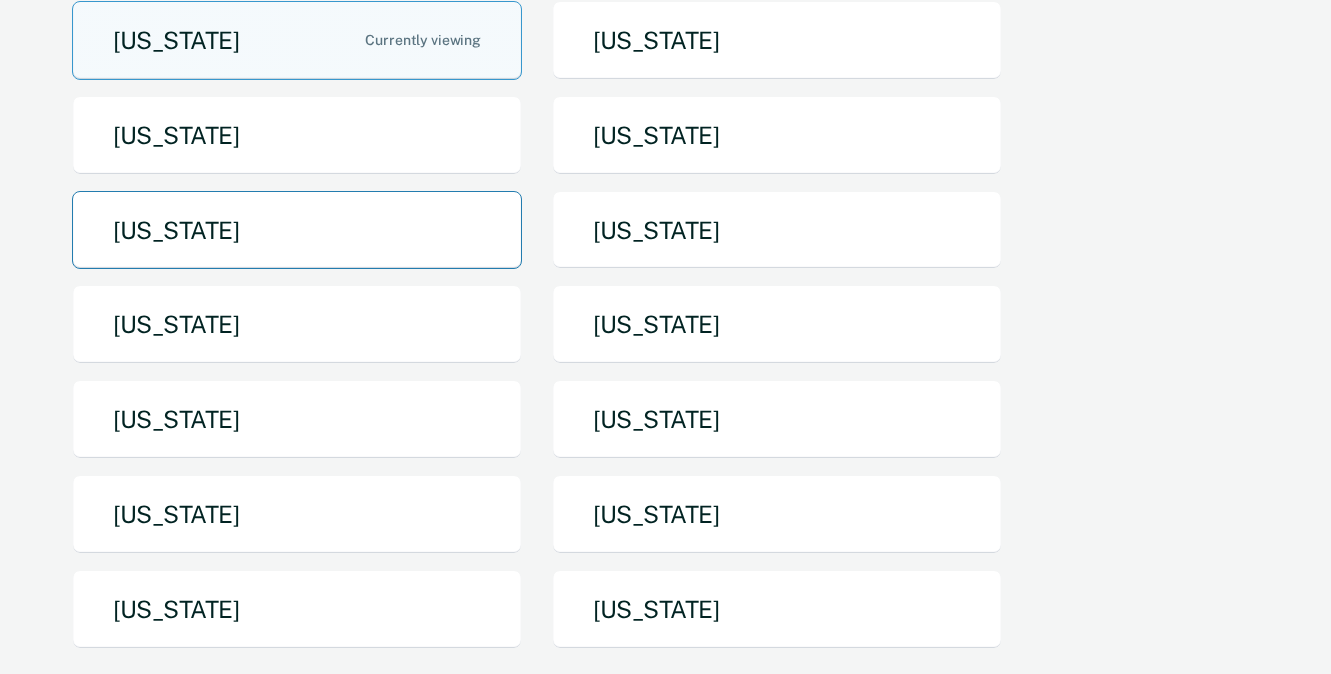 scroll, scrollTop: 420, scrollLeft: 0, axis: vertical 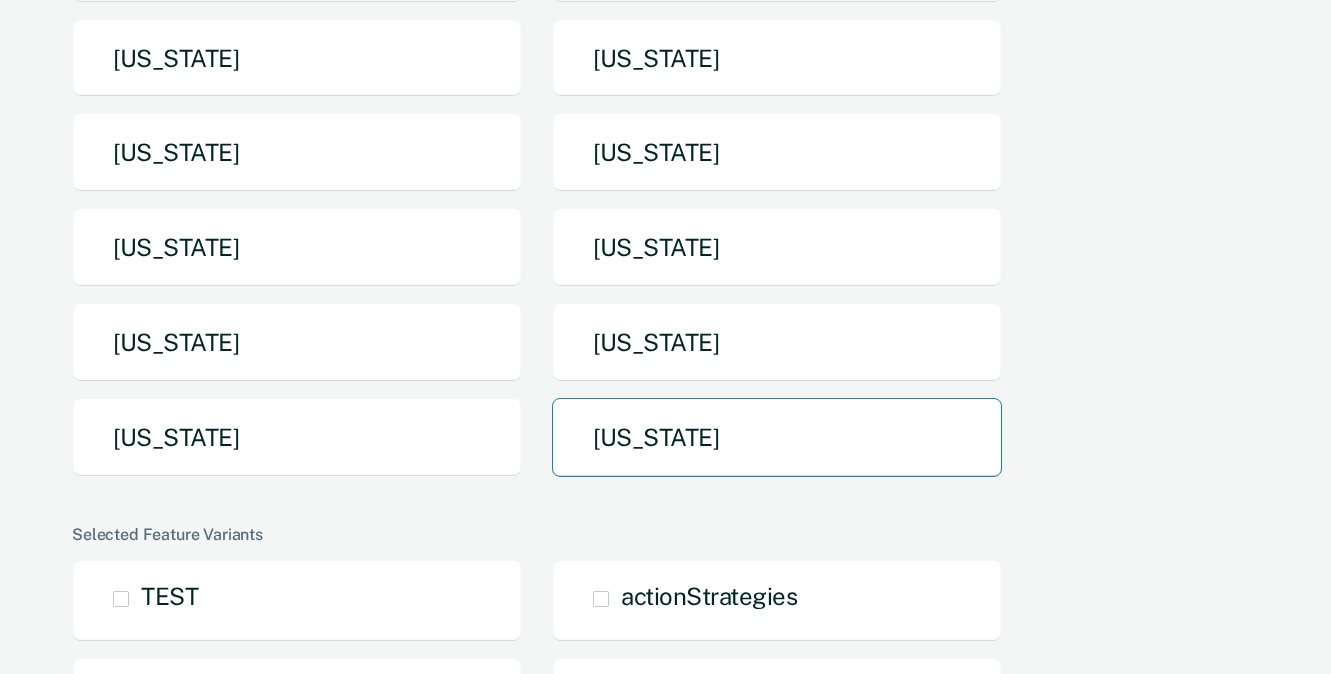 click on "Utah" at bounding box center [777, 437] 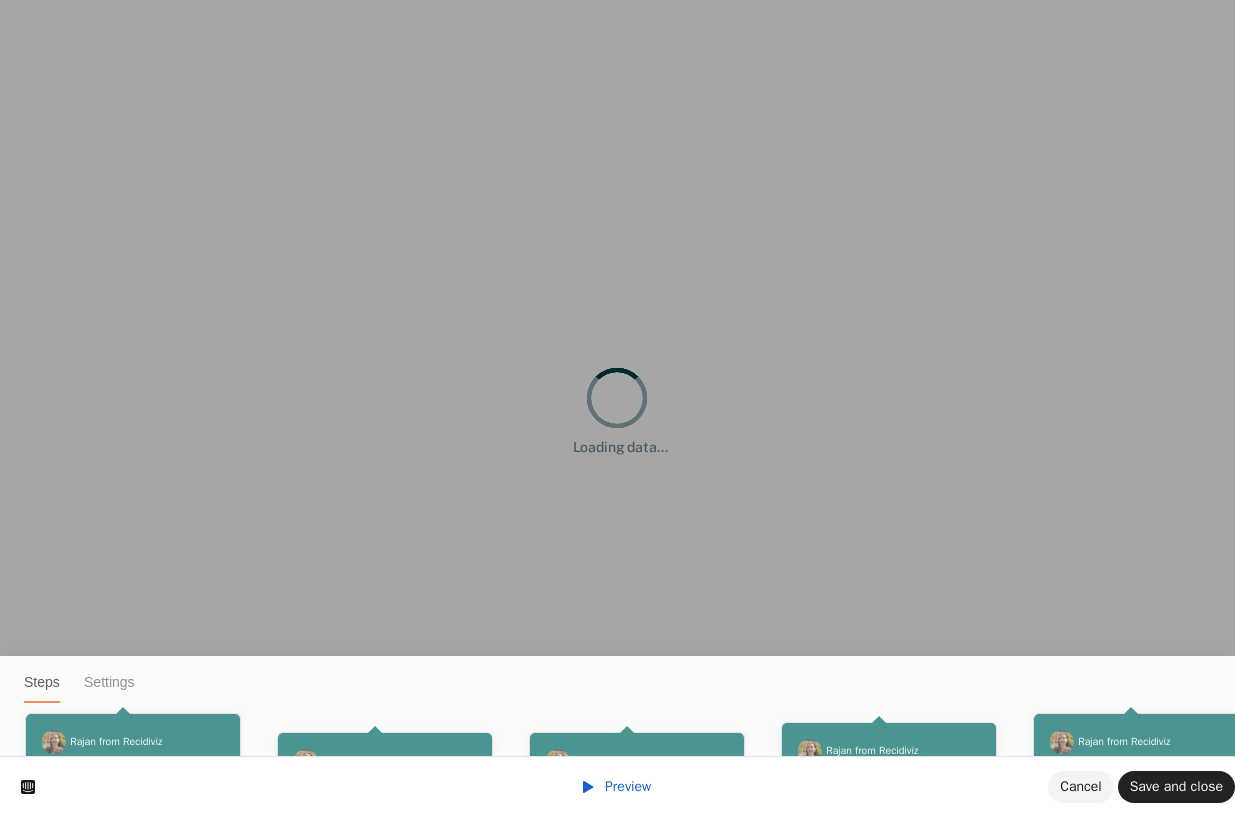scroll, scrollTop: 0, scrollLeft: 0, axis: both 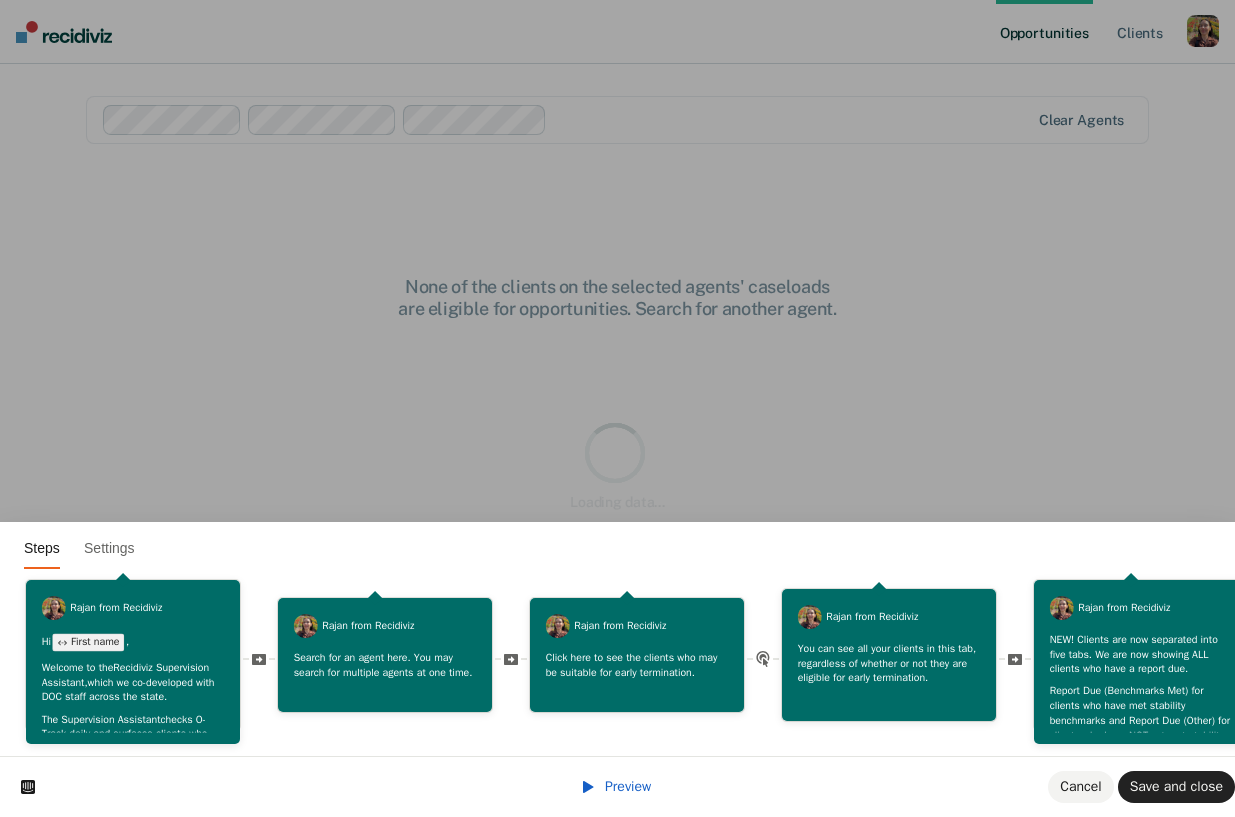 click on "Preview" at bounding box center [628, 786] 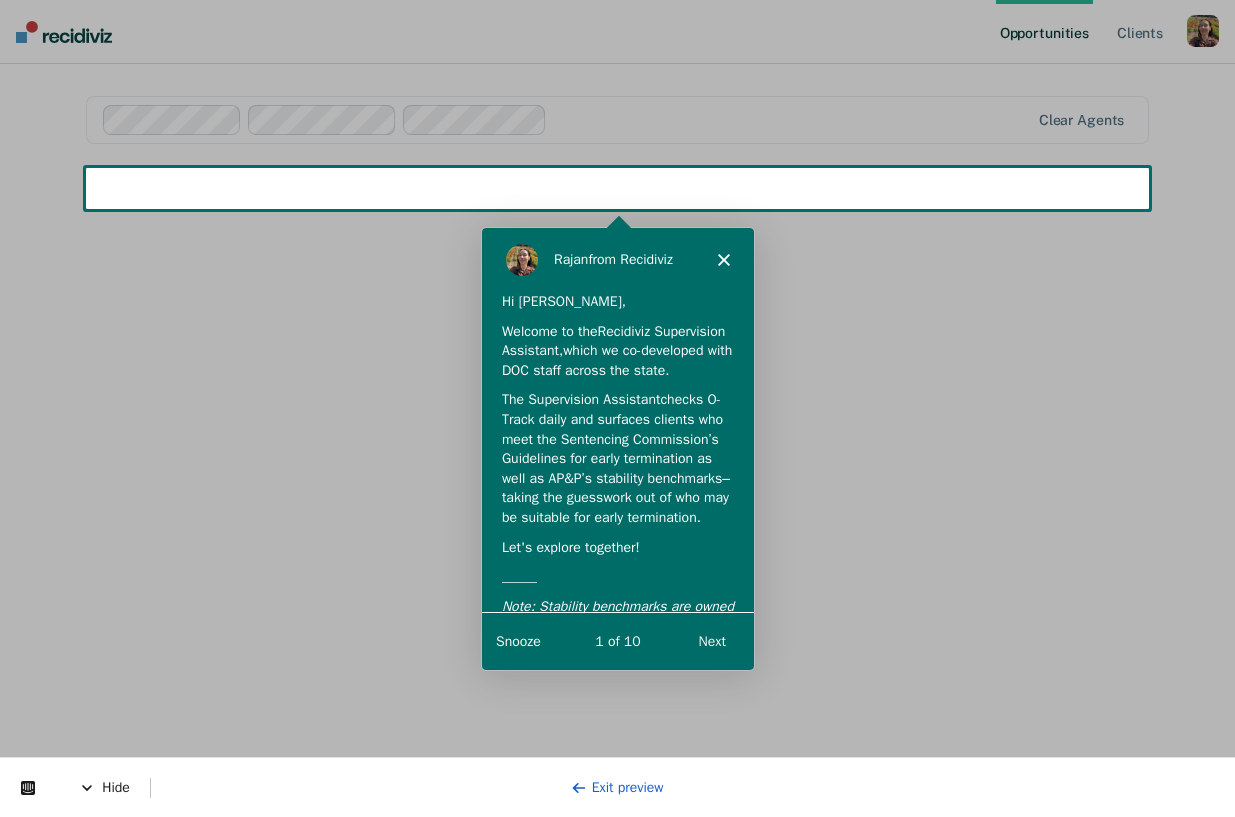 scroll, scrollTop: 0, scrollLeft: 0, axis: both 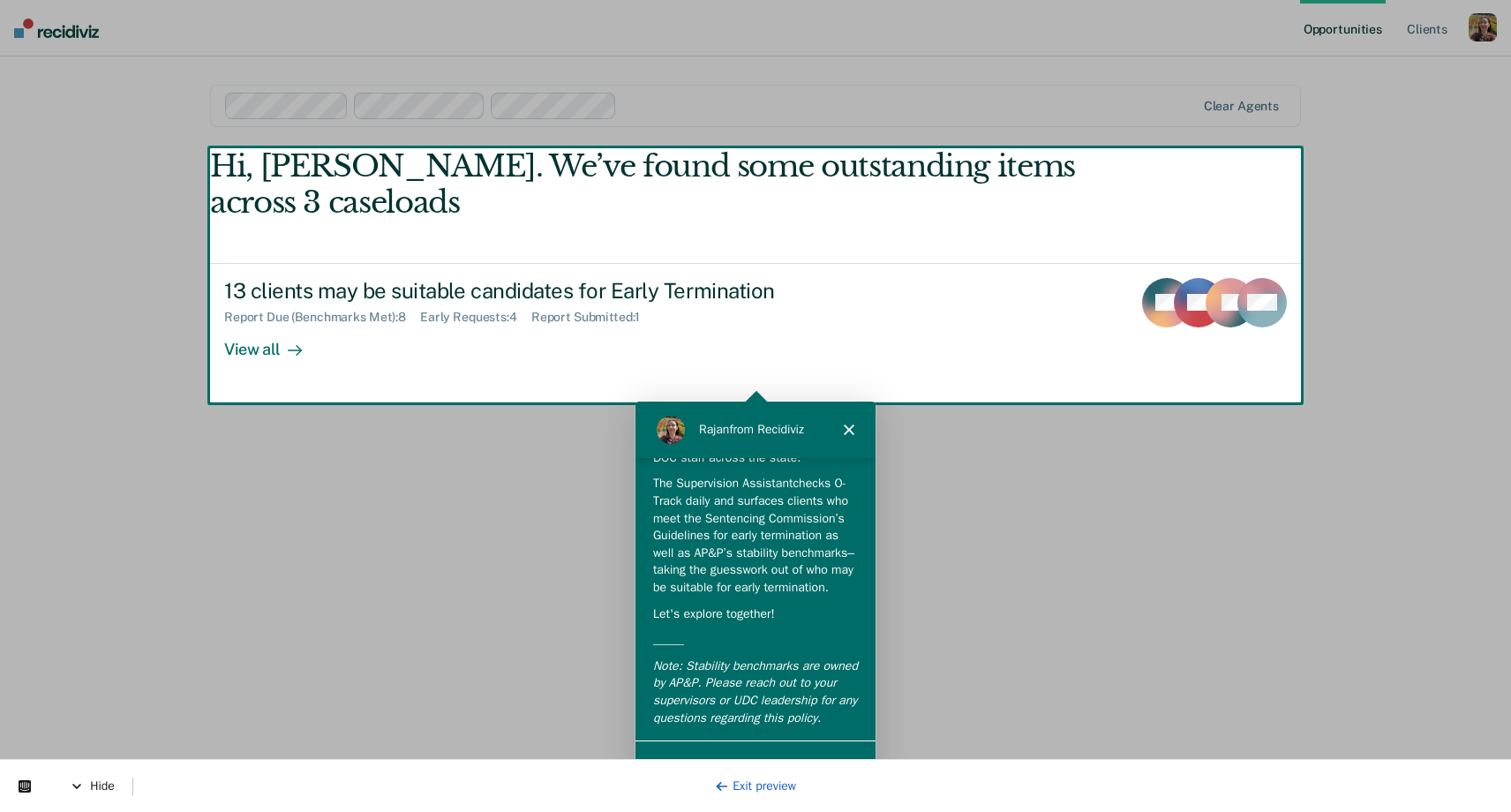 click on "Exit preview" at bounding box center [756, 786] 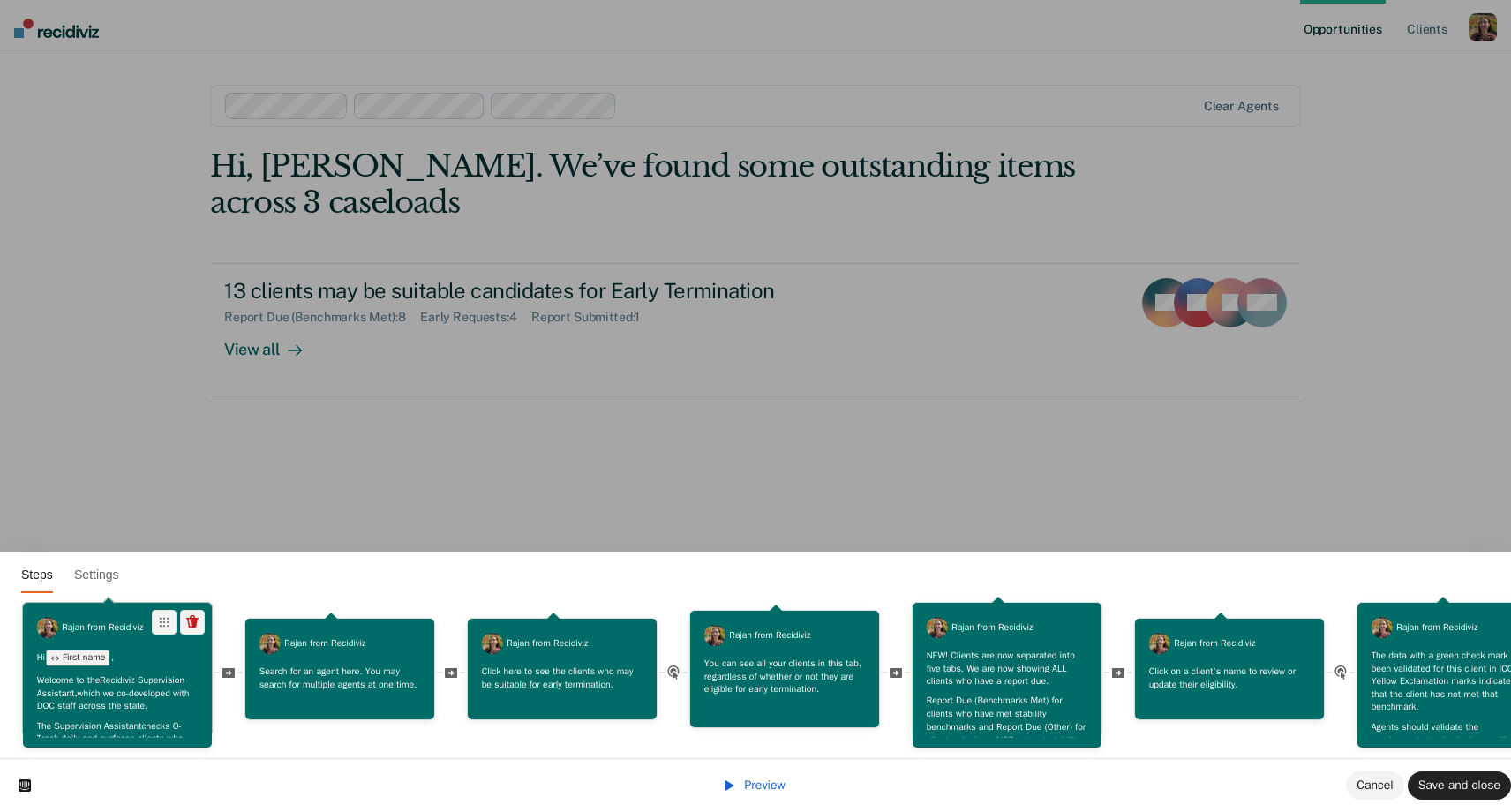 click on "First name" at bounding box center [79, 658] 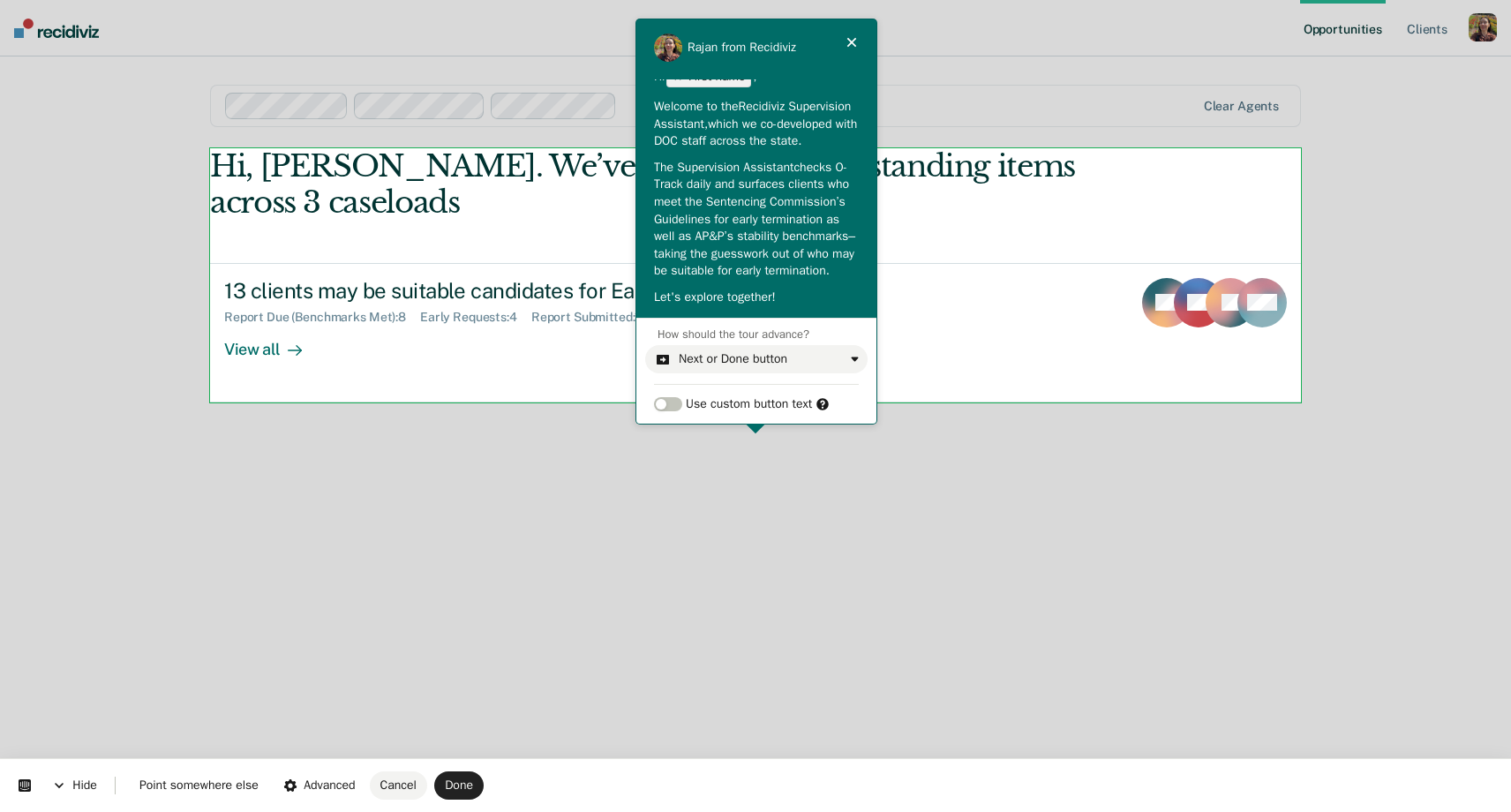 scroll, scrollTop: 0, scrollLeft: 0, axis: both 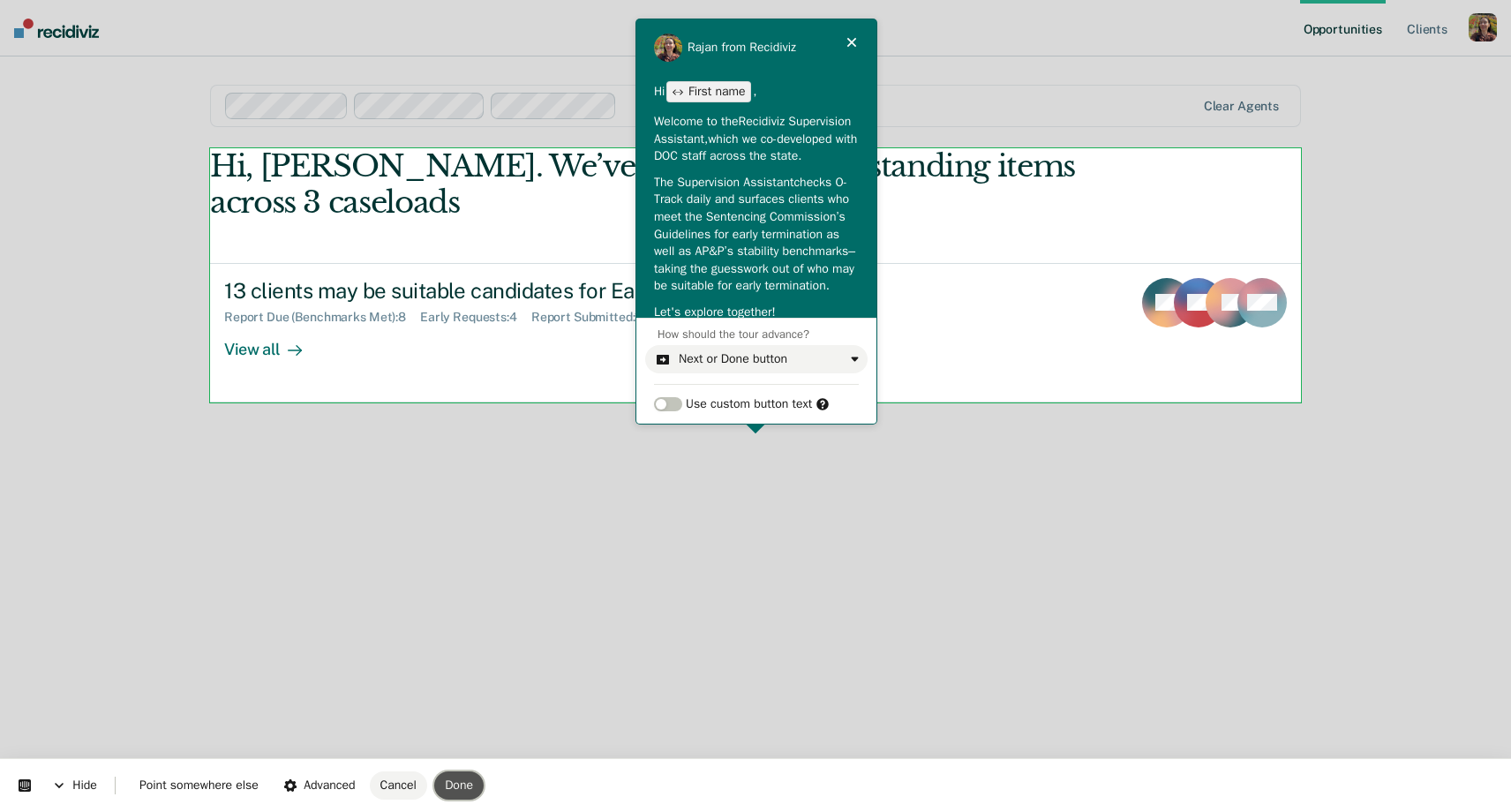 click on "Done" at bounding box center [459, 785] 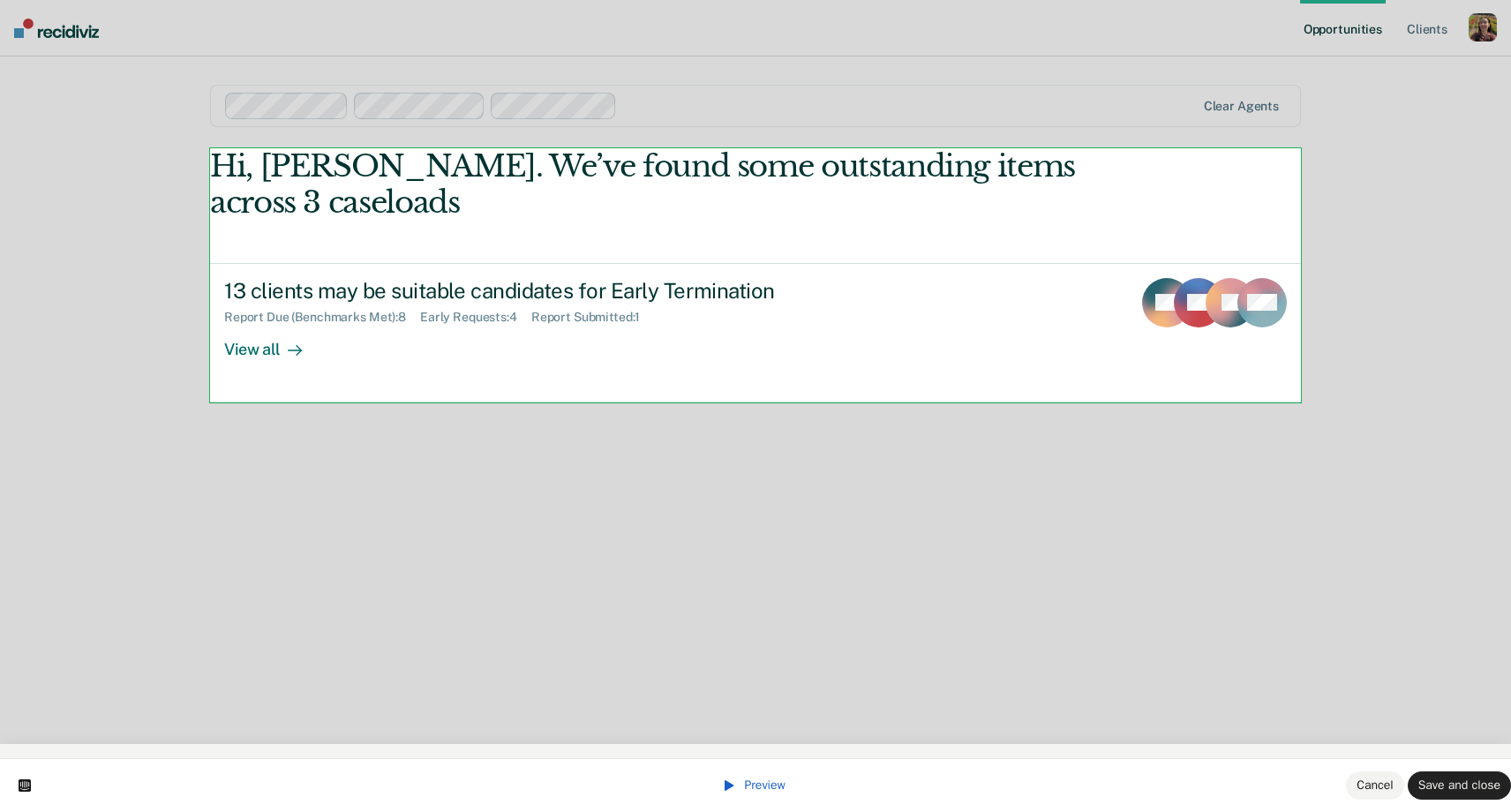 scroll, scrollTop: 42, scrollLeft: 0, axis: vertical 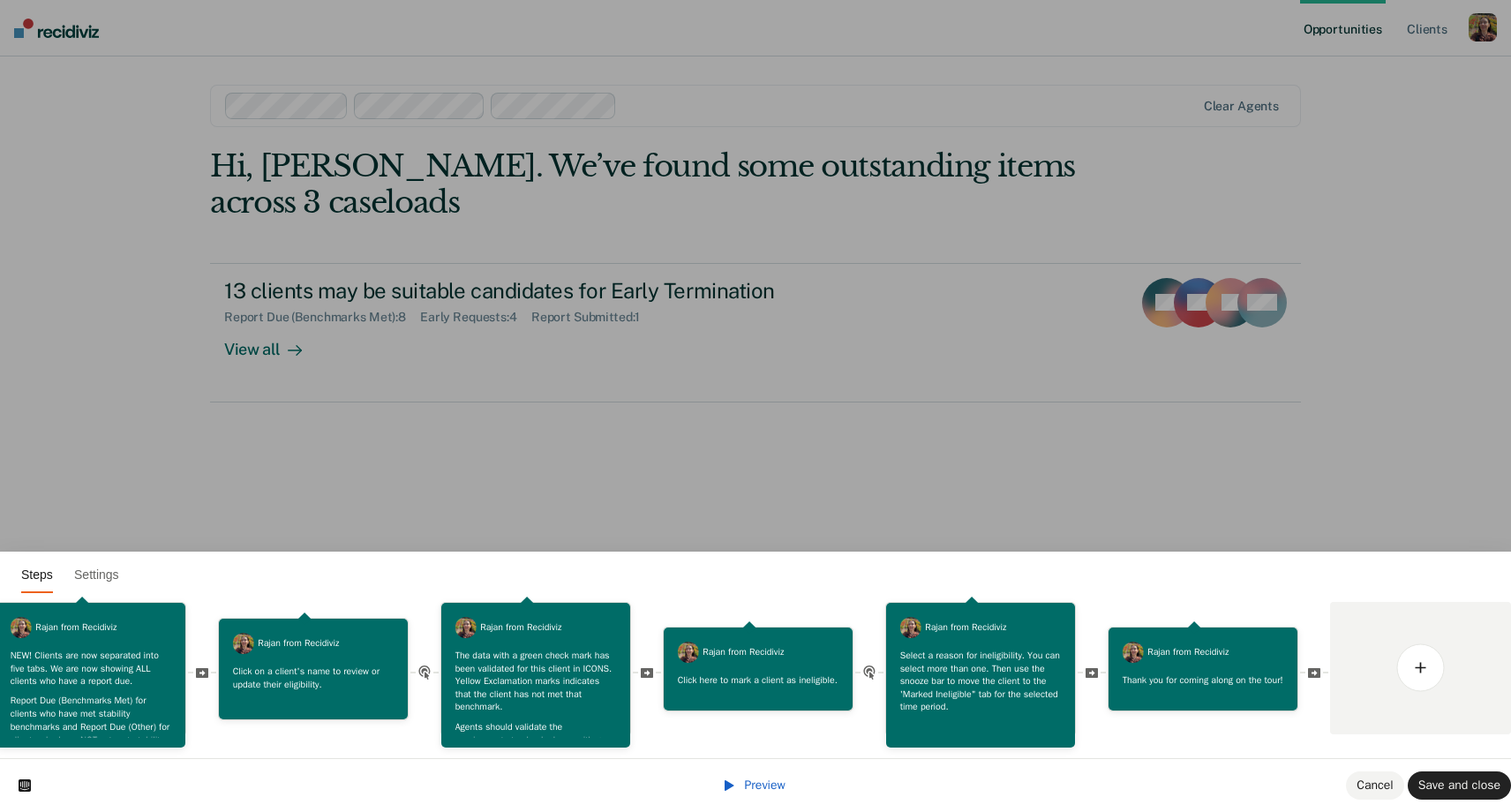 click on "Preview" at bounding box center [765, 785] 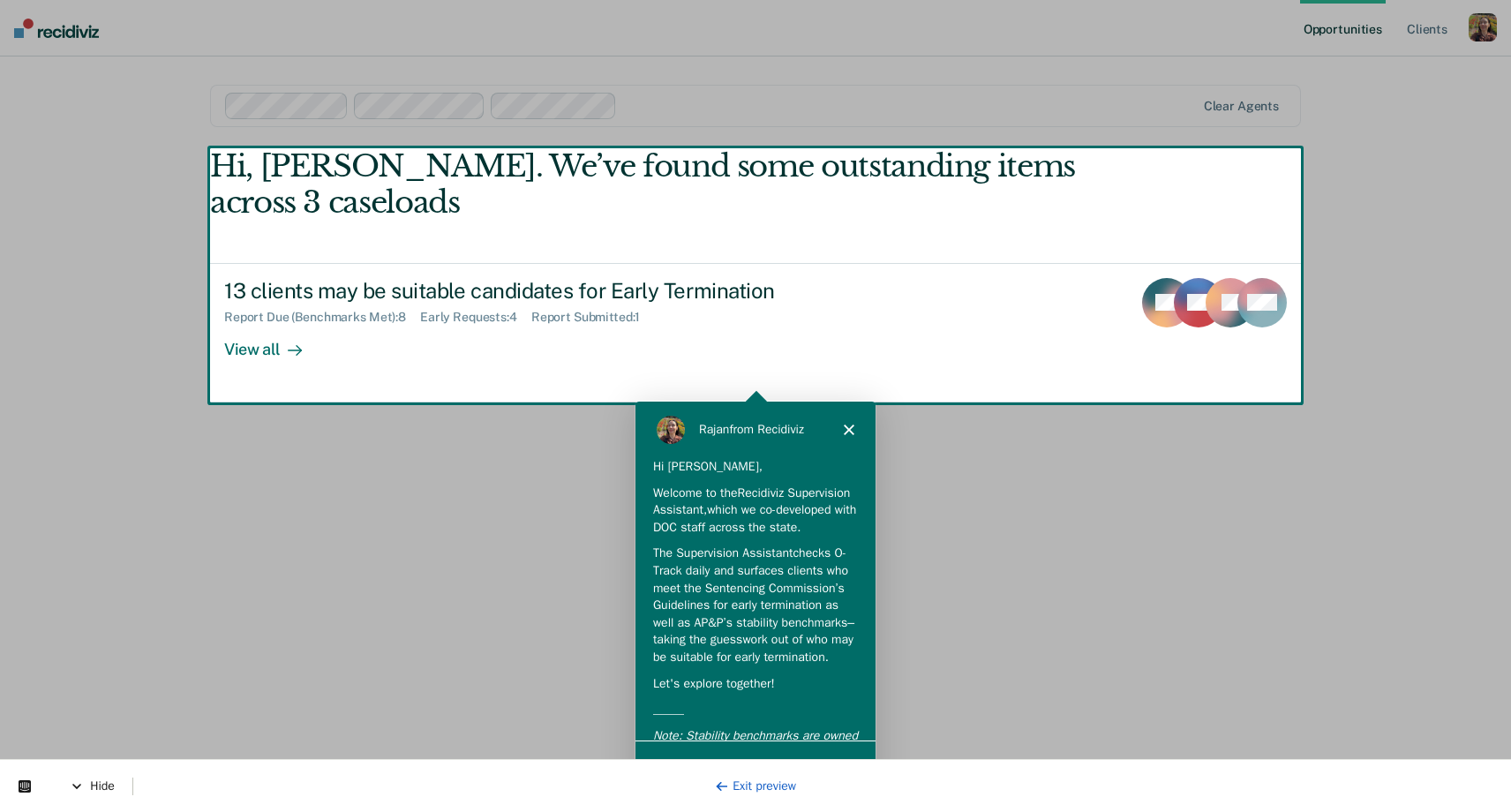 scroll, scrollTop: 0, scrollLeft: 0, axis: both 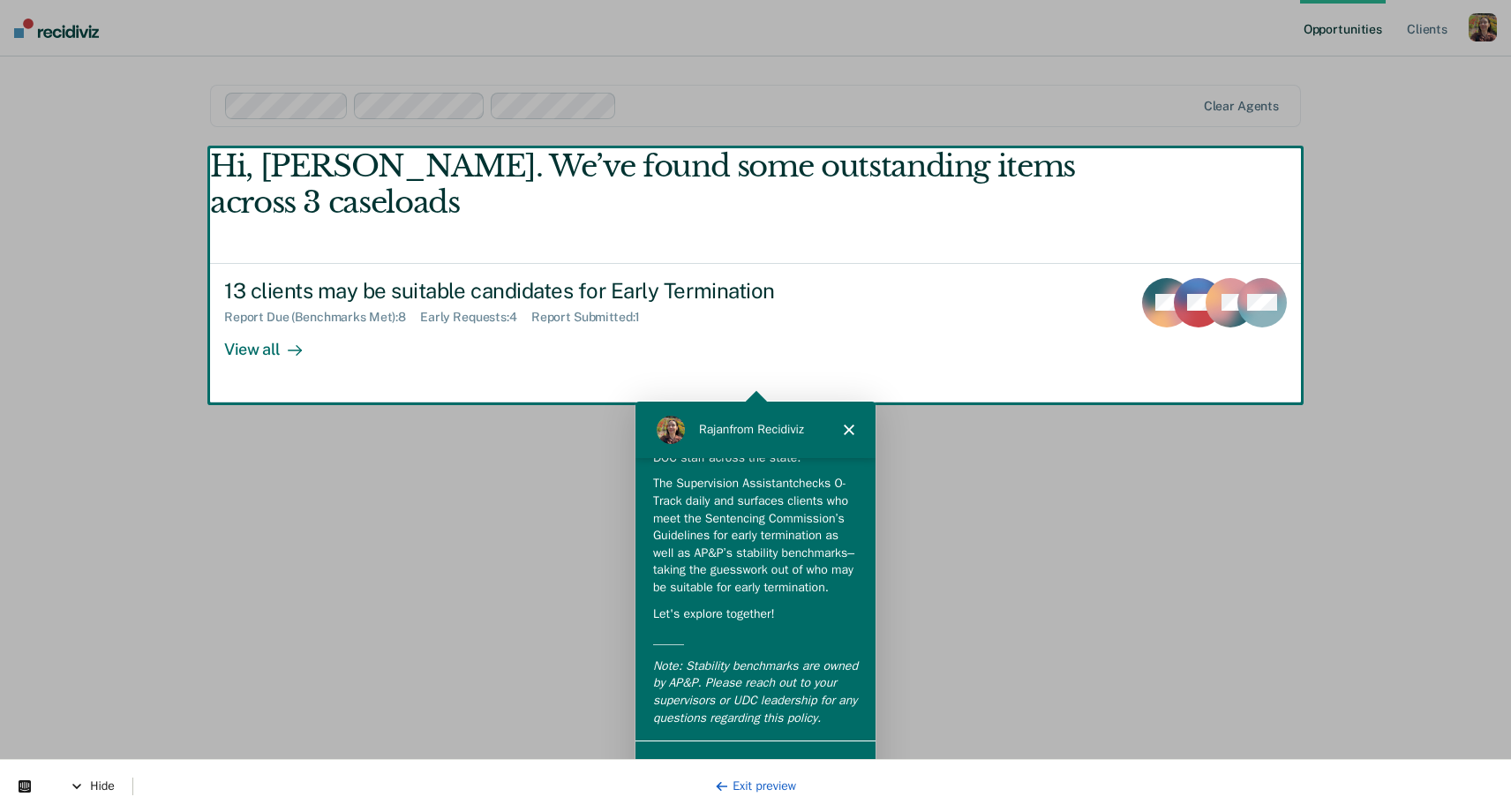 click on "1 of 10 Next Snooze" at bounding box center (755, 765) 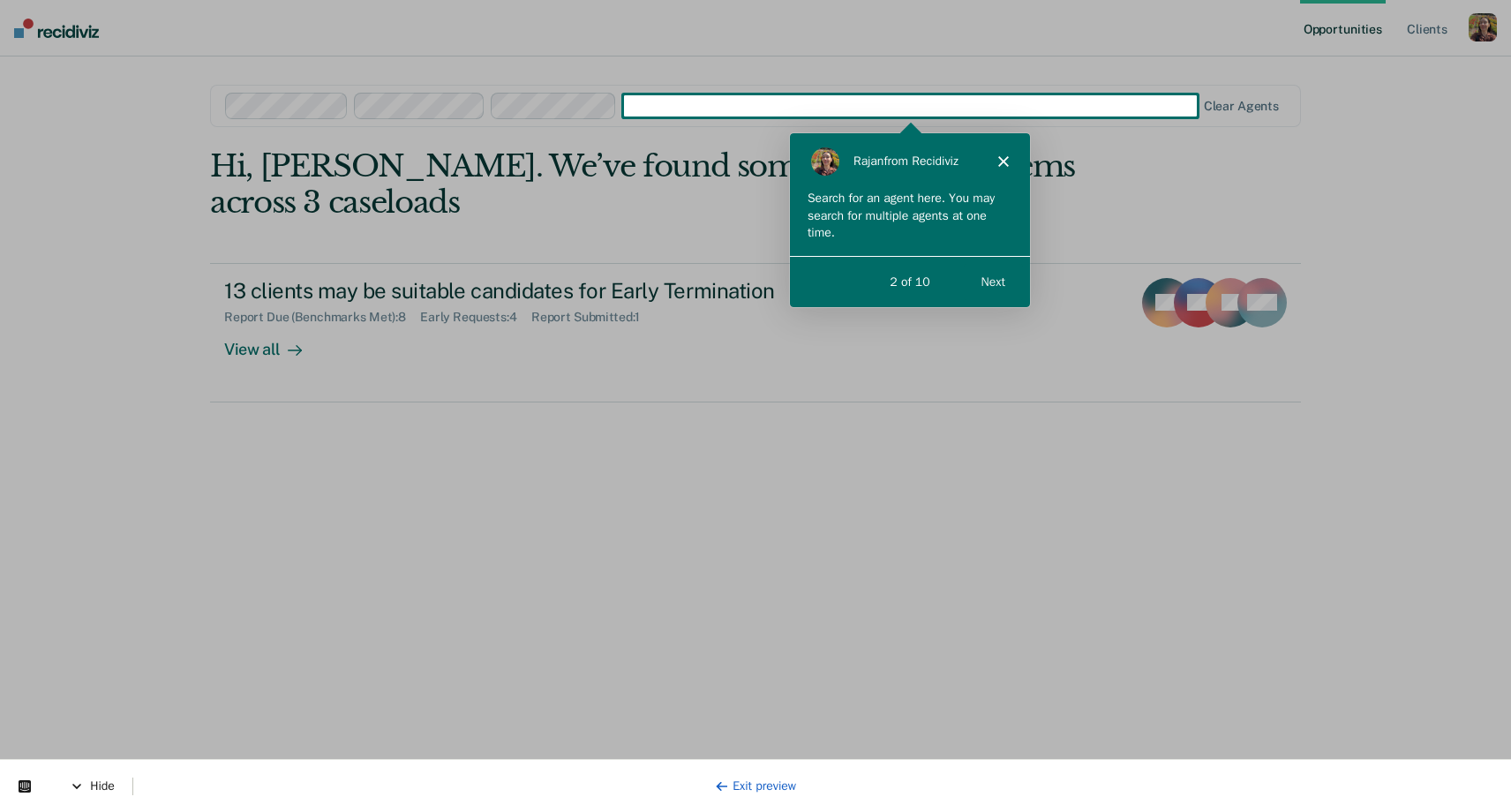 scroll, scrollTop: 0, scrollLeft: 0, axis: both 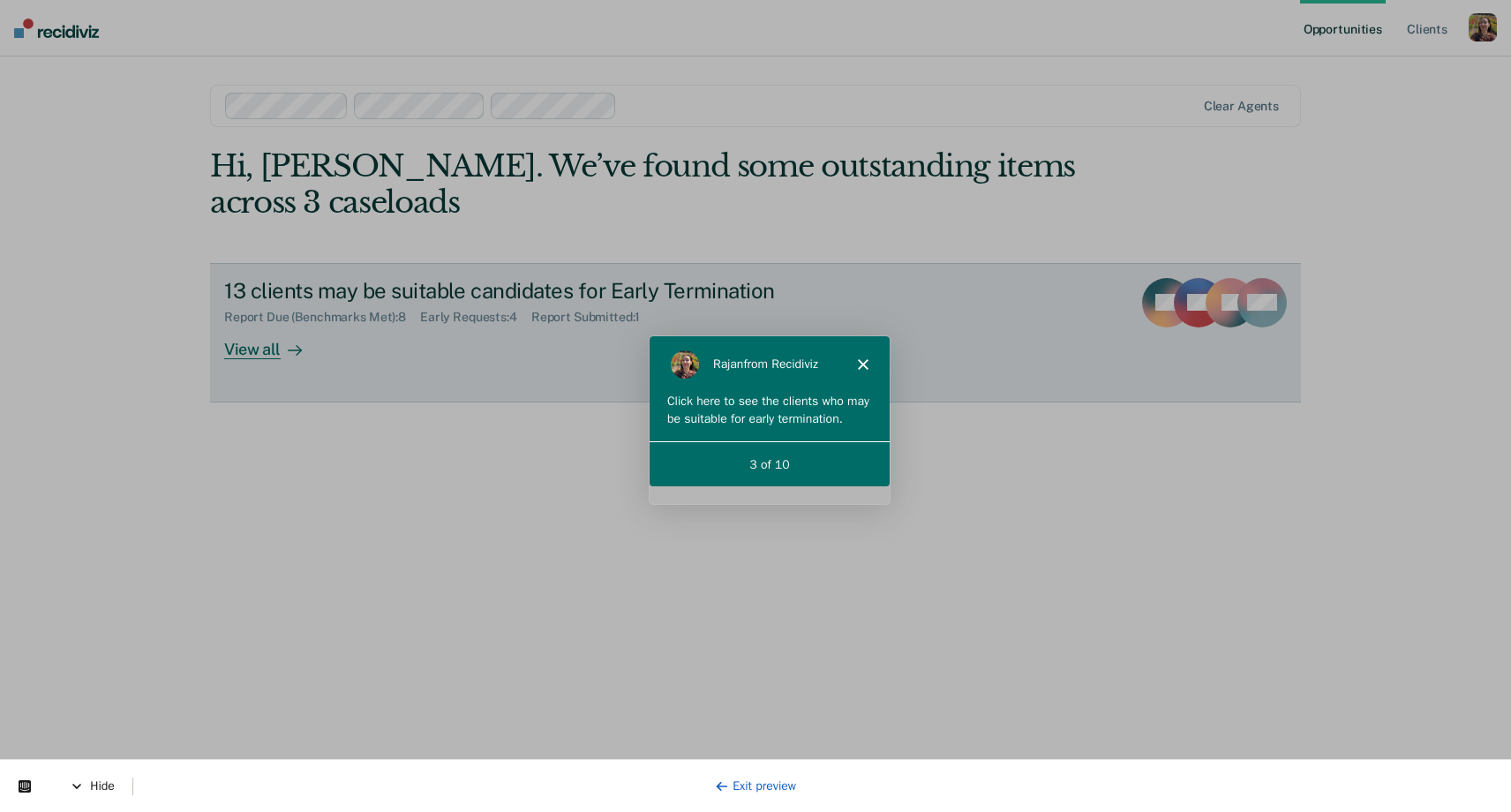 click on "View all" at bounding box center (274, 342) 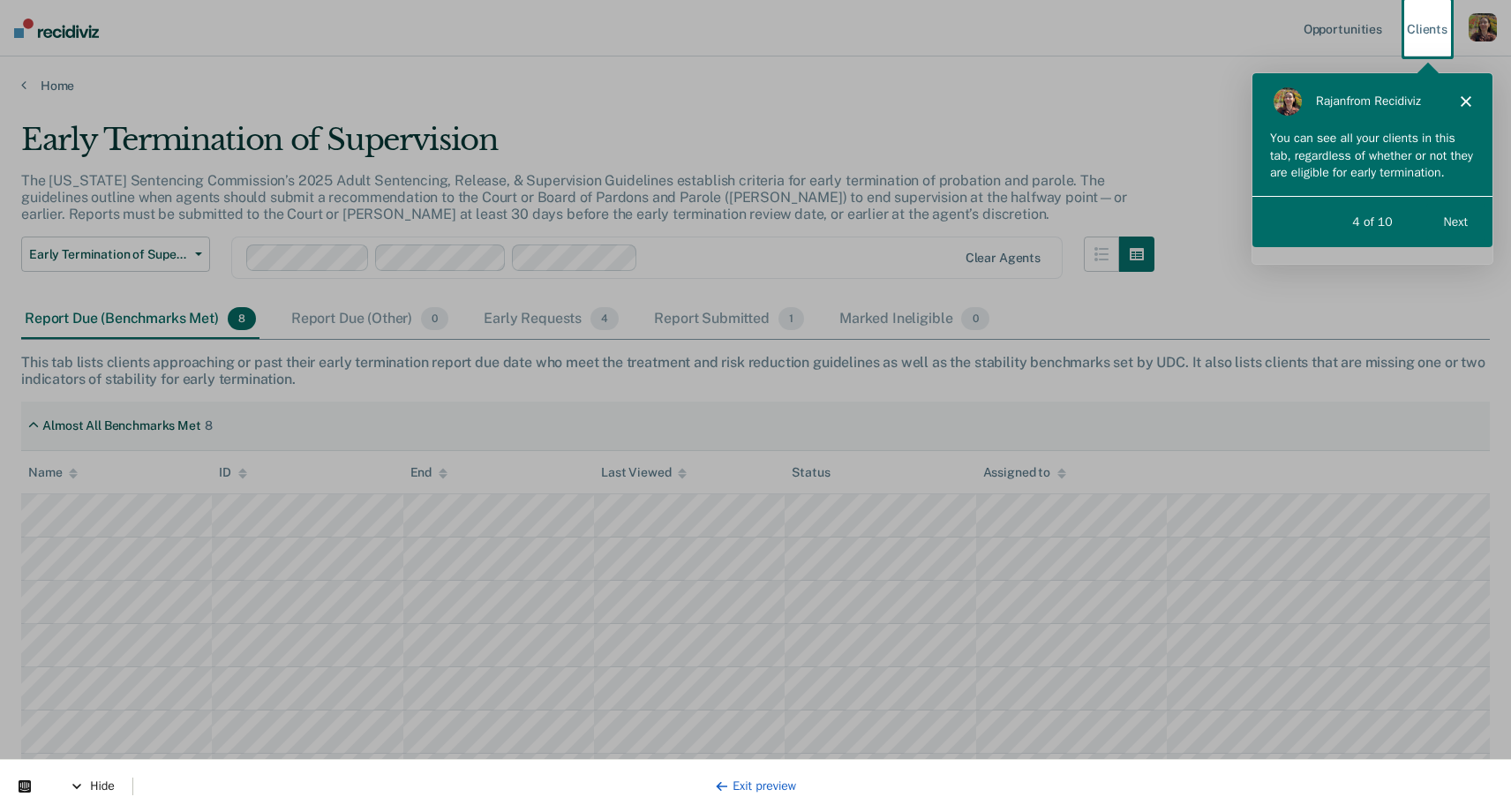 scroll, scrollTop: 0, scrollLeft: 0, axis: both 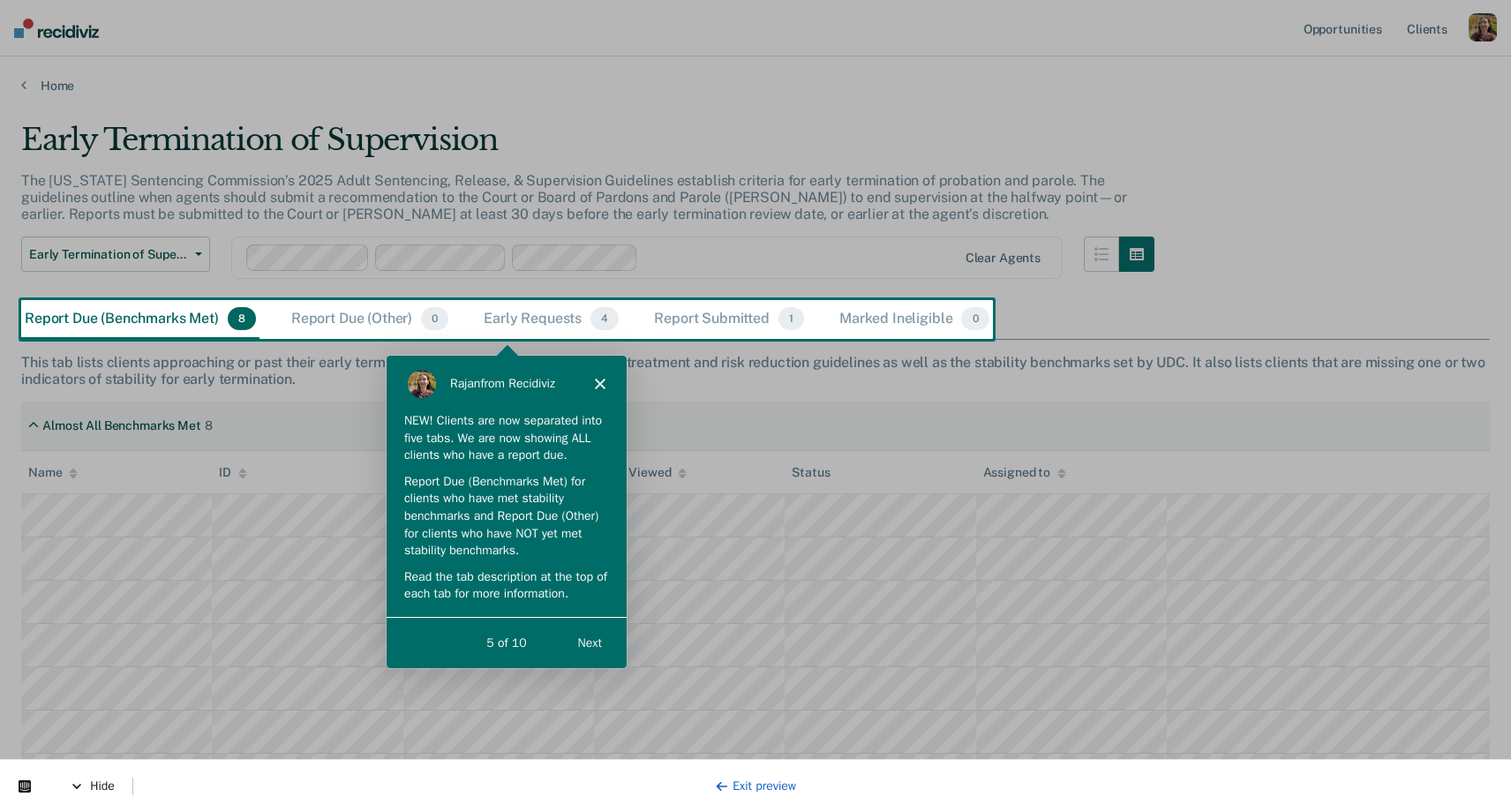 click on "NEW! Clients are now separated into five tabs. We are now showing ALL clients who have a report due." at bounding box center [506, 436] 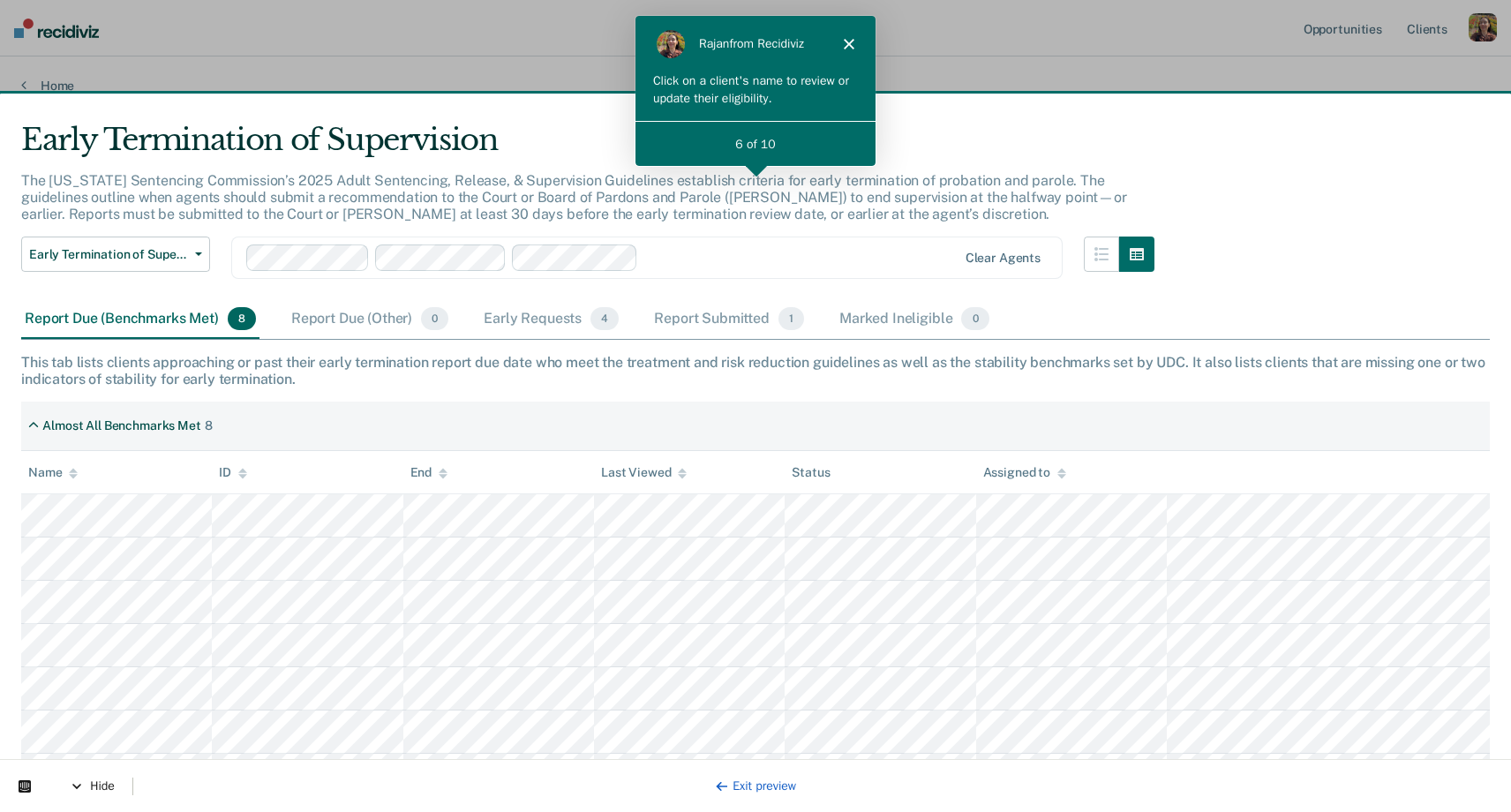 scroll, scrollTop: 0, scrollLeft: 0, axis: both 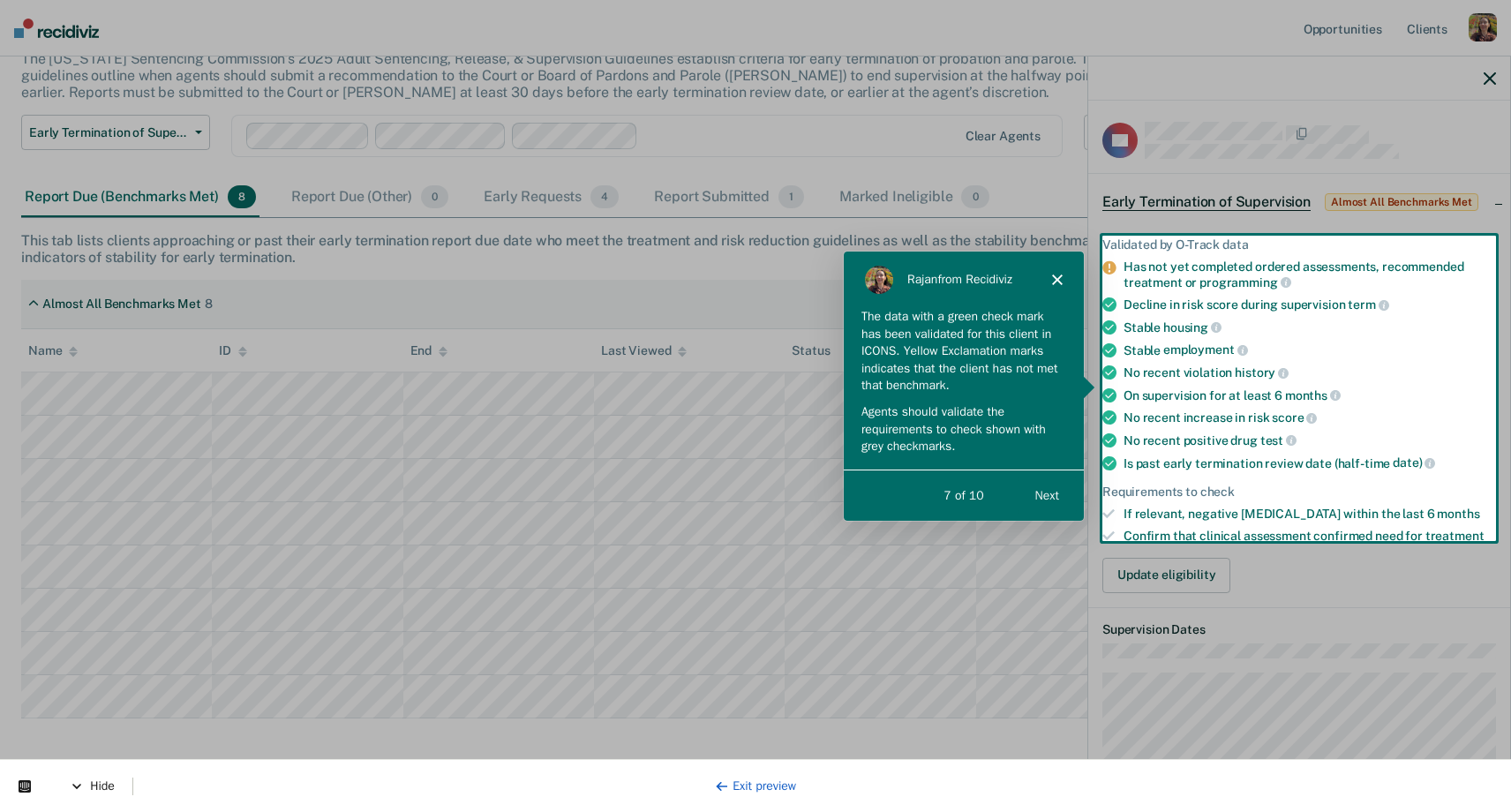 click on "Next" at bounding box center (1046, 494) 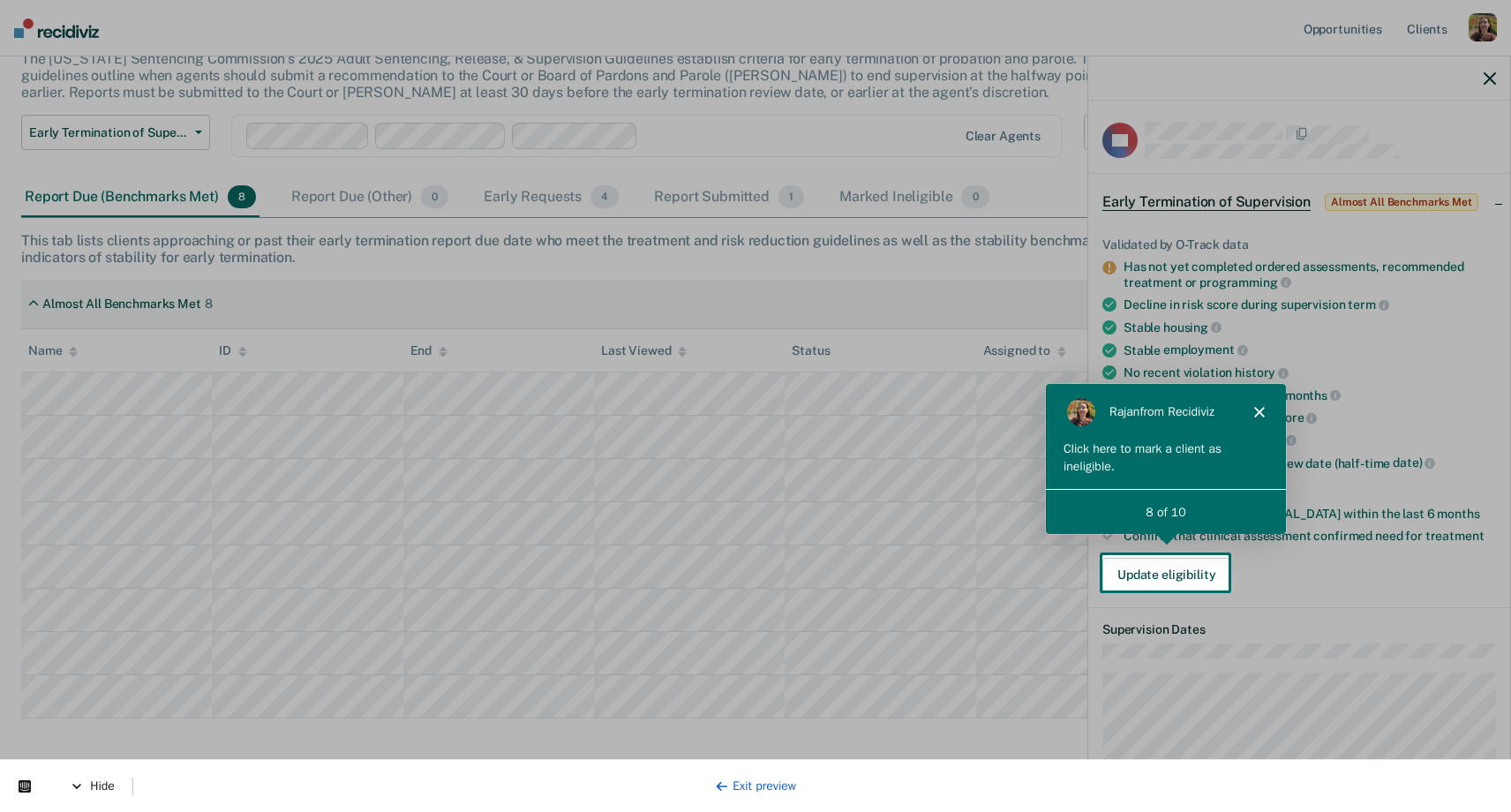 scroll, scrollTop: 0, scrollLeft: 0, axis: both 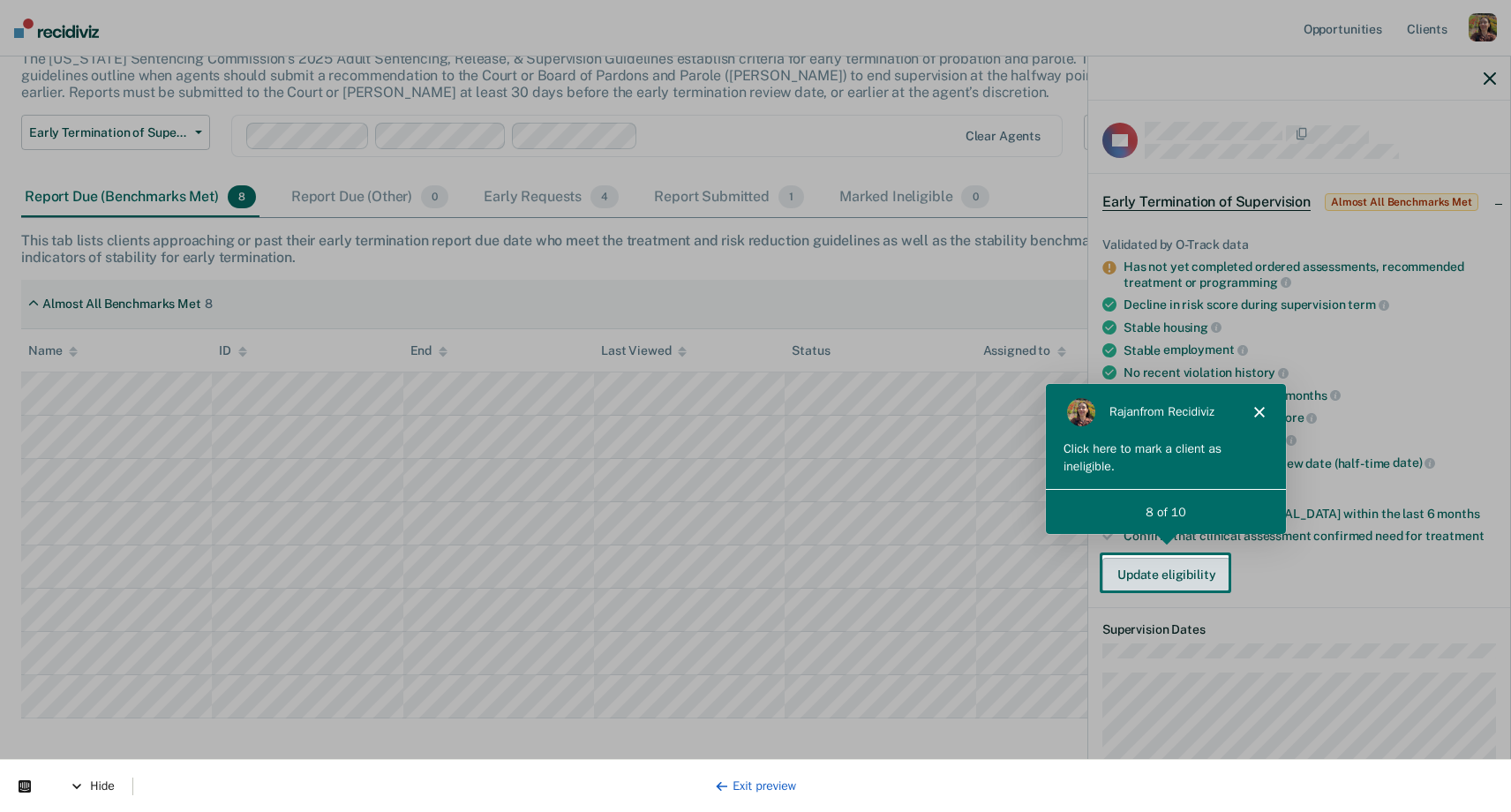 click on "Update eligibility" at bounding box center [1166, 575] 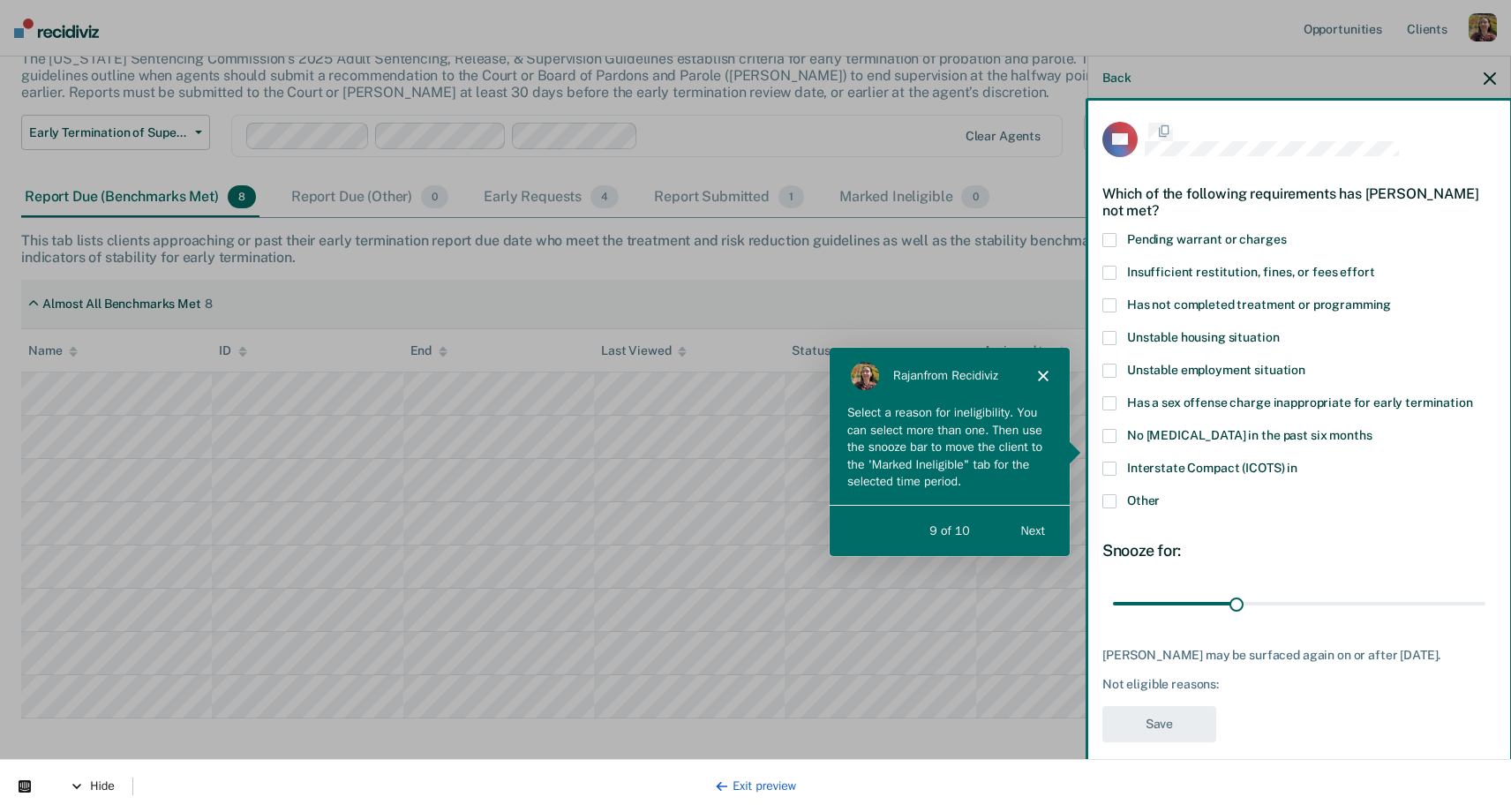scroll, scrollTop: 0, scrollLeft: 0, axis: both 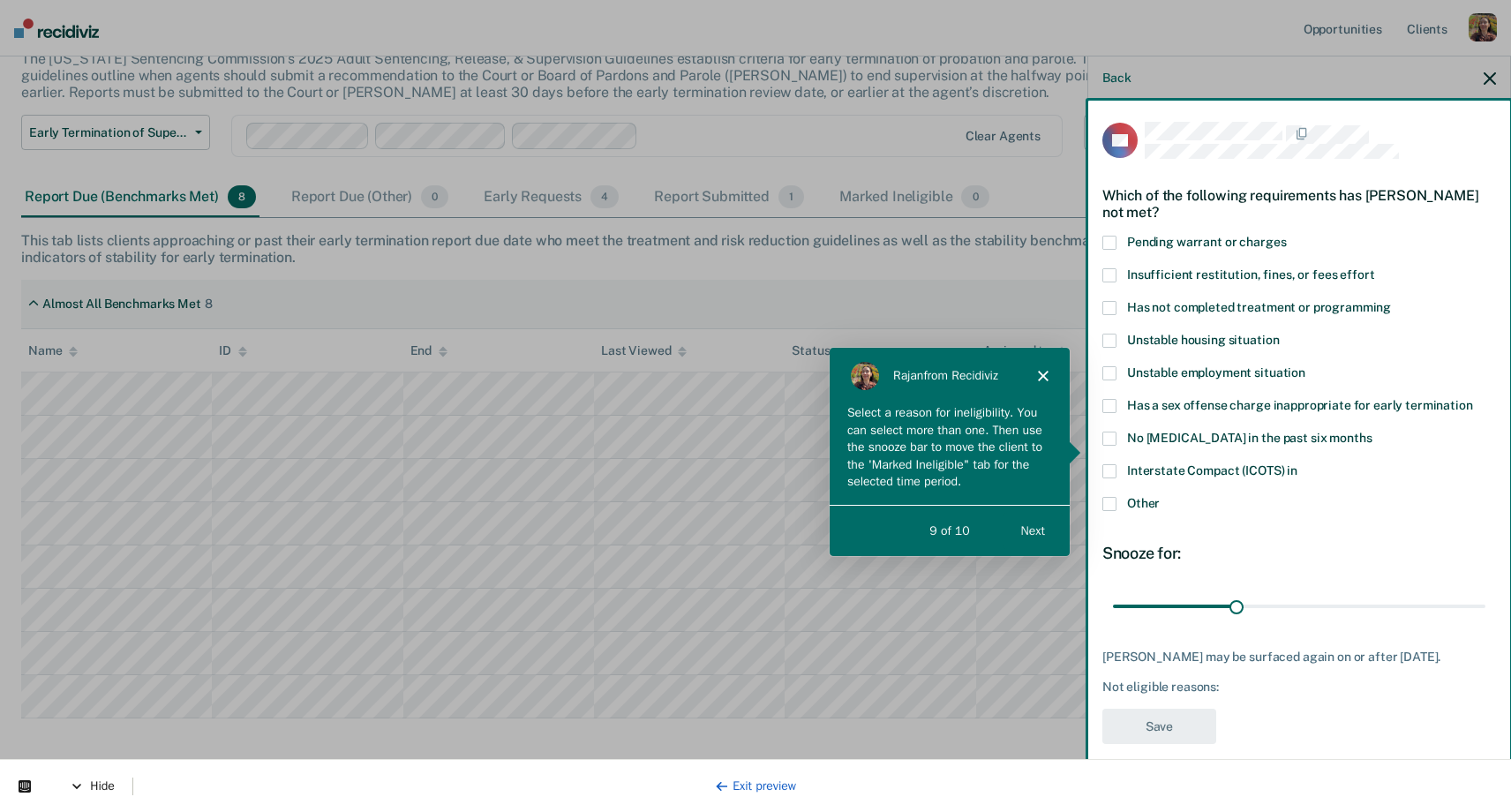 click on "Next" at bounding box center (1032, 529) 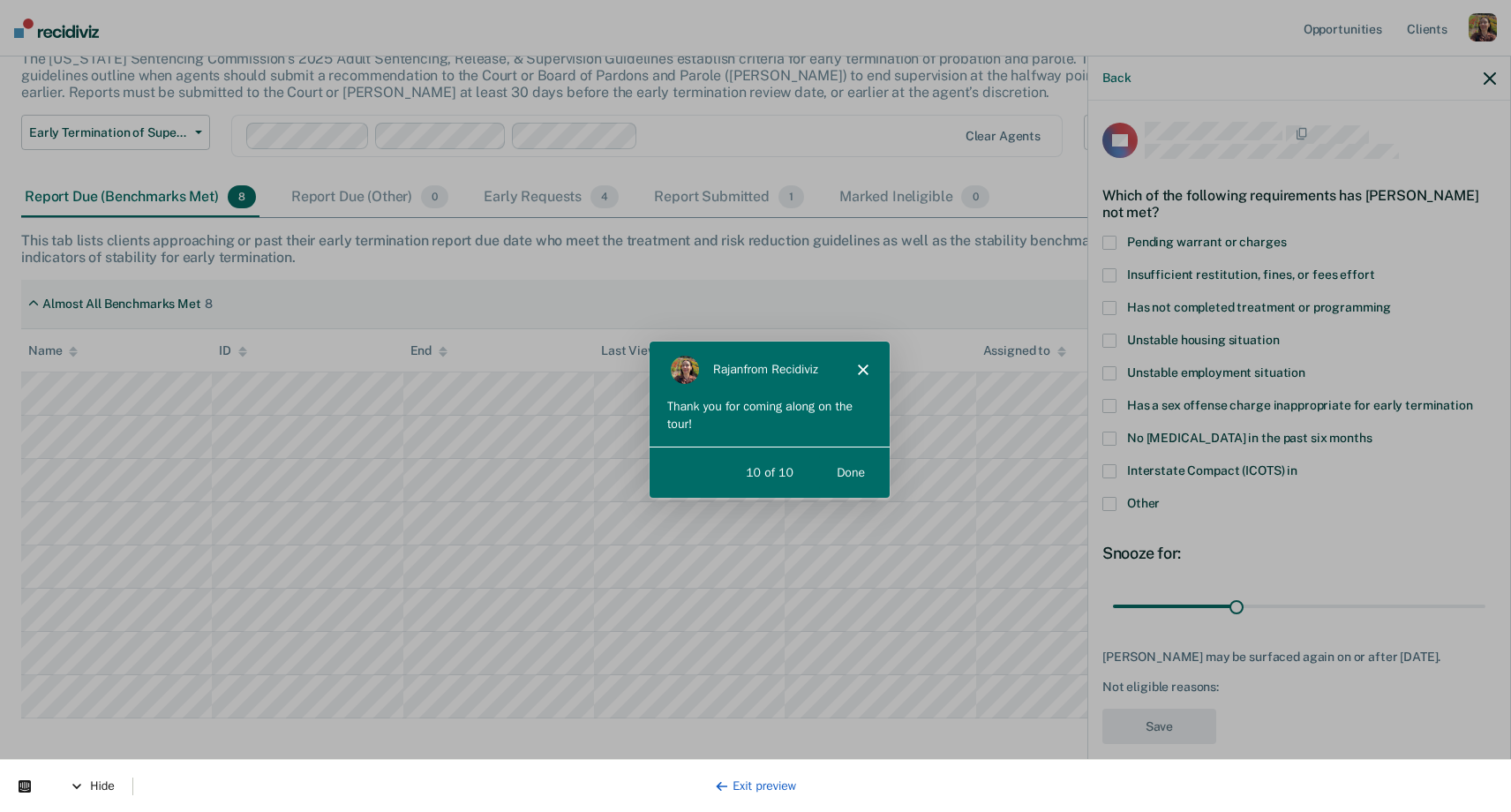 scroll, scrollTop: 0, scrollLeft: 0, axis: both 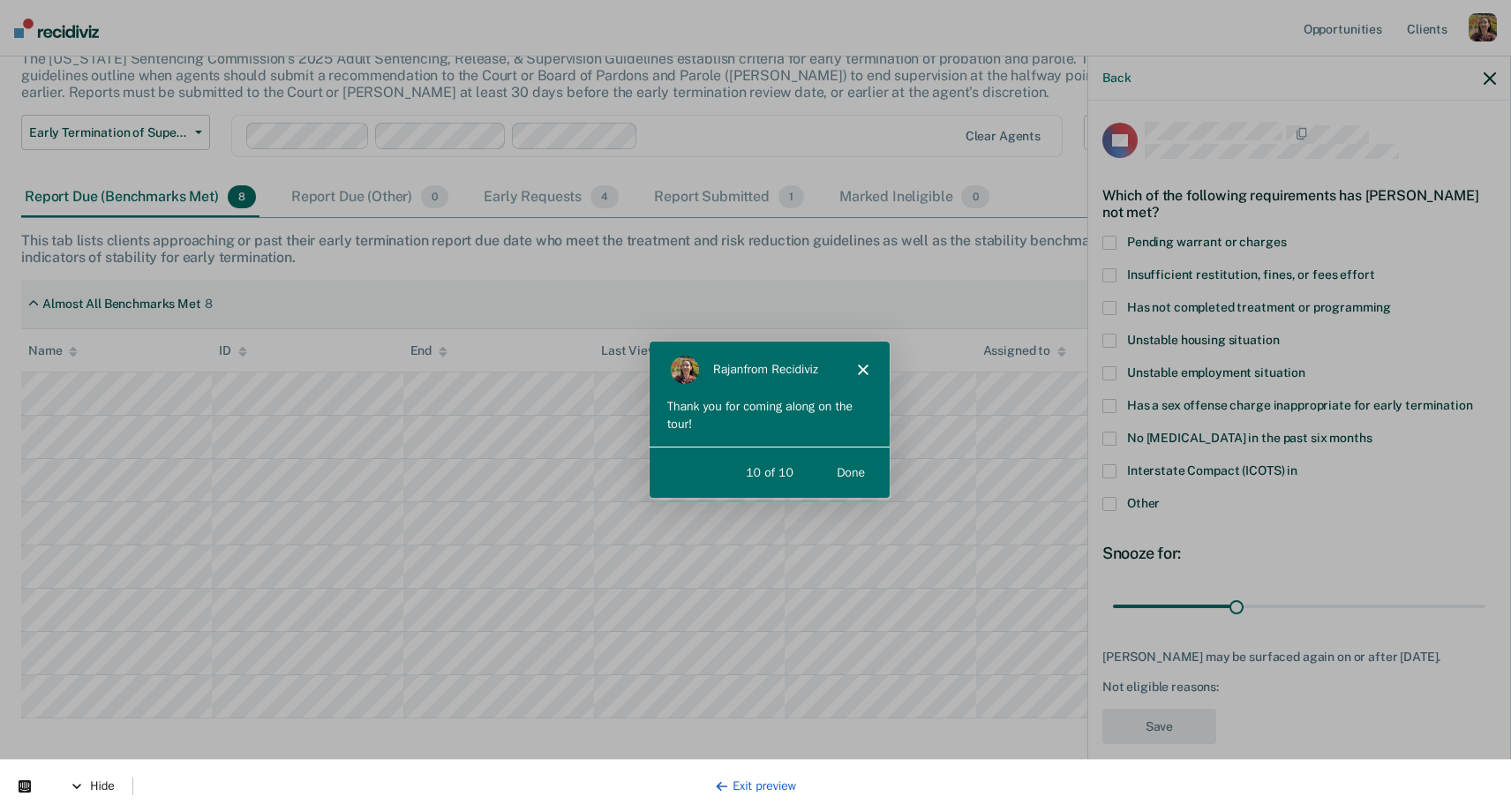 click on "Done" at bounding box center [850, 471] 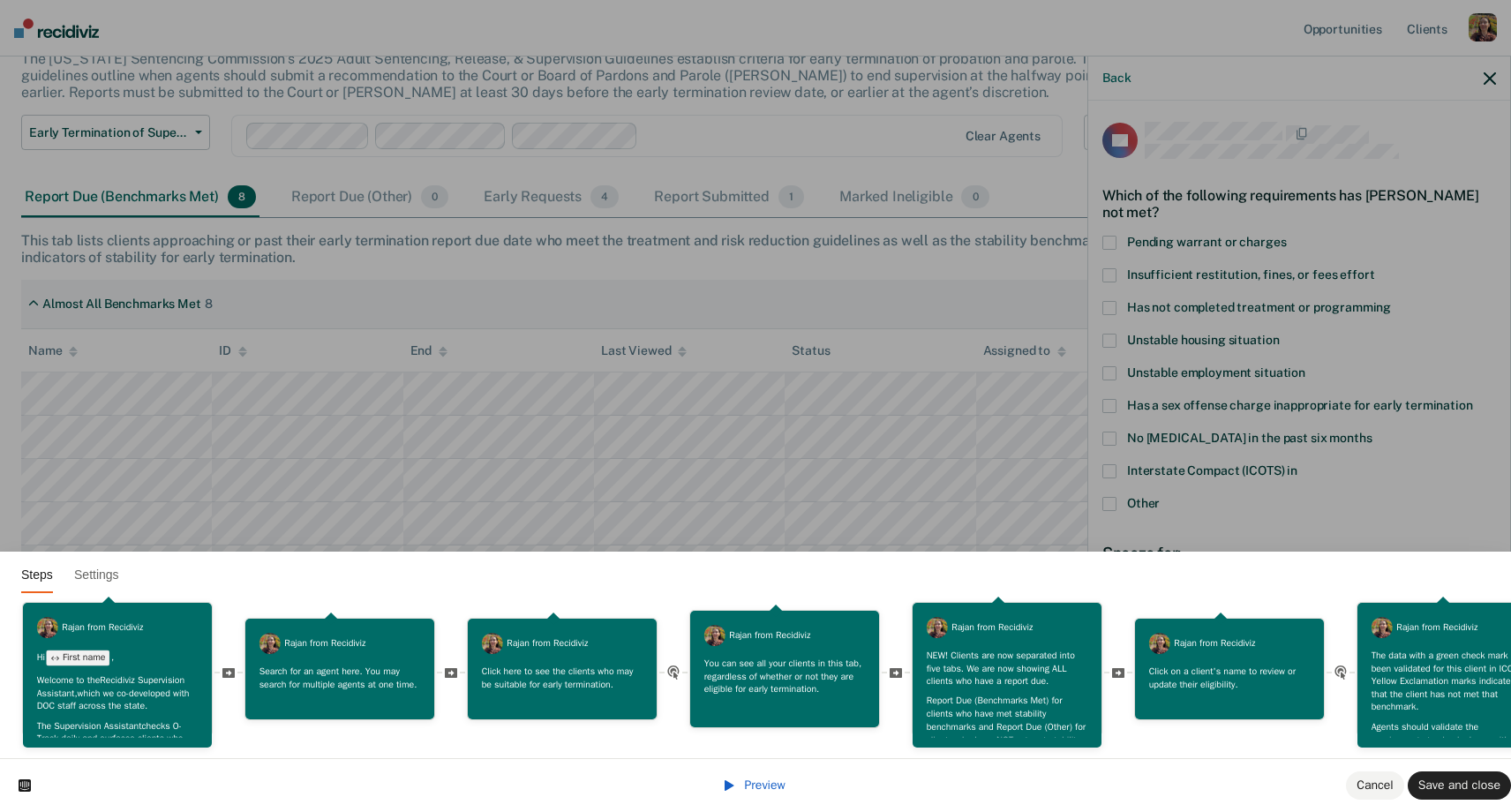 click on "Steps
Settings
Rajan
from Recidiviz
Hi  First name , Welcome to the  Recidiviz Supervision Assistant,  which we co-developed with DOC staff across the state. The Supervision Assistant  checks O-Track daily and surfaces clients who meet the Sentencing Commission’s Guidelines for early termination as well as AP&P’s stability benchmarks–taking the guesswork out of who may be suitable for early termination. Let's explore together! _____" at bounding box center [756, 0] 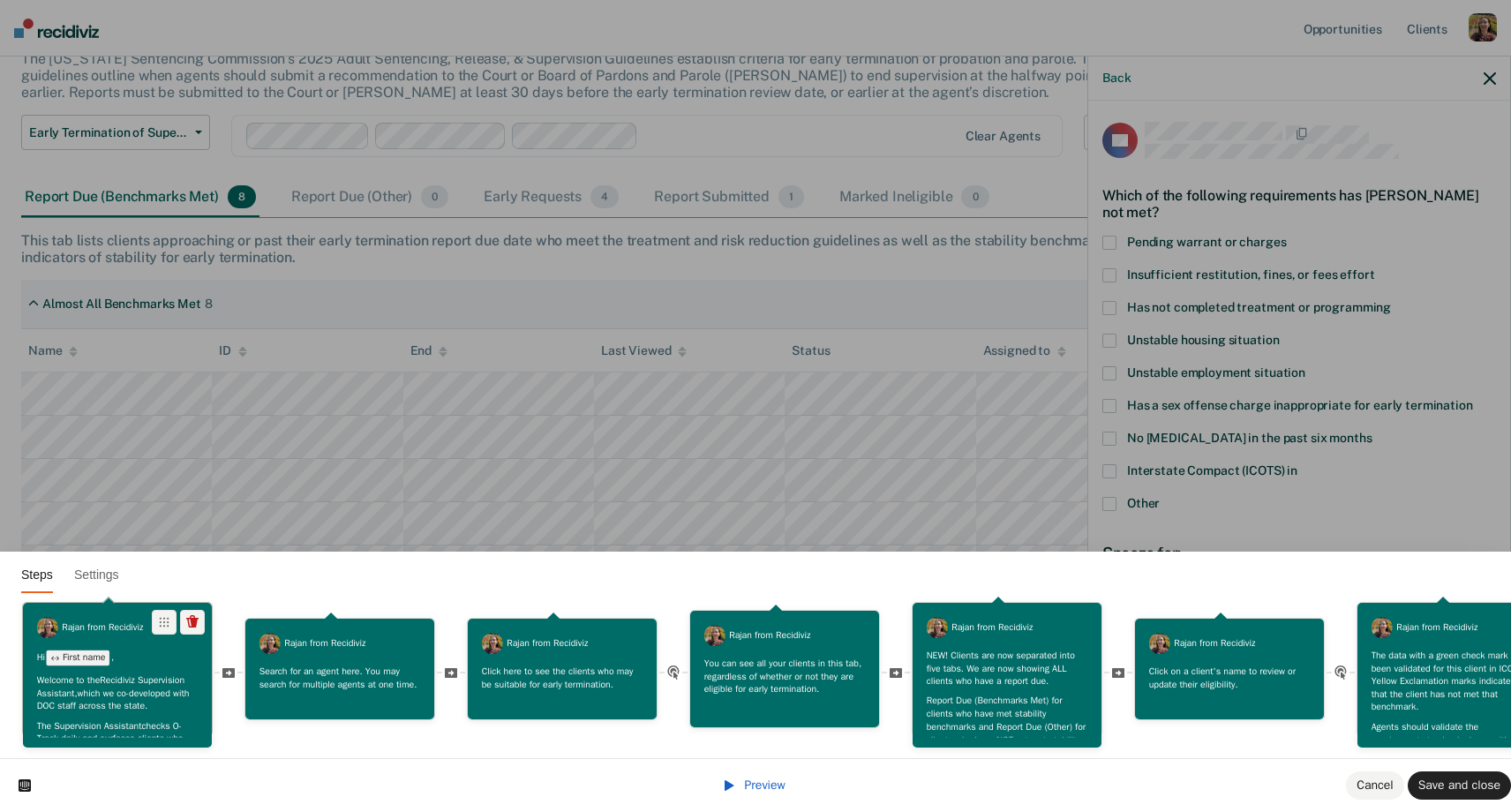 click on "Hi  First name , Welcome to the  Recidiviz Supervision Assistant,  which we co-developed with DOC staff across the state. The Supervision Assistant  checks O-Track daily and surfaces clients who meet the Sentencing Commission’s Guidelines for early termination as well as AP&P’s stability benchmarks–taking the guesswork out of who may be suitable for early termination. Let's explore together! _____ Note: Stability benchmarks are owned by AP&P. Please reach out to your supervisors or UDC leadership for any questions regarding this policy." at bounding box center [117, 778] 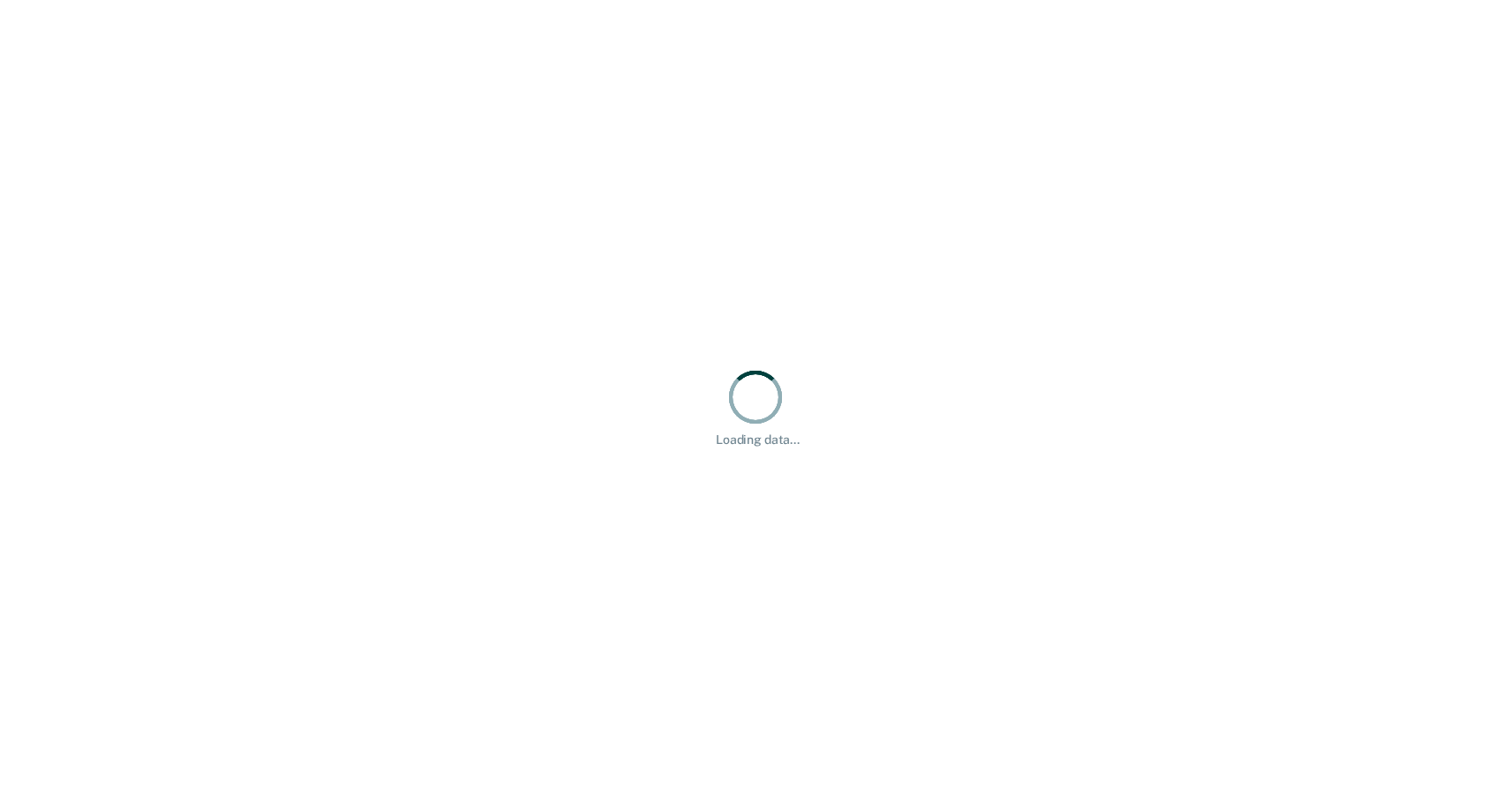 scroll, scrollTop: 0, scrollLeft: 0, axis: both 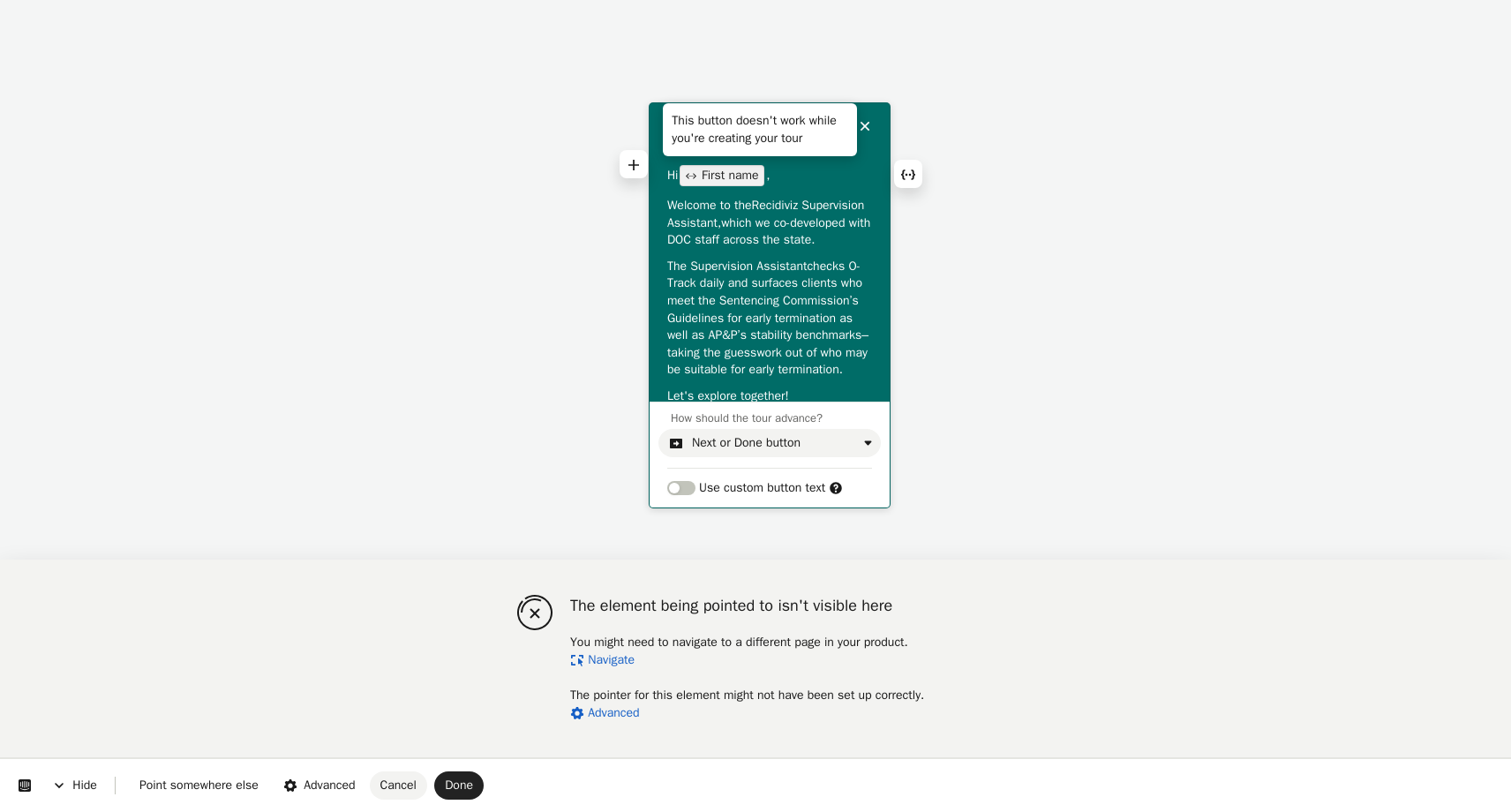 click on "This button doesn't work while you're creating your tour" at bounding box center [865, 126] 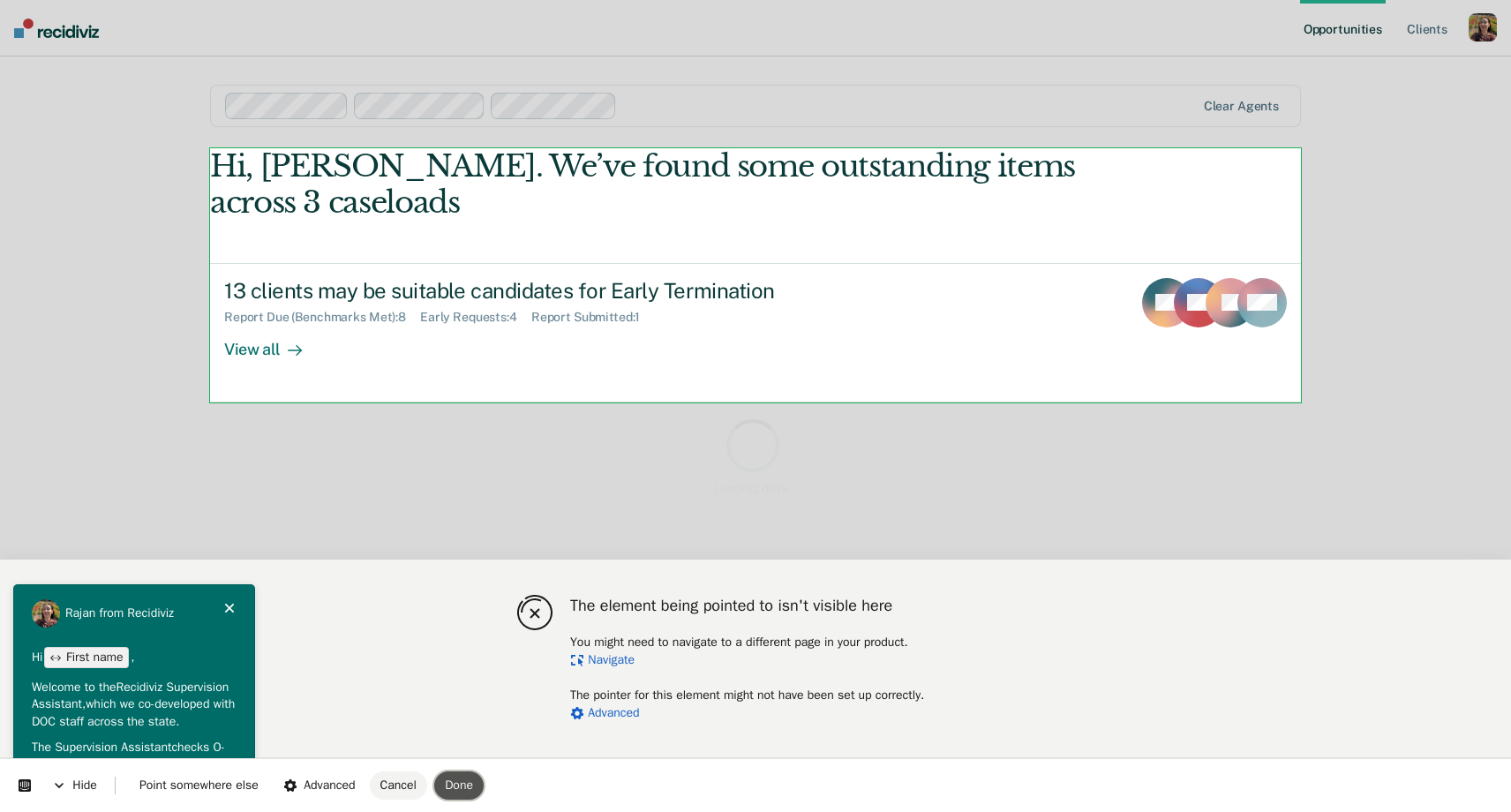 click on "Done" at bounding box center (459, 786) 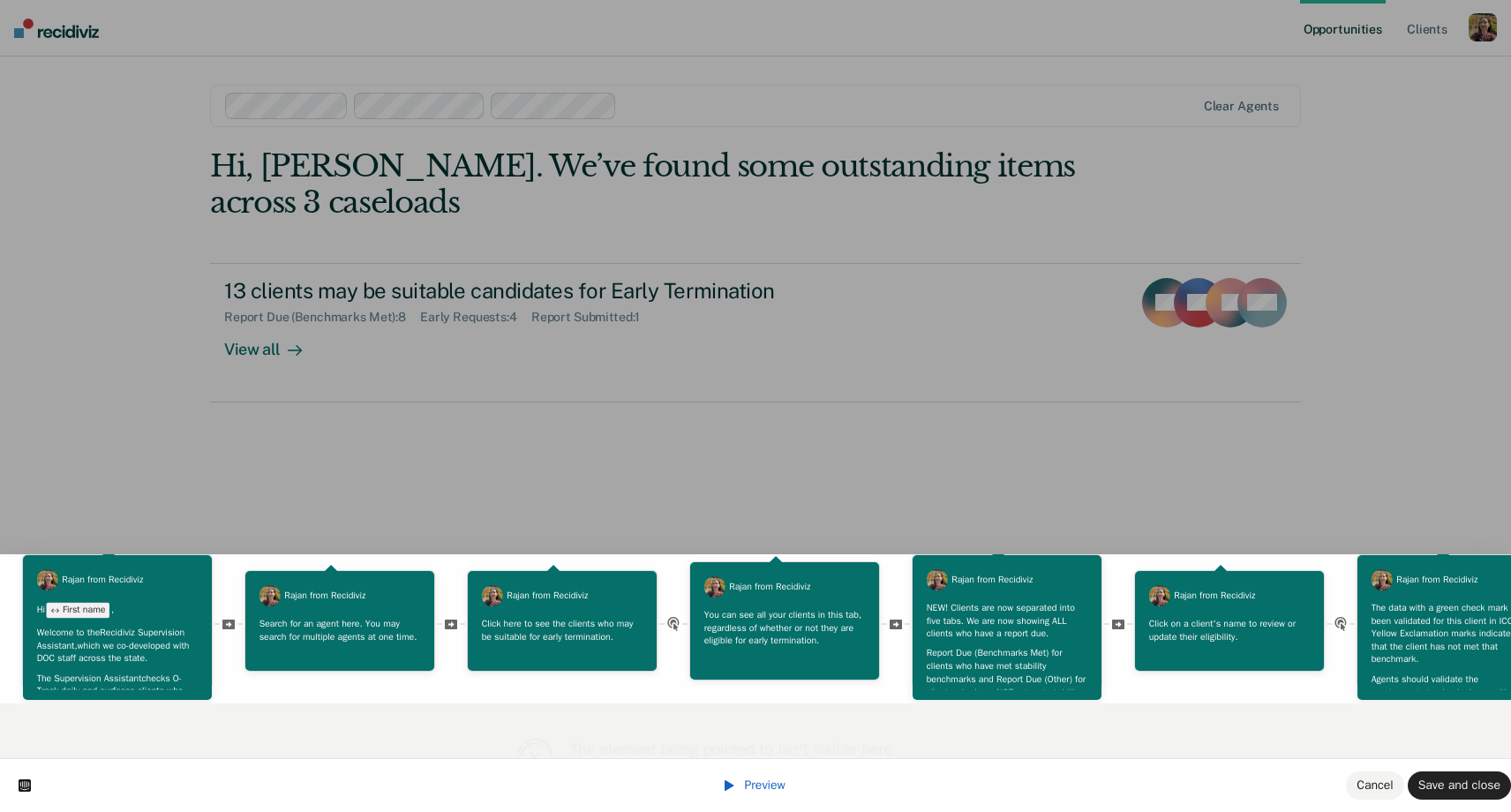 scroll, scrollTop: 0, scrollLeft: 0, axis: both 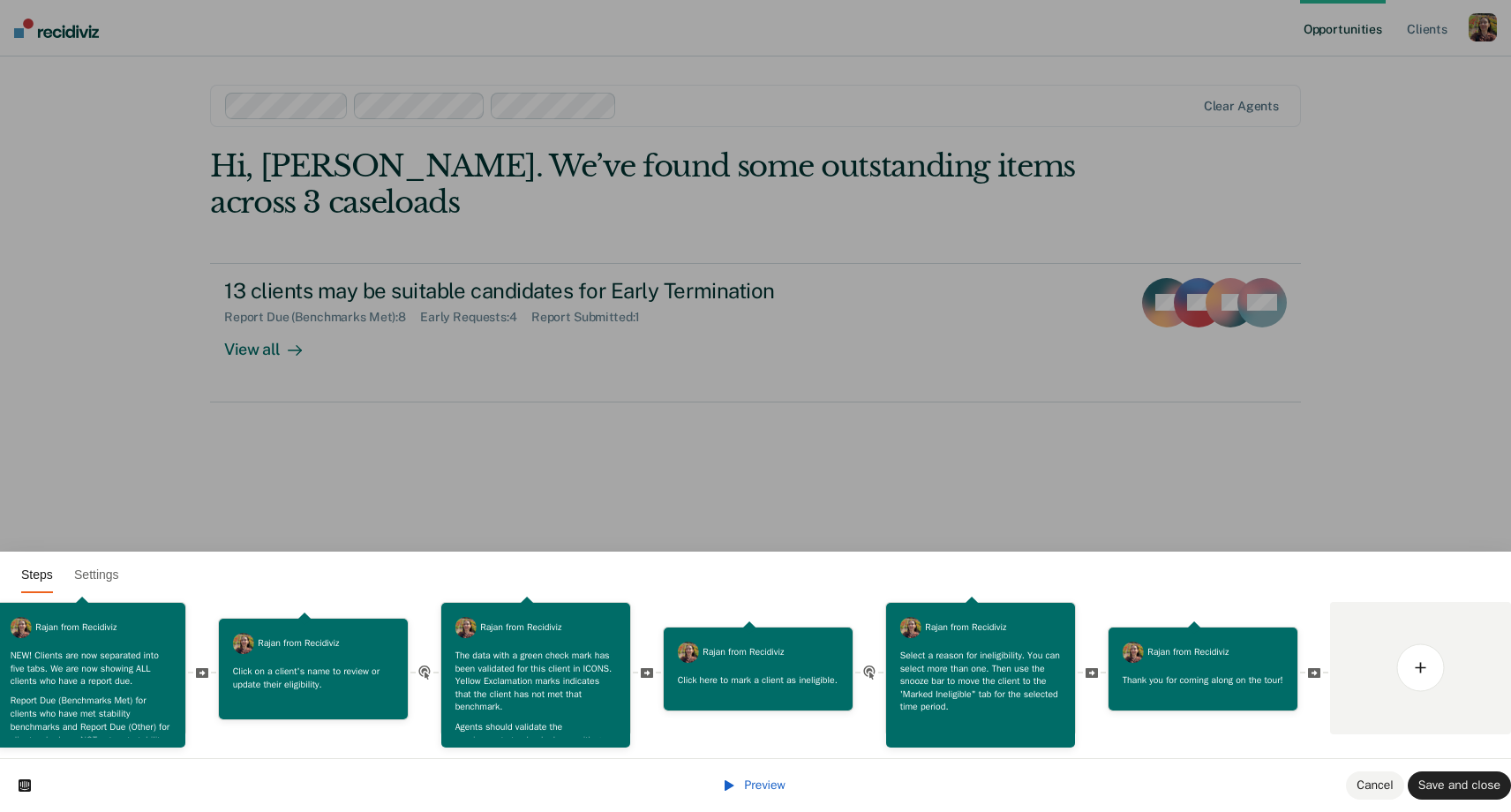 click on "Preview
Cancel
Save and close" at bounding box center (756, 785) 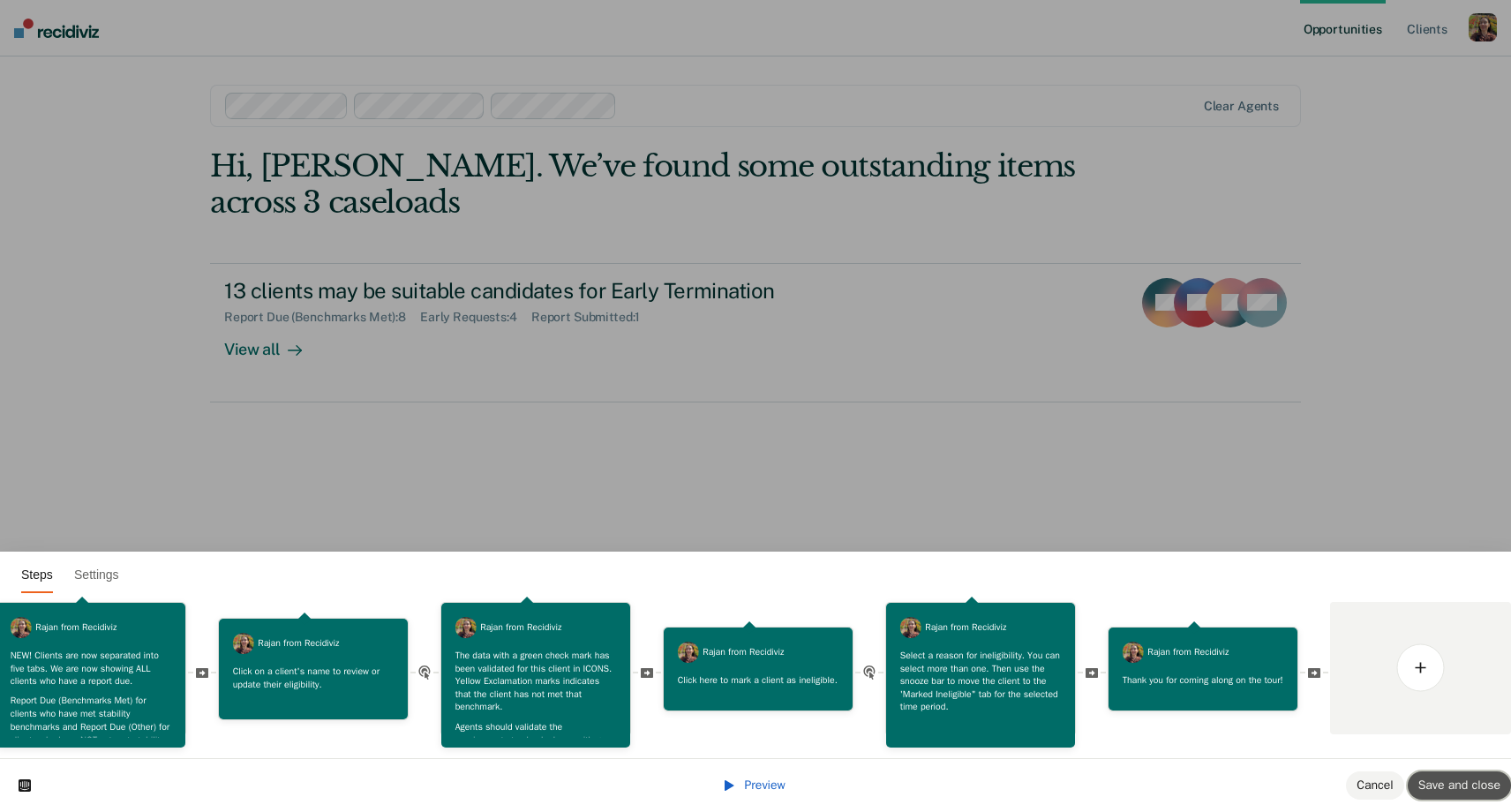 click on "Save and close" at bounding box center (1459, 785) 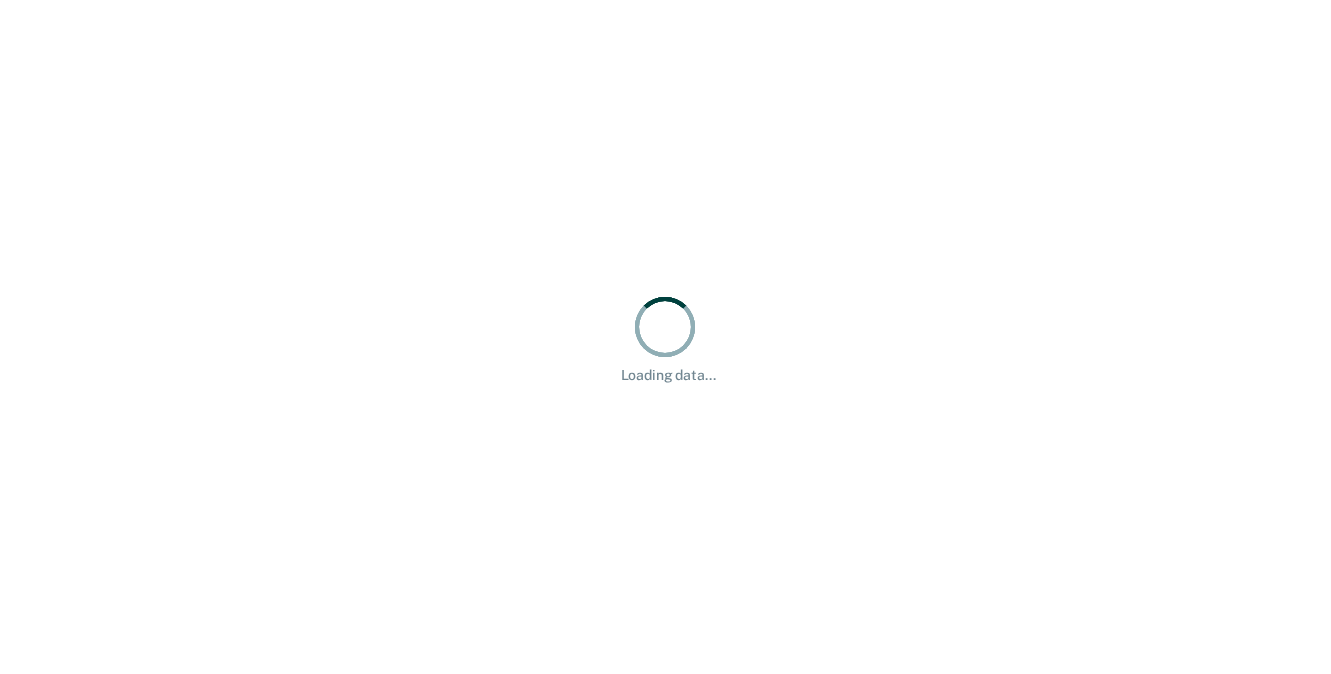 scroll, scrollTop: 0, scrollLeft: 0, axis: both 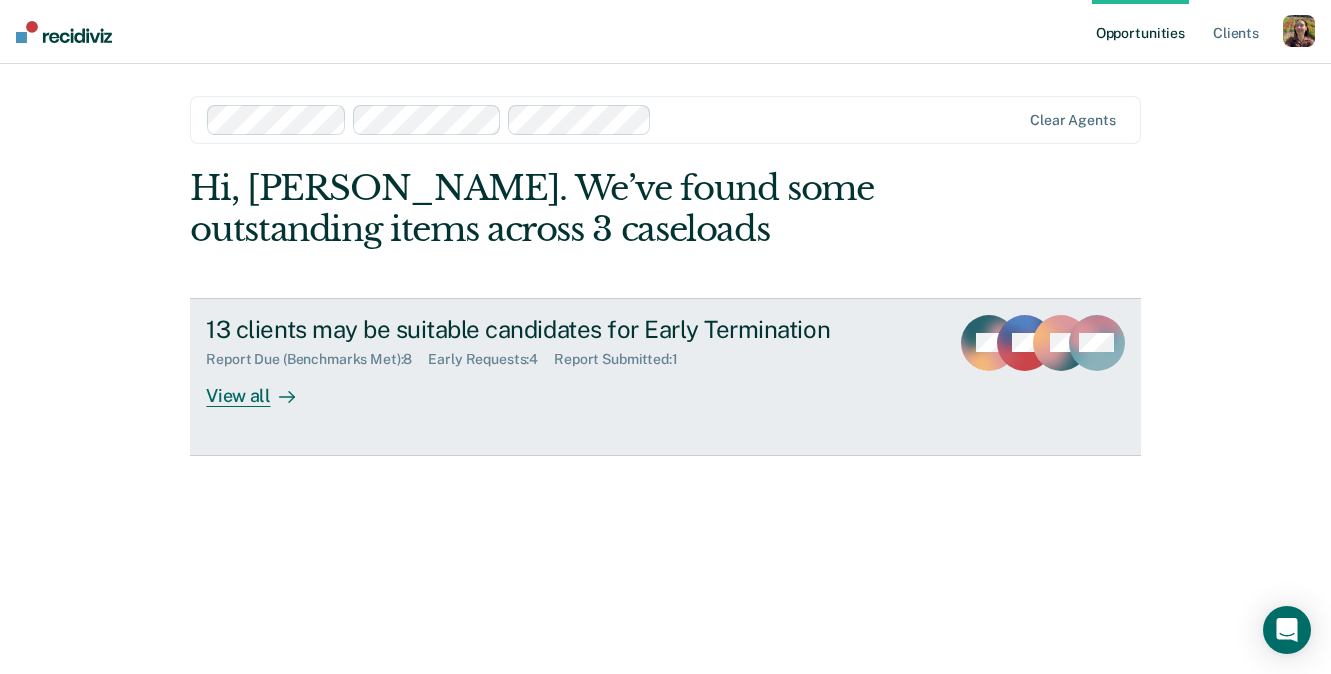 click on "13 clients may be suitable candidates for Early Termination Report Due (Benchmarks Met) :  8 Early Requests :  4 Report Submitted :  1 View all   SB EA JK + 10" at bounding box center (665, 377) 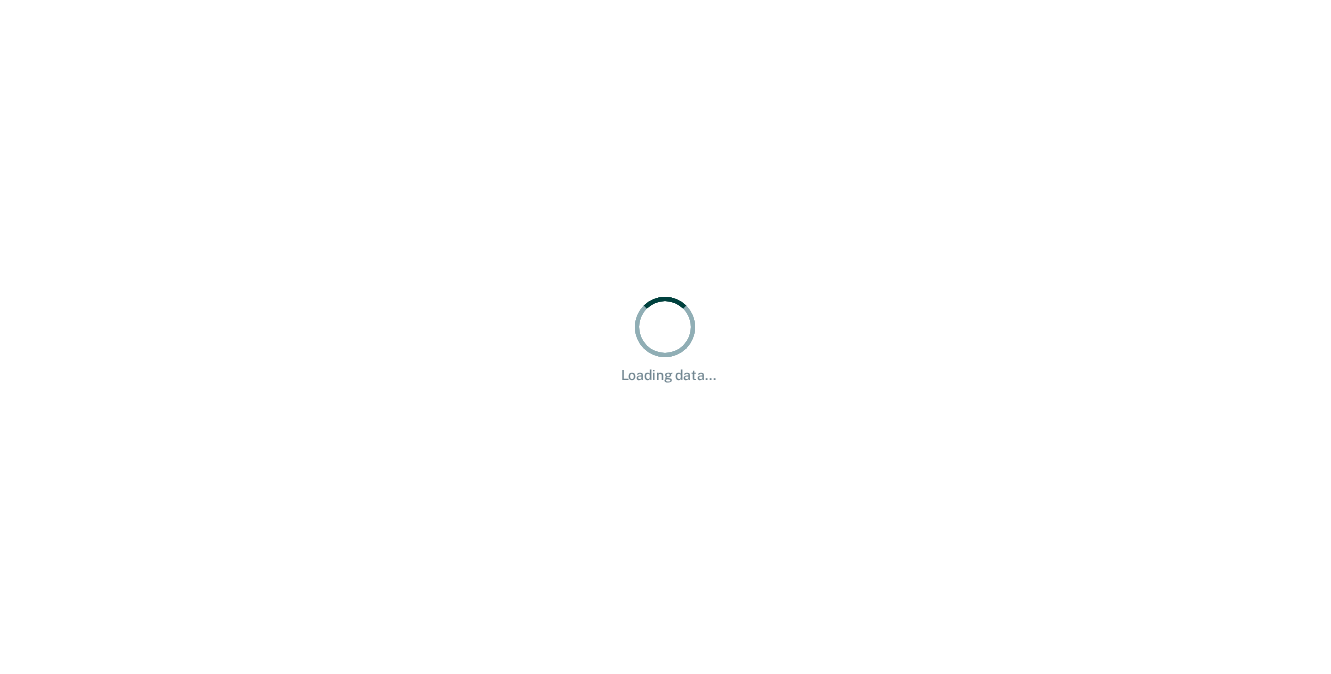 scroll, scrollTop: 0, scrollLeft: 0, axis: both 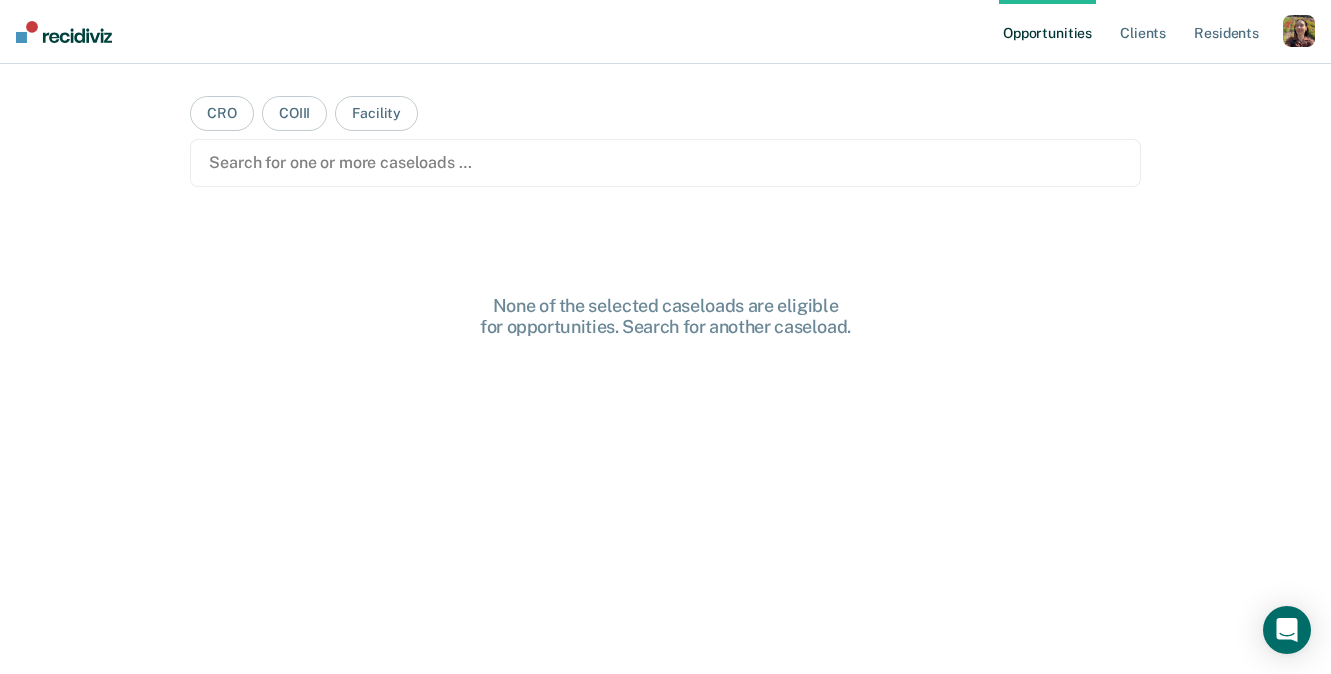 click at bounding box center (1299, 31) 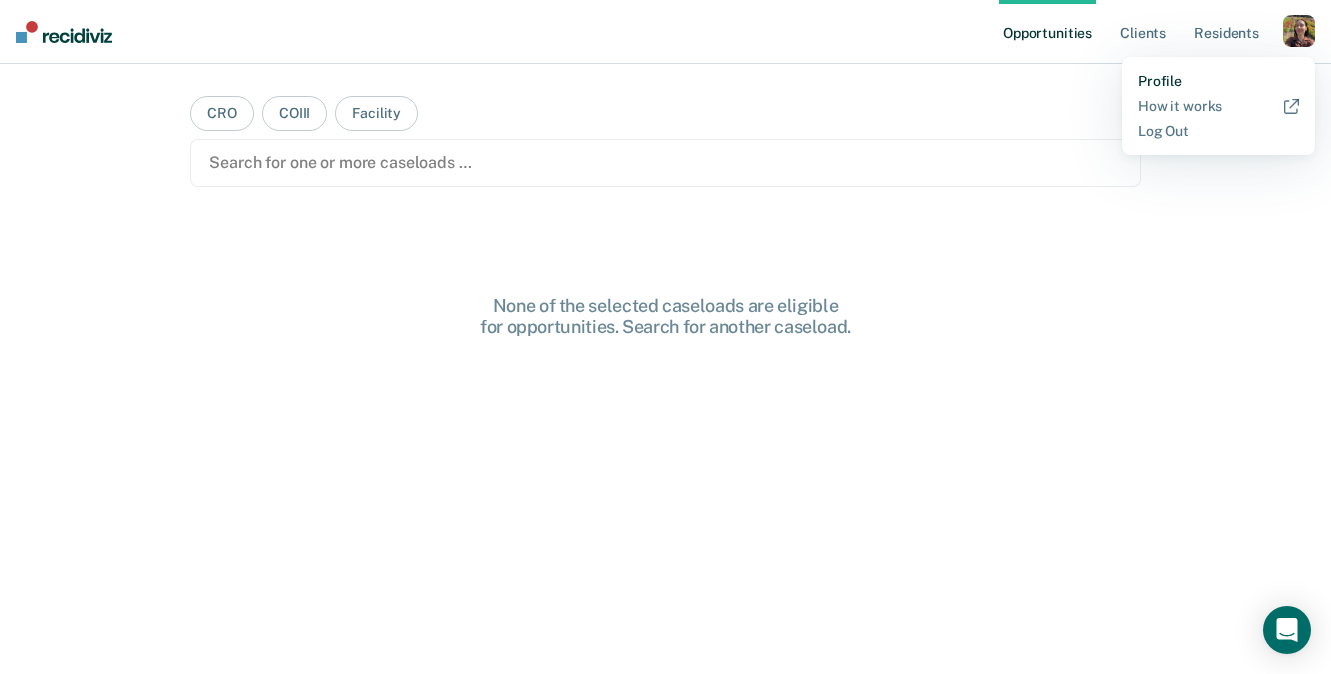 click on "Profile" at bounding box center (1218, 81) 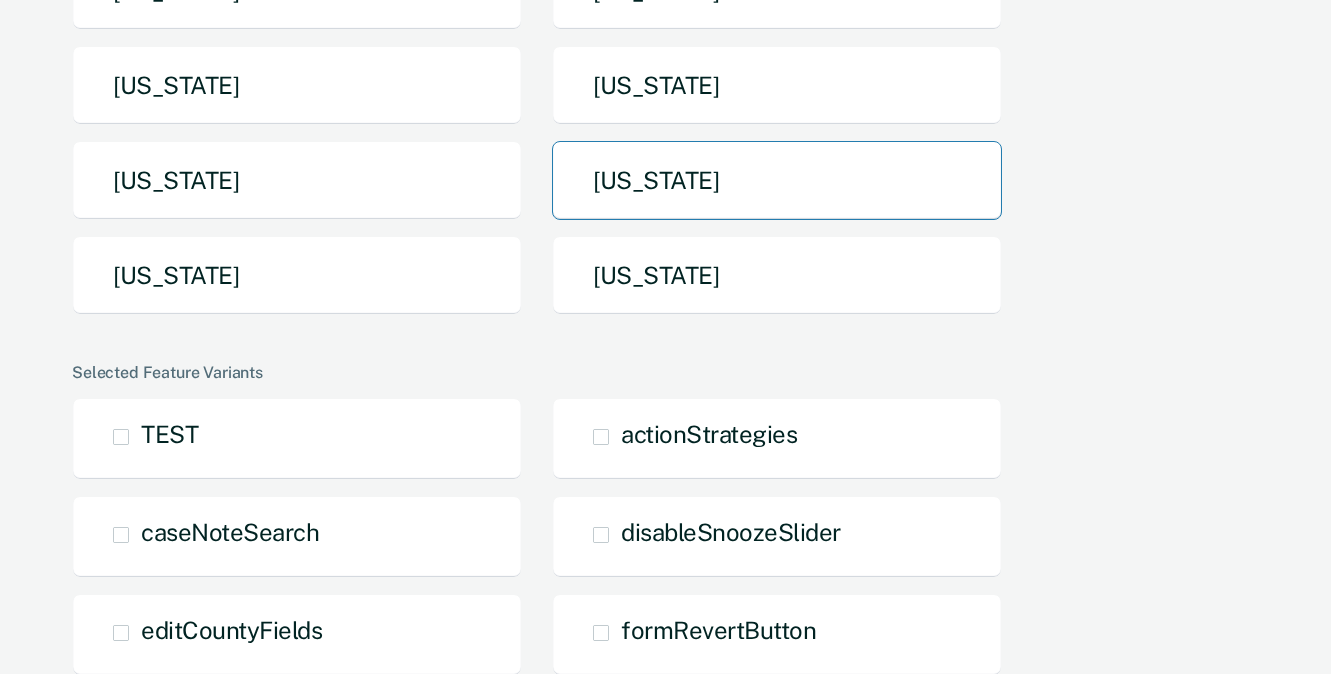 scroll, scrollTop: 524, scrollLeft: 0, axis: vertical 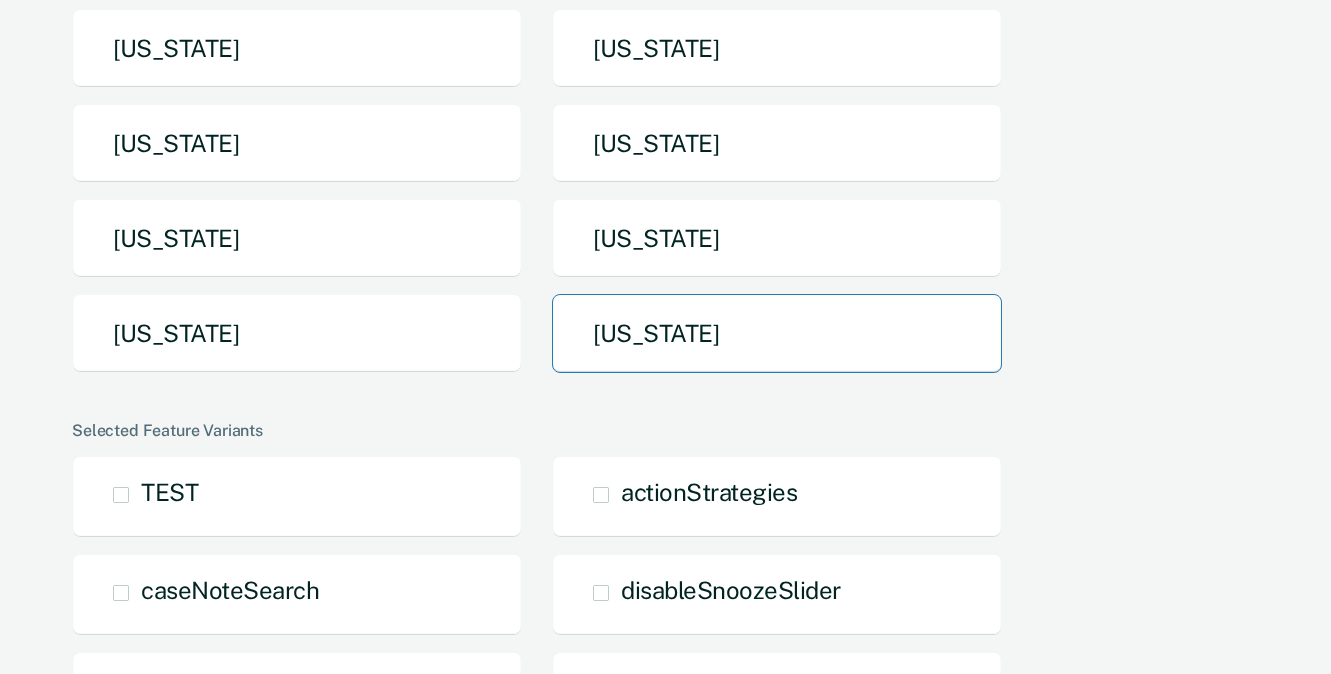 click on "[US_STATE]" at bounding box center (777, 333) 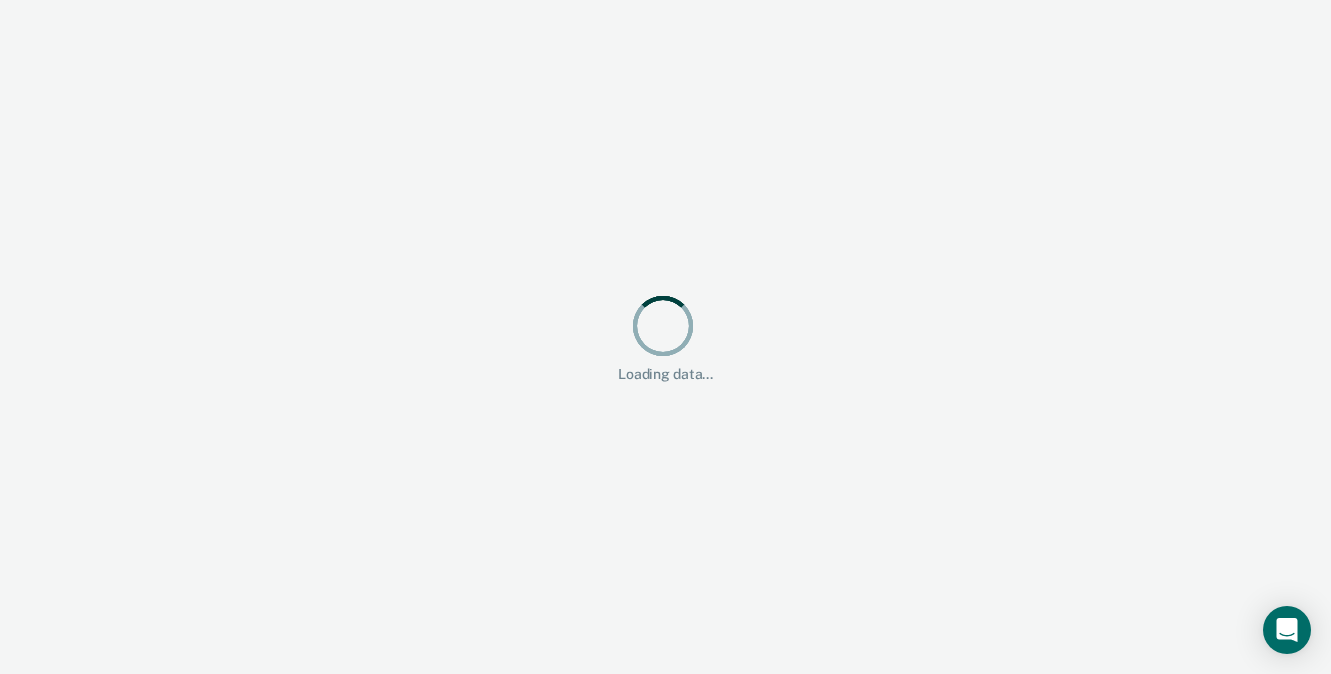 scroll, scrollTop: 0, scrollLeft: 0, axis: both 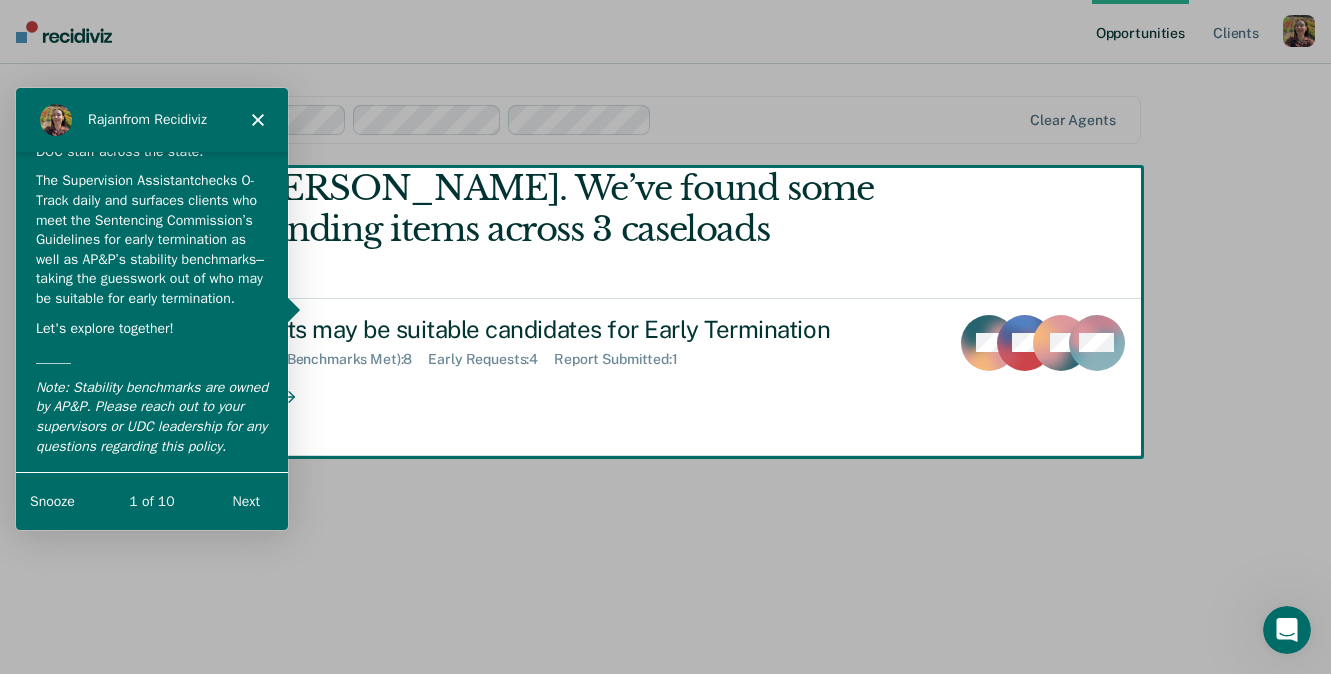 click on "Next" at bounding box center [245, 500] 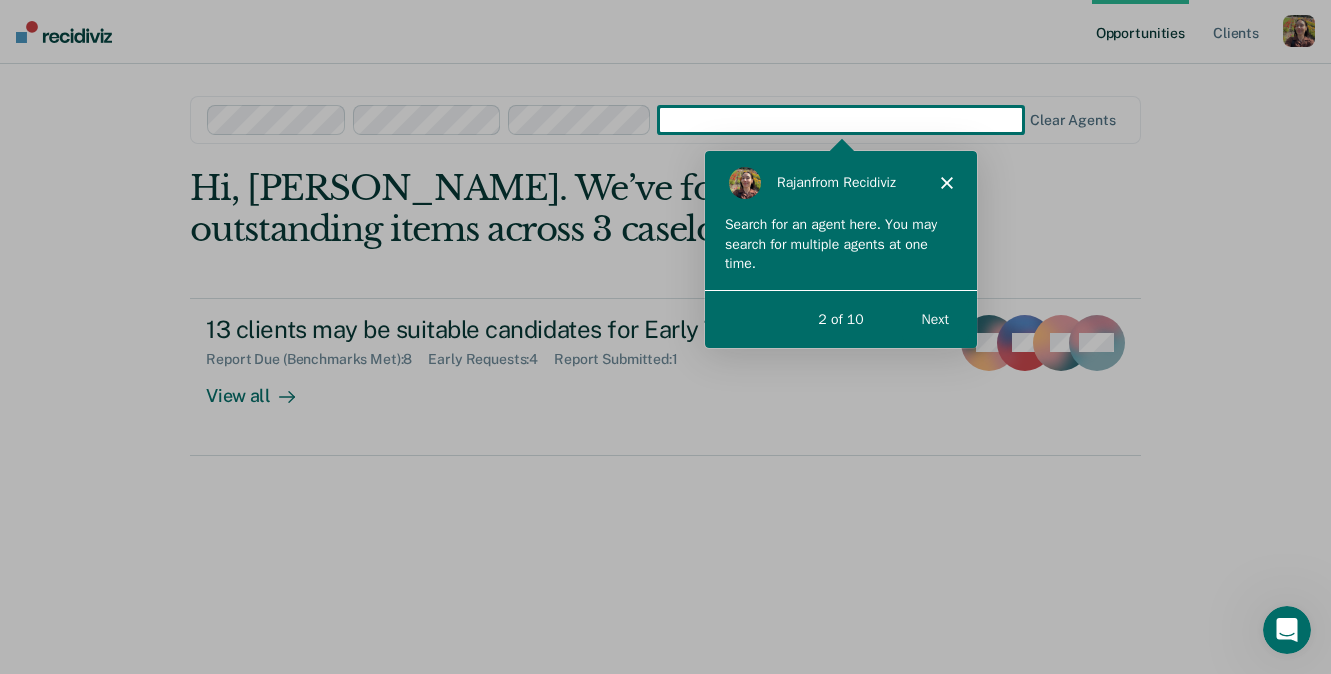 scroll, scrollTop: 0, scrollLeft: 0, axis: both 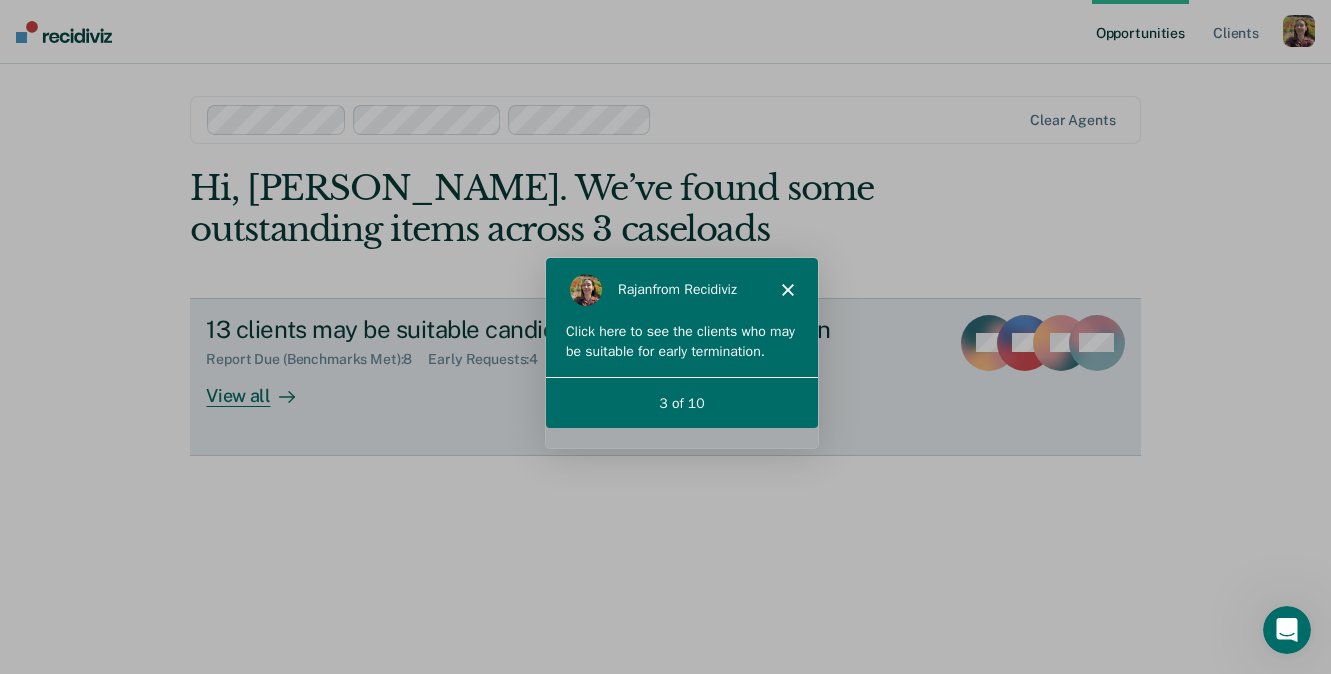 click on "View all" at bounding box center [262, 387] 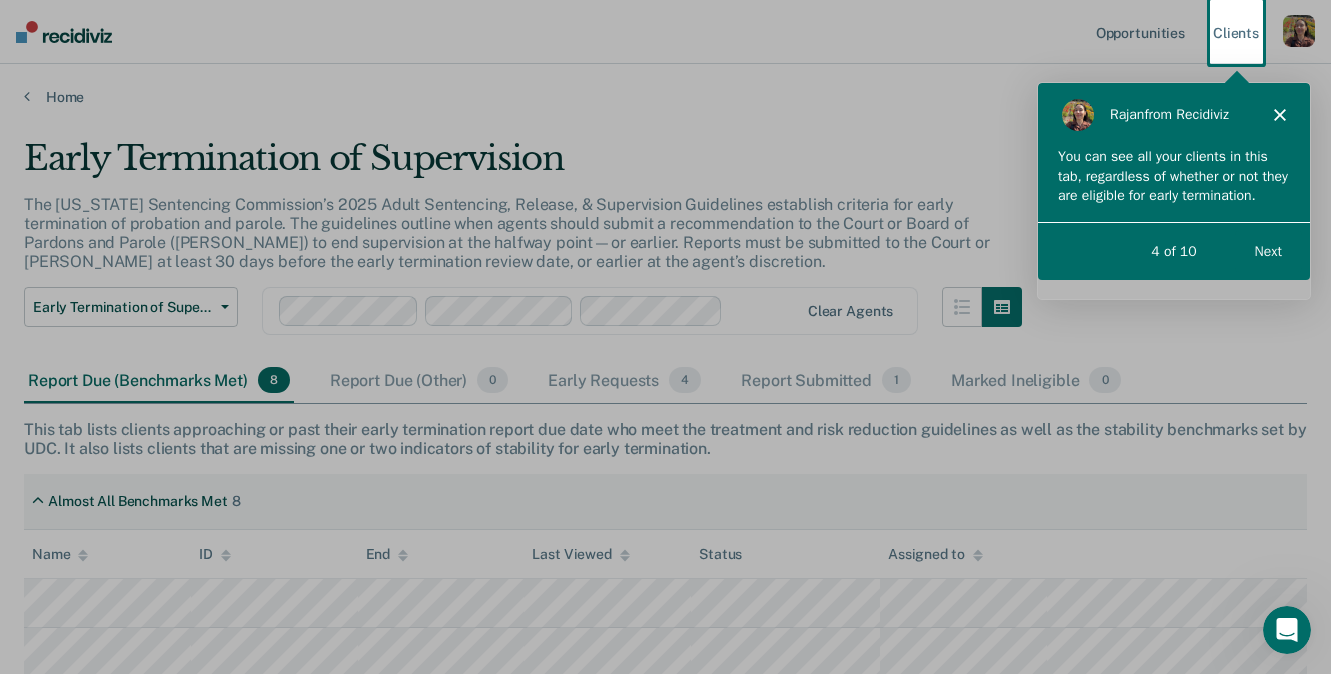 scroll, scrollTop: 0, scrollLeft: 0, axis: both 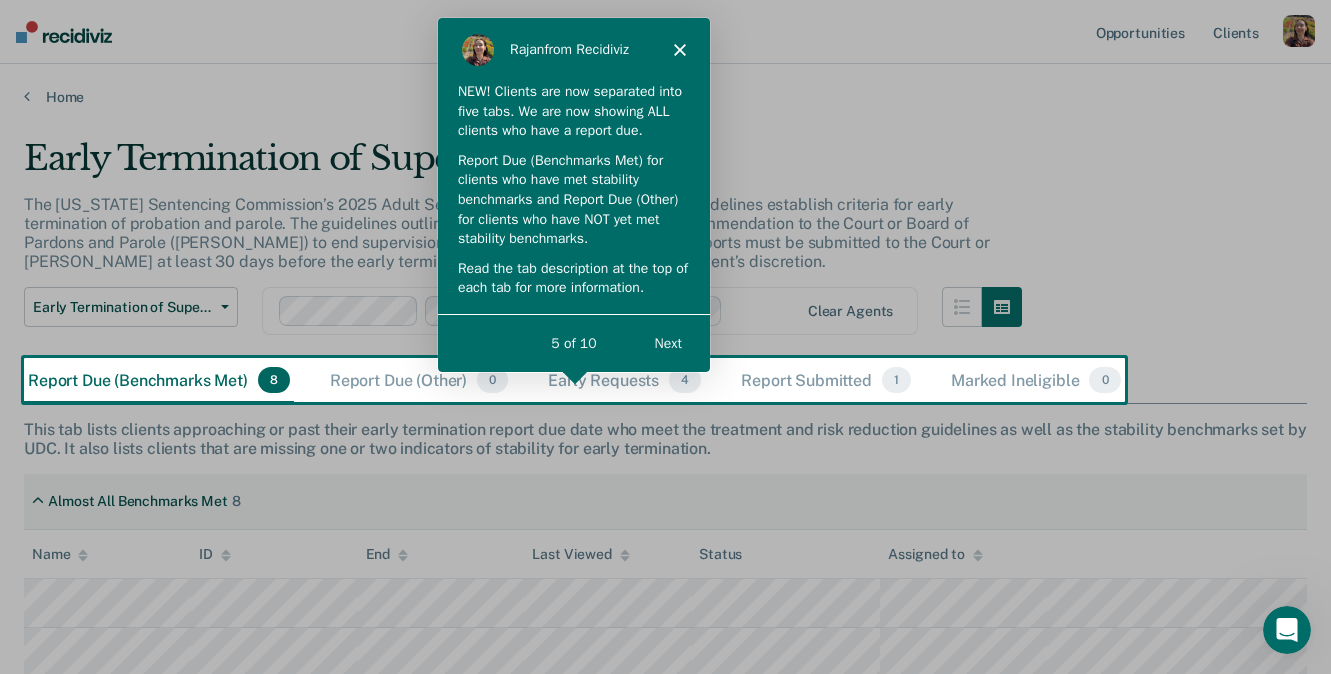 click on "Next" at bounding box center [667, 342] 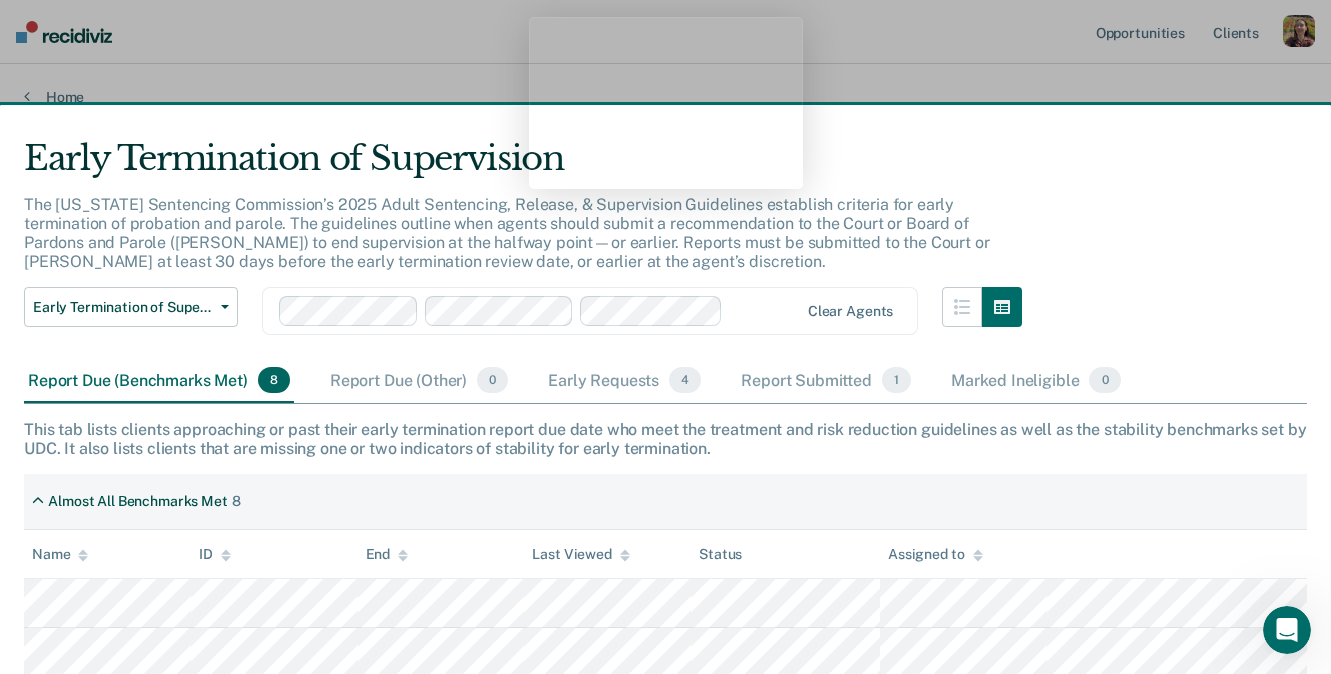 scroll, scrollTop: 37, scrollLeft: 0, axis: vertical 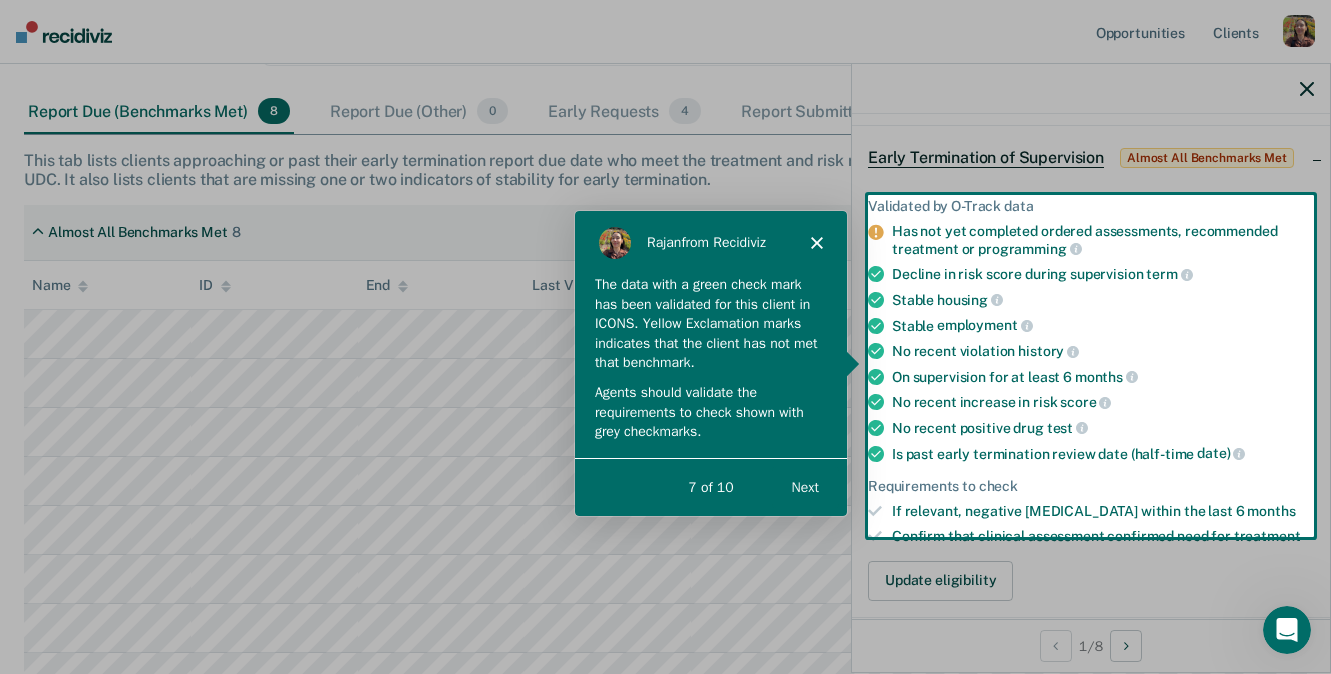 click on "The data with a green check mark has been validated for this client in ICONS. Yellow Exclamation marks indicates that the client has not met that benchmark." at bounding box center [710, 323] 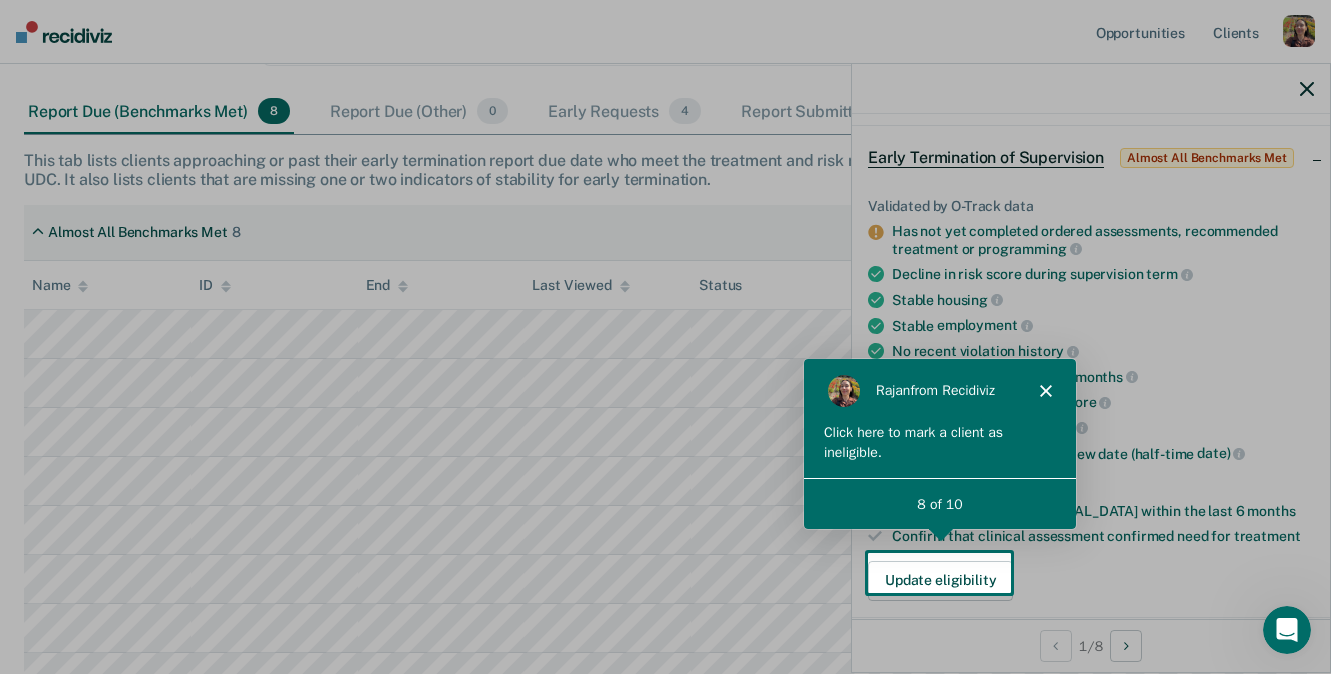 scroll, scrollTop: 0, scrollLeft: 0, axis: both 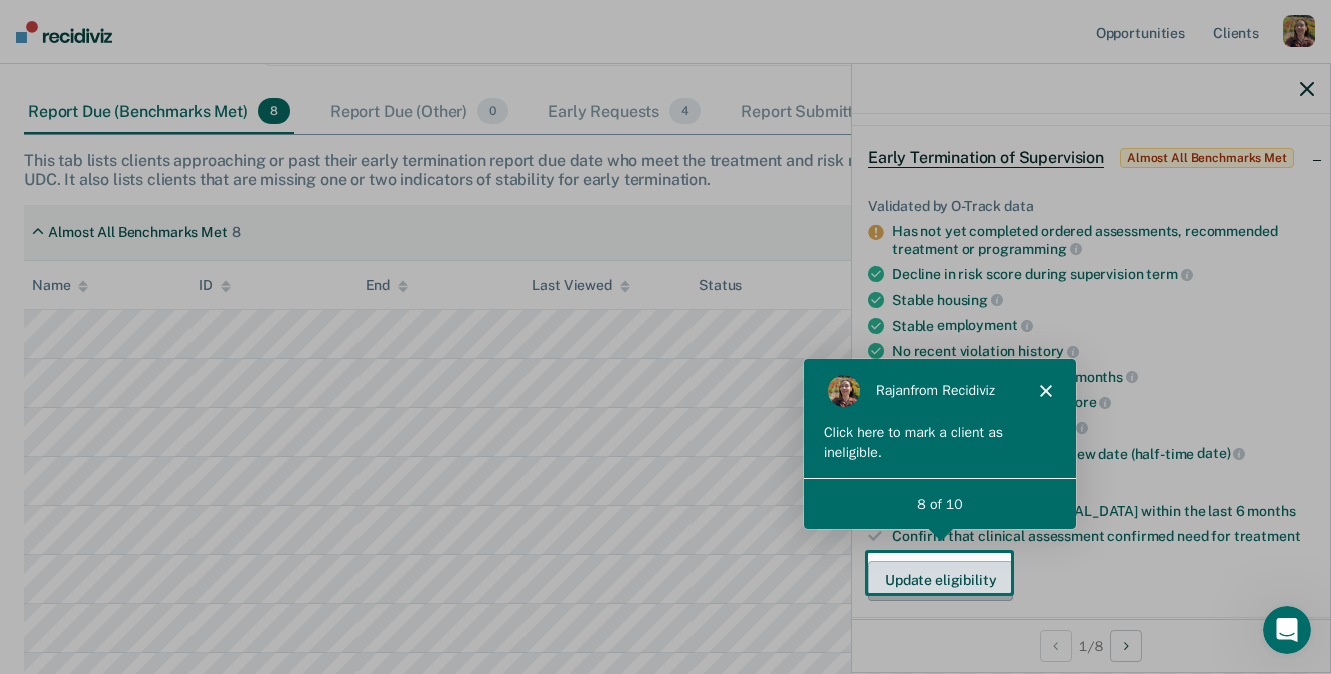 click on "Update eligibility" at bounding box center [940, 581] 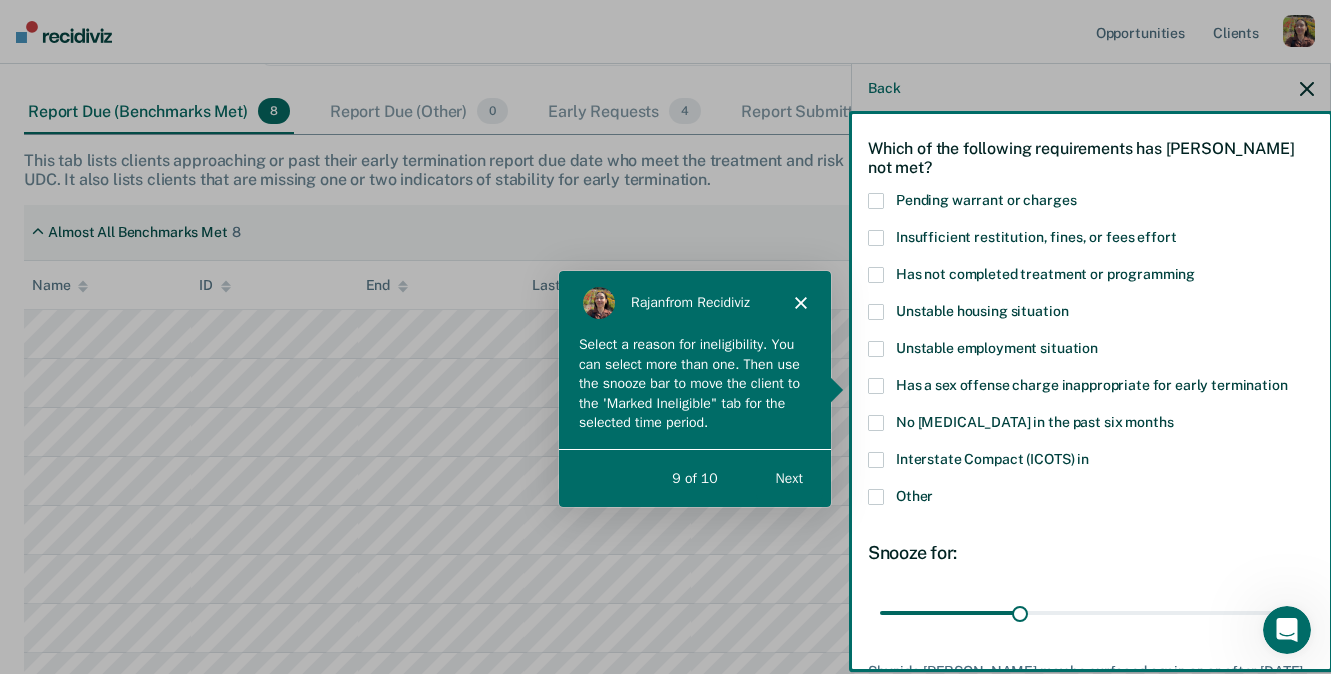 scroll, scrollTop: 0, scrollLeft: 0, axis: both 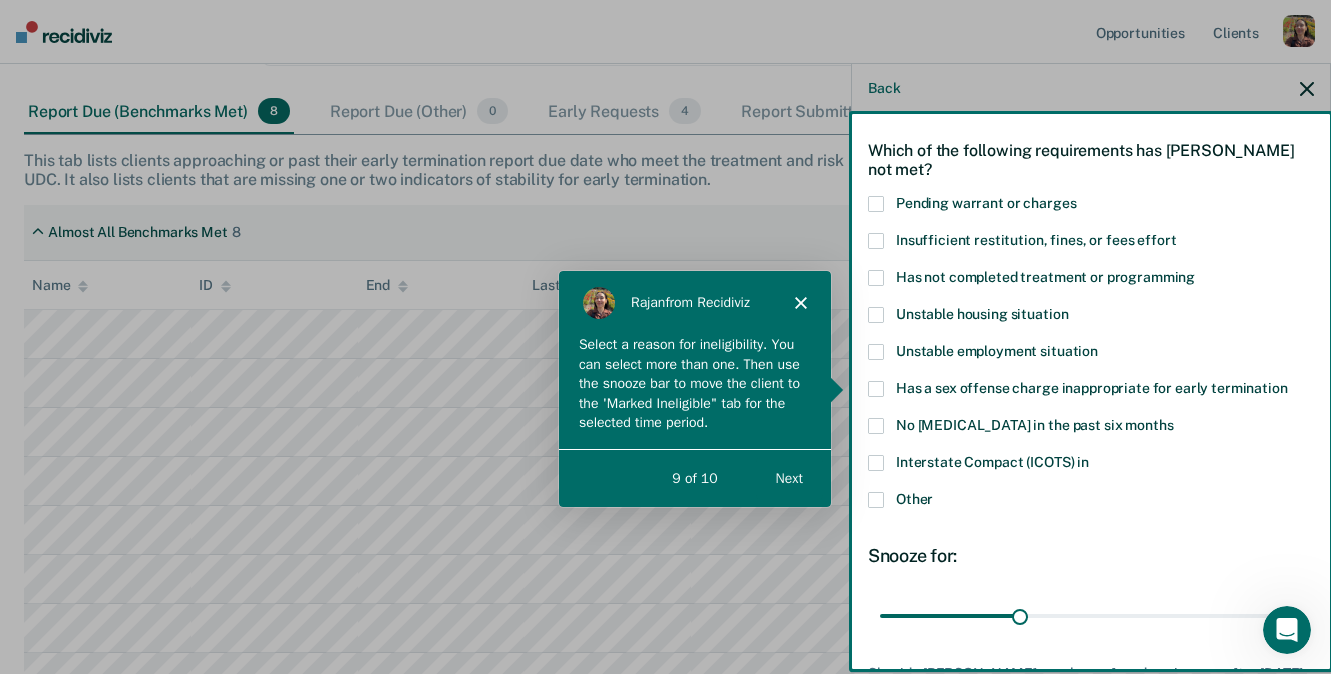 click on "Next" at bounding box center [788, 476] 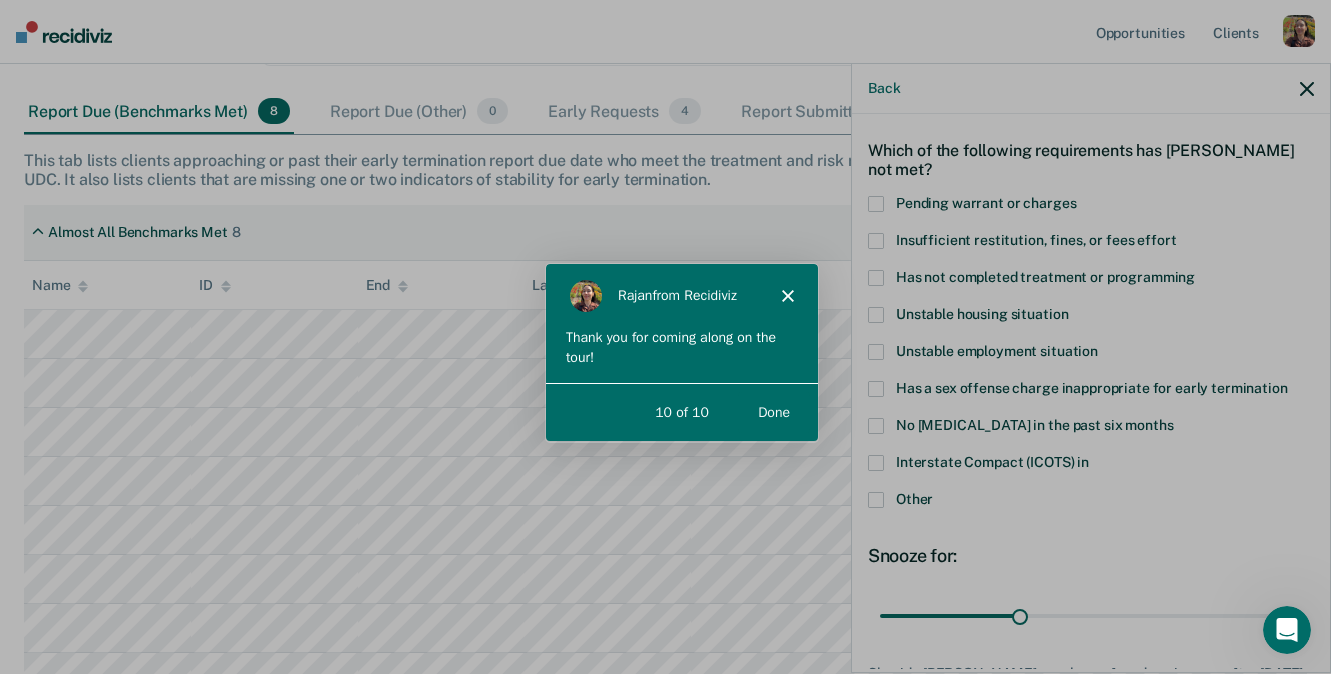 scroll, scrollTop: 0, scrollLeft: 0, axis: both 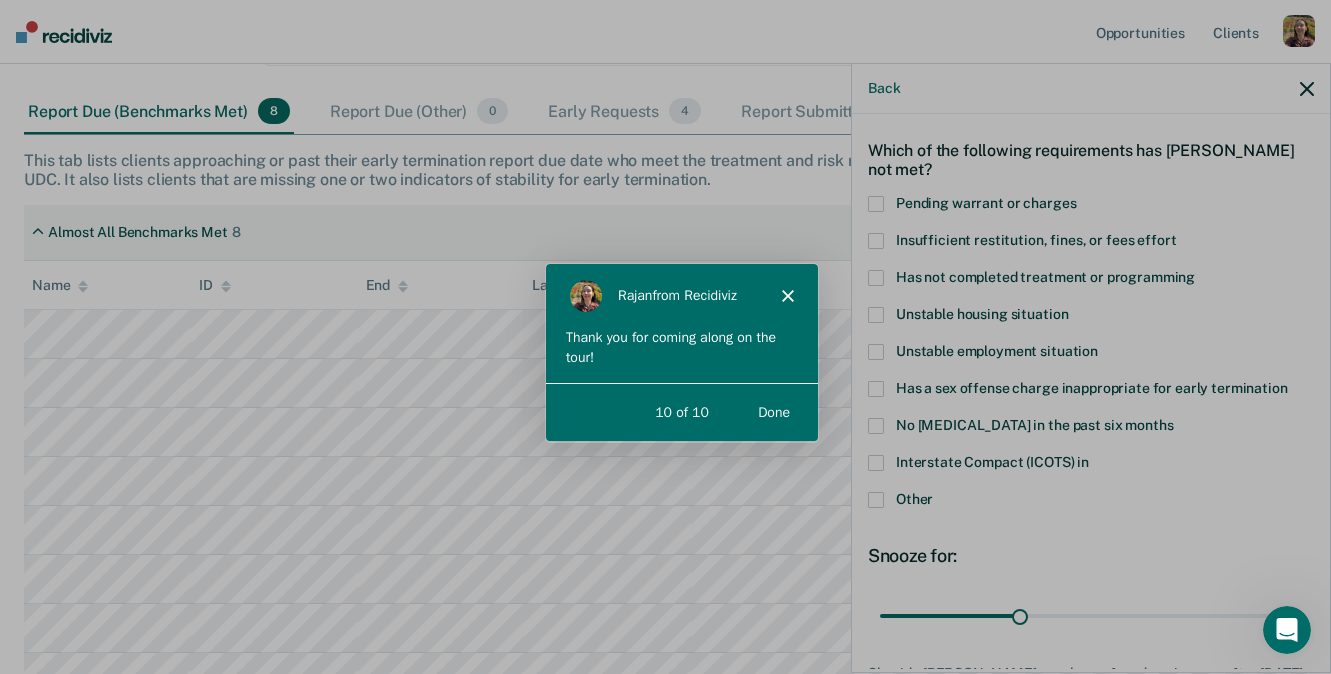 click on "Done" at bounding box center [772, 411] 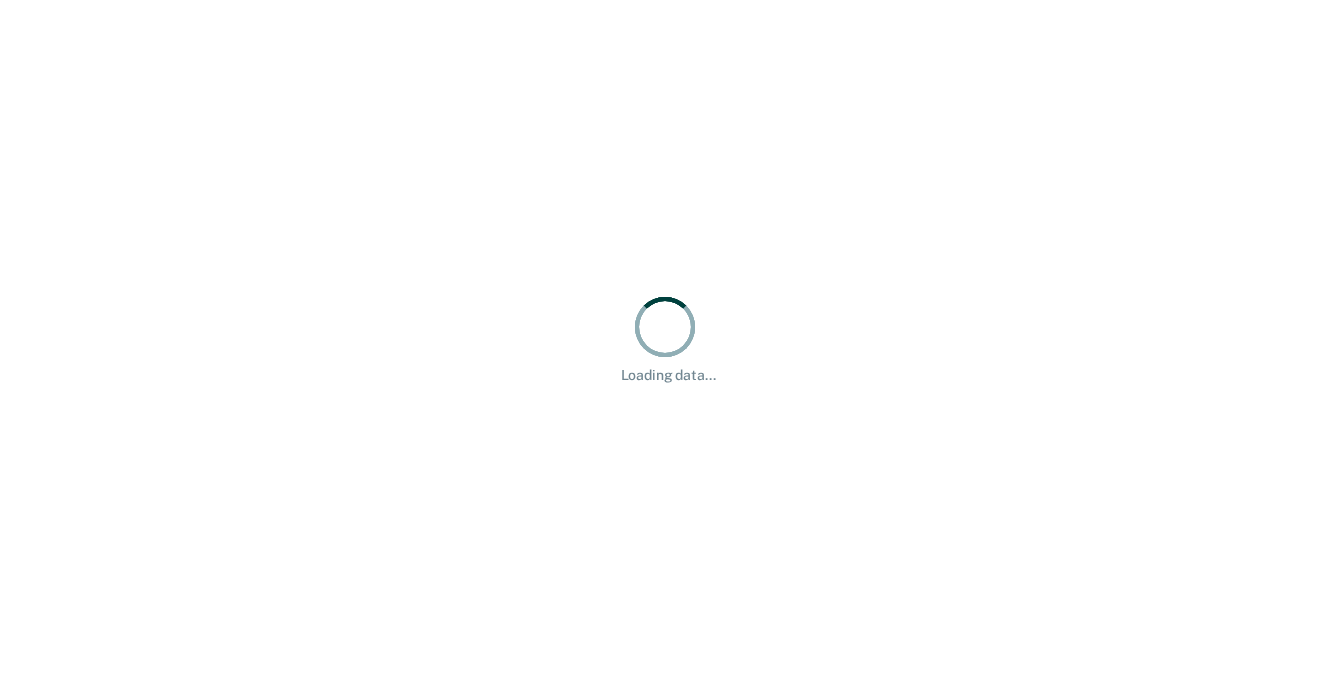 scroll, scrollTop: 0, scrollLeft: 0, axis: both 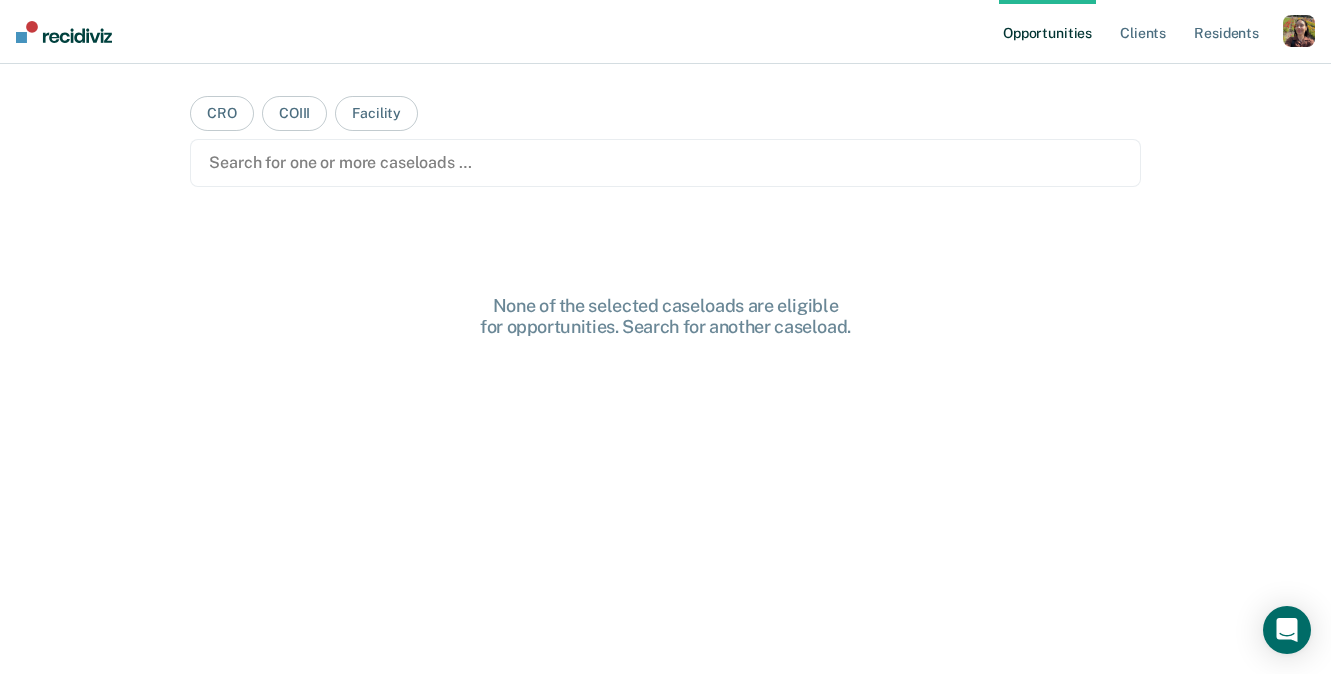 click at bounding box center [1299, 31] 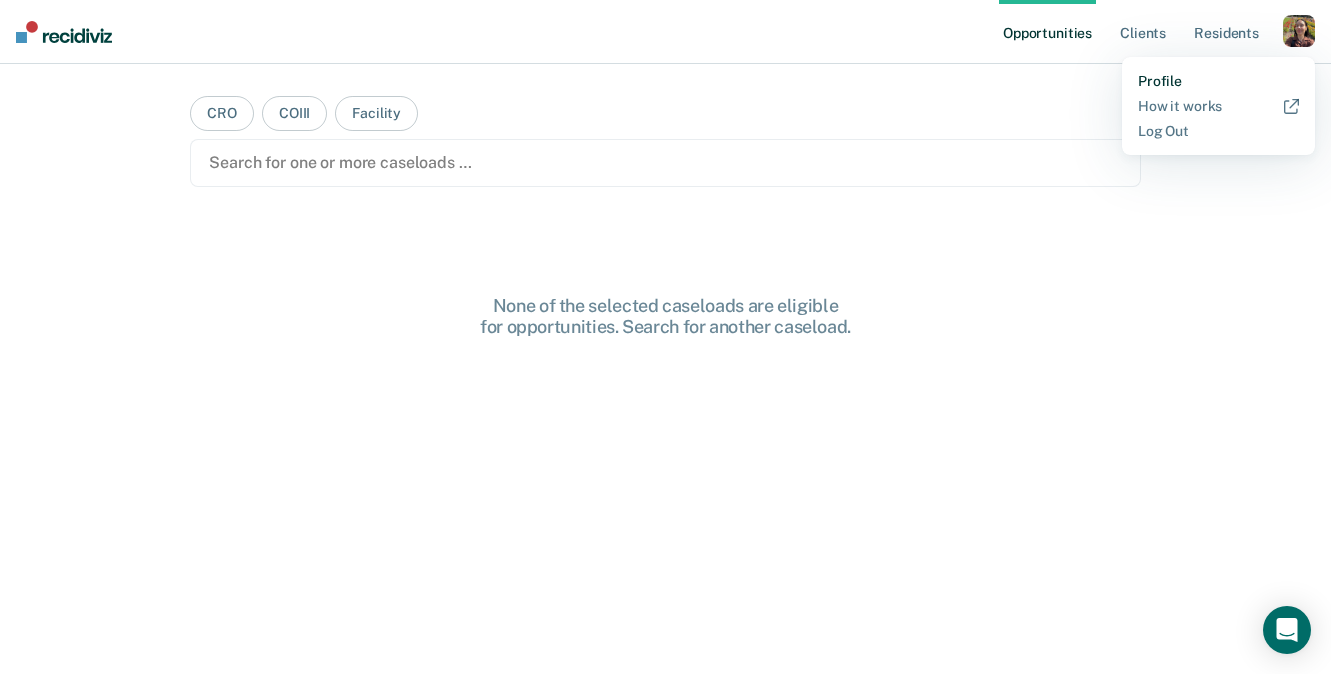 click on "Profile" at bounding box center (1218, 81) 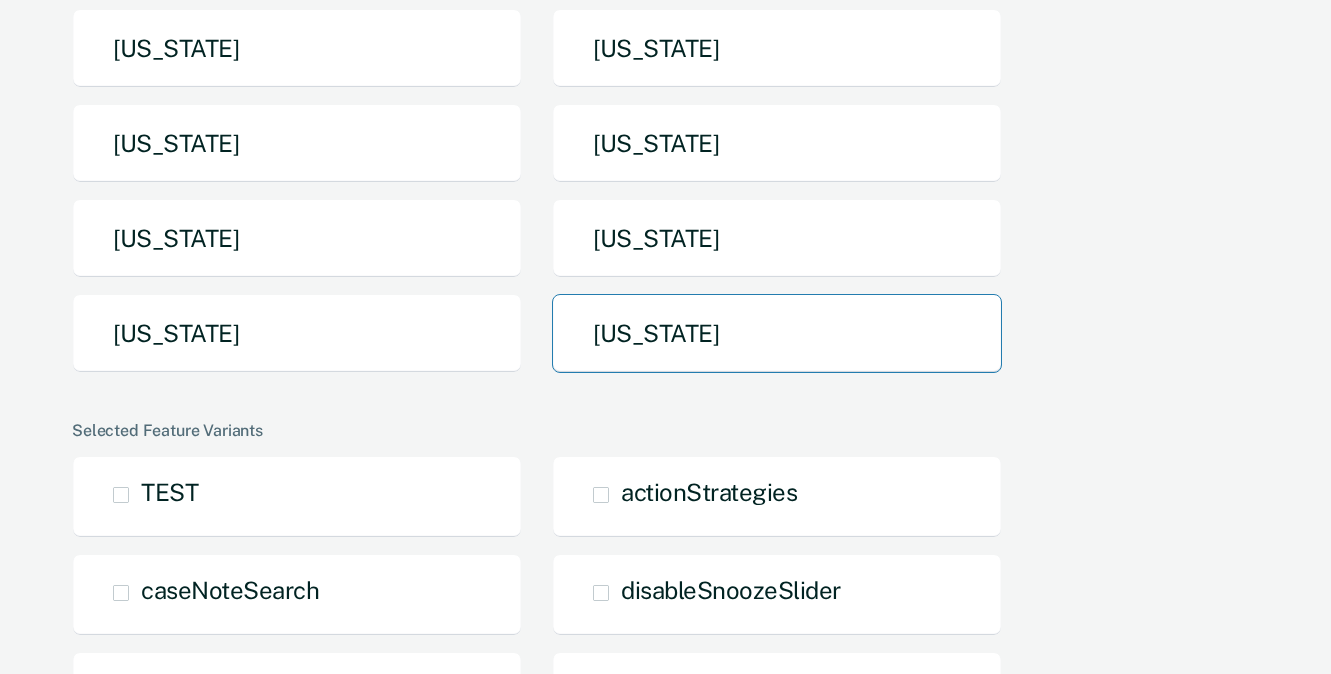 scroll, scrollTop: 521, scrollLeft: 0, axis: vertical 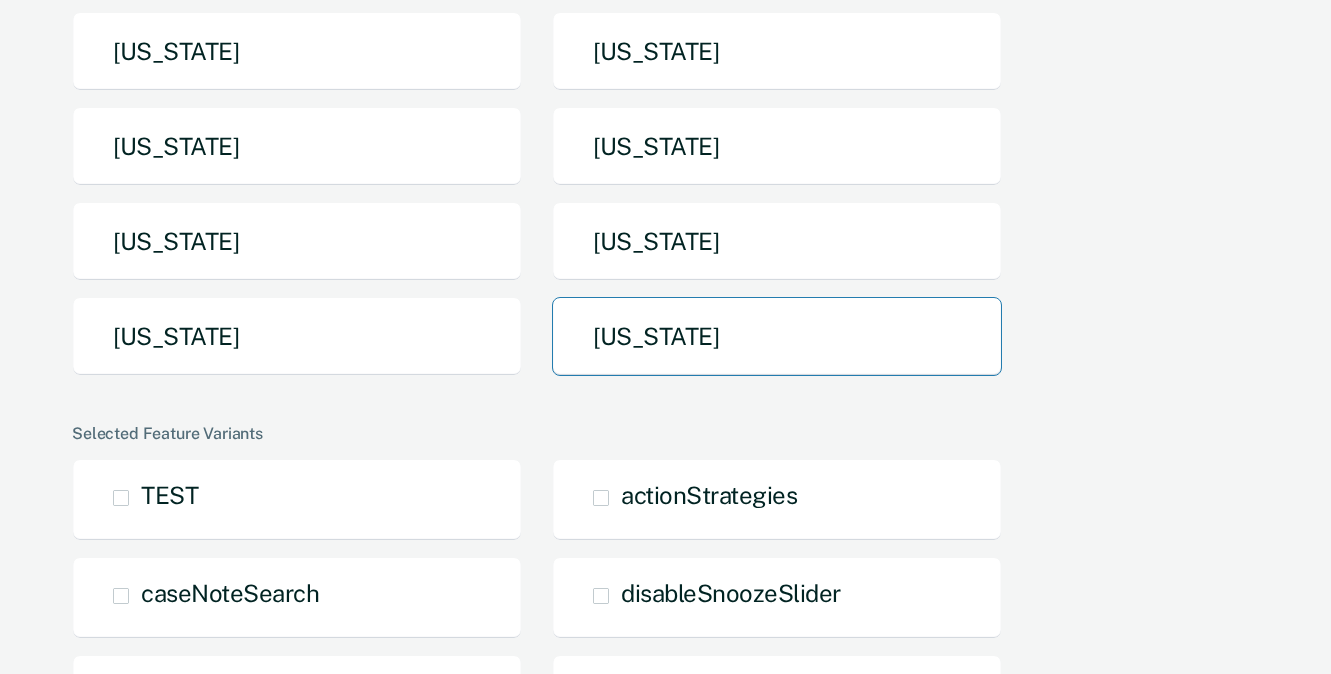click on "[US_STATE]" at bounding box center [777, 336] 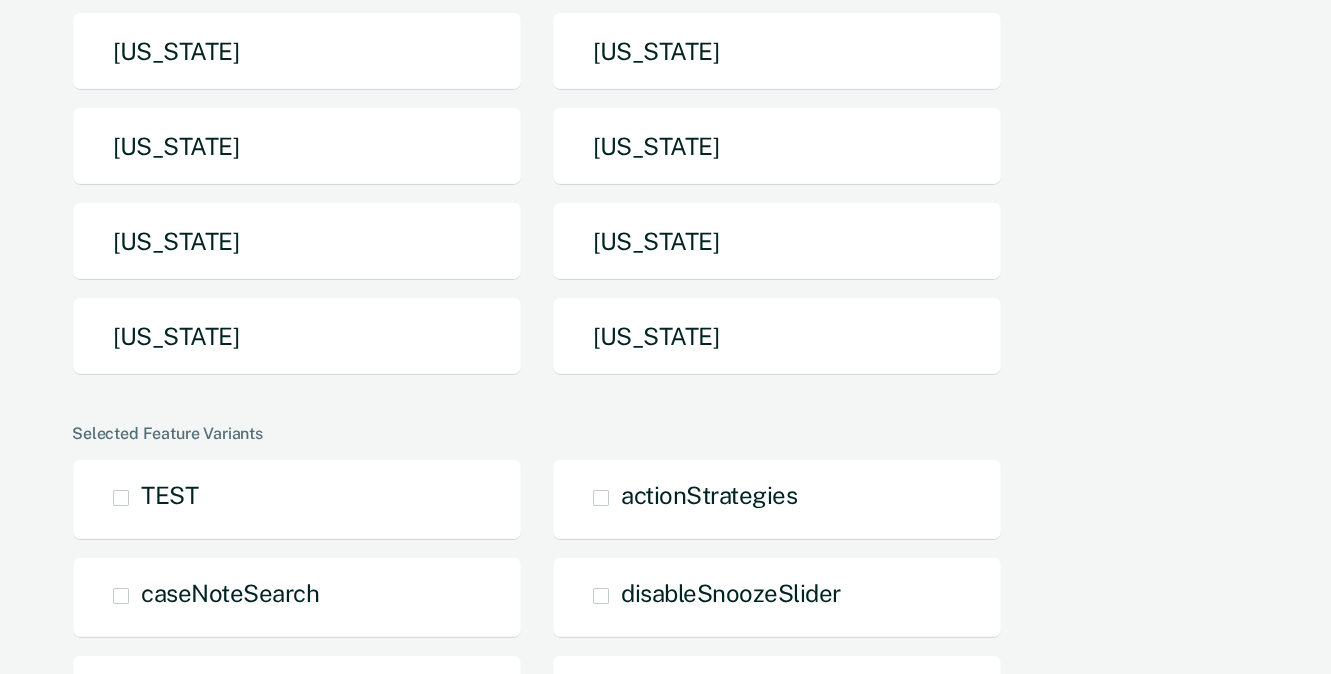 scroll, scrollTop: 0, scrollLeft: 0, axis: both 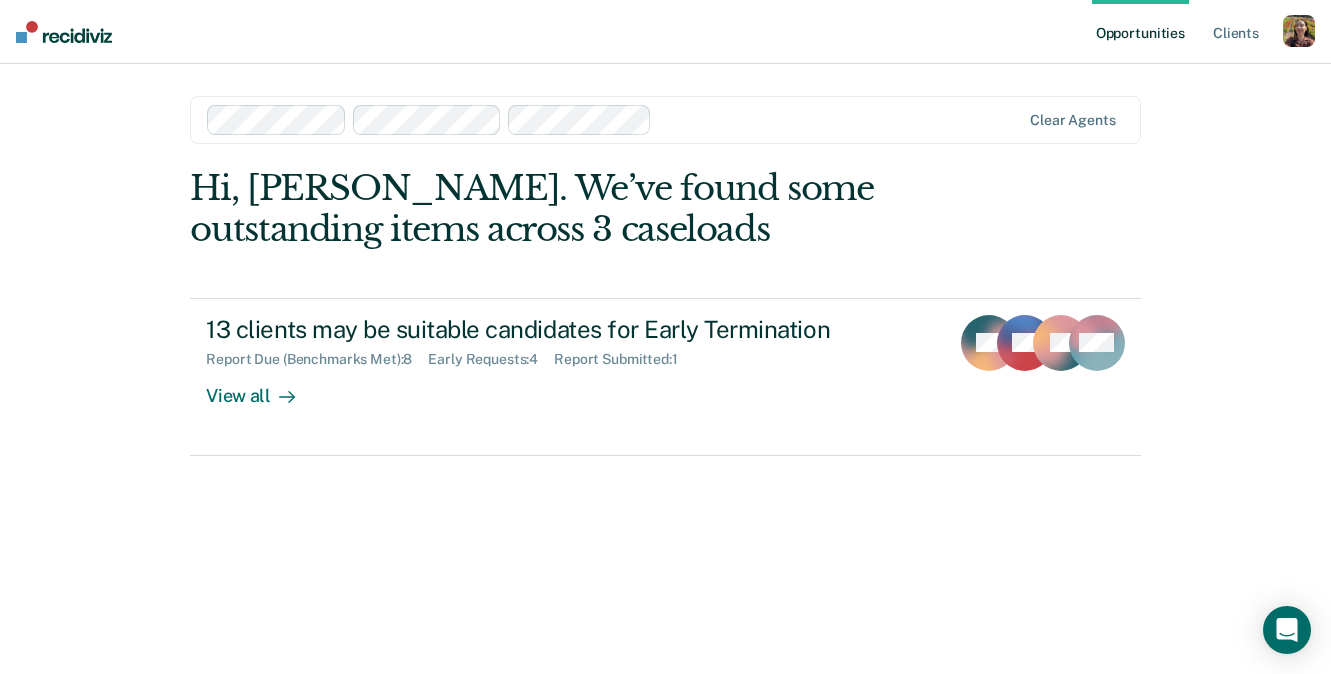 click on "Hi, Rajan. We’ve found some outstanding items across 3 caseloads 13 clients may be suitable candidates for Early Termination Report Due (Benchmarks Met) :  8 Early Requests :  4 Report Submitted :  1 View all   SB EA JK + 10" at bounding box center [665, 393] 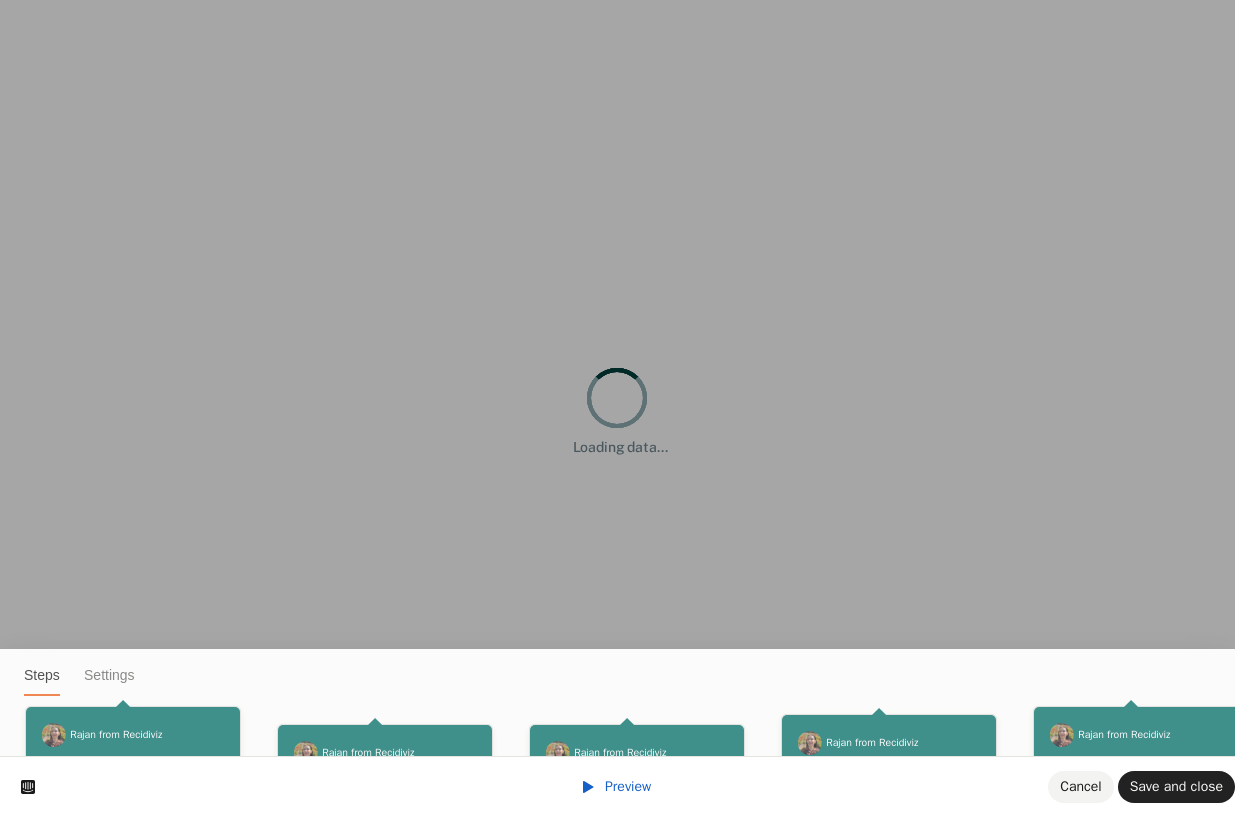 scroll, scrollTop: 0, scrollLeft: 0, axis: both 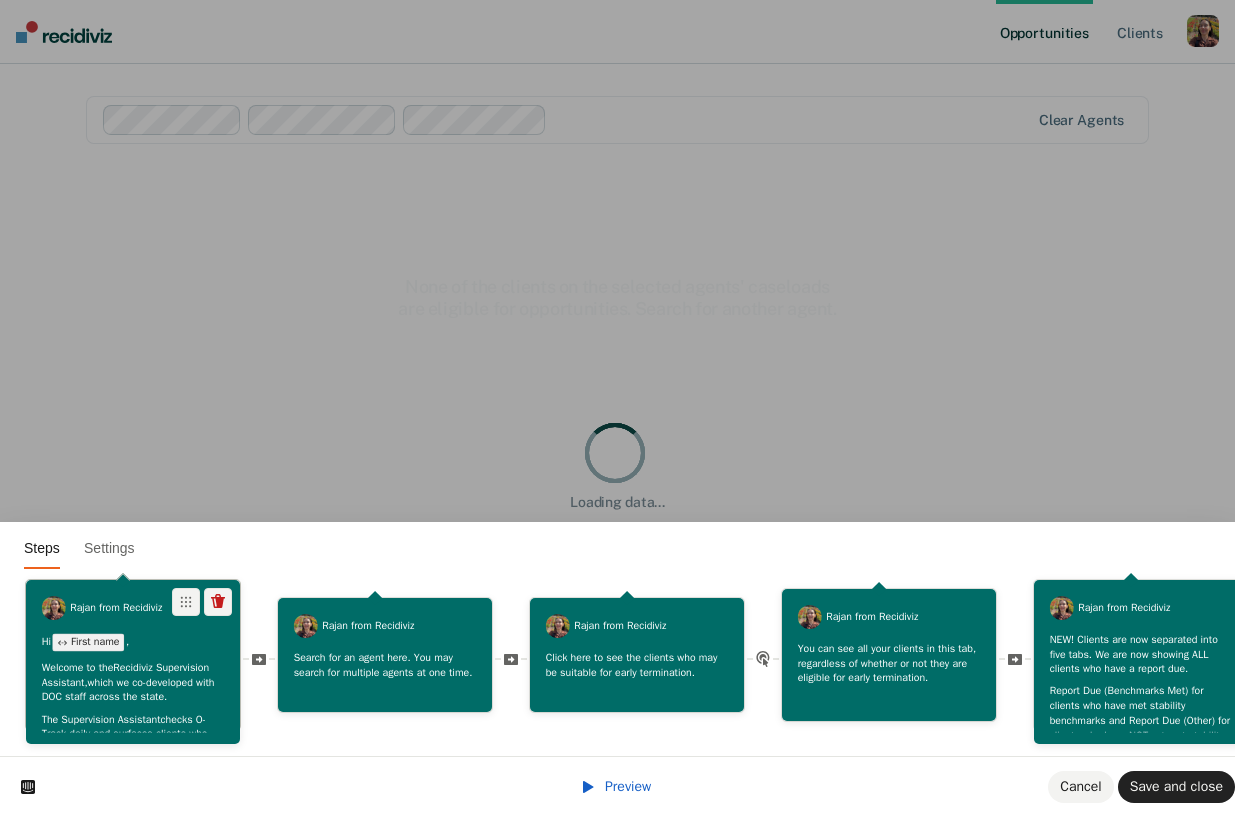 click on "Welcome to the  Recidiviz Supervision Assistant,  which we co-developed with DOC staff across the state." at bounding box center [133, 683] 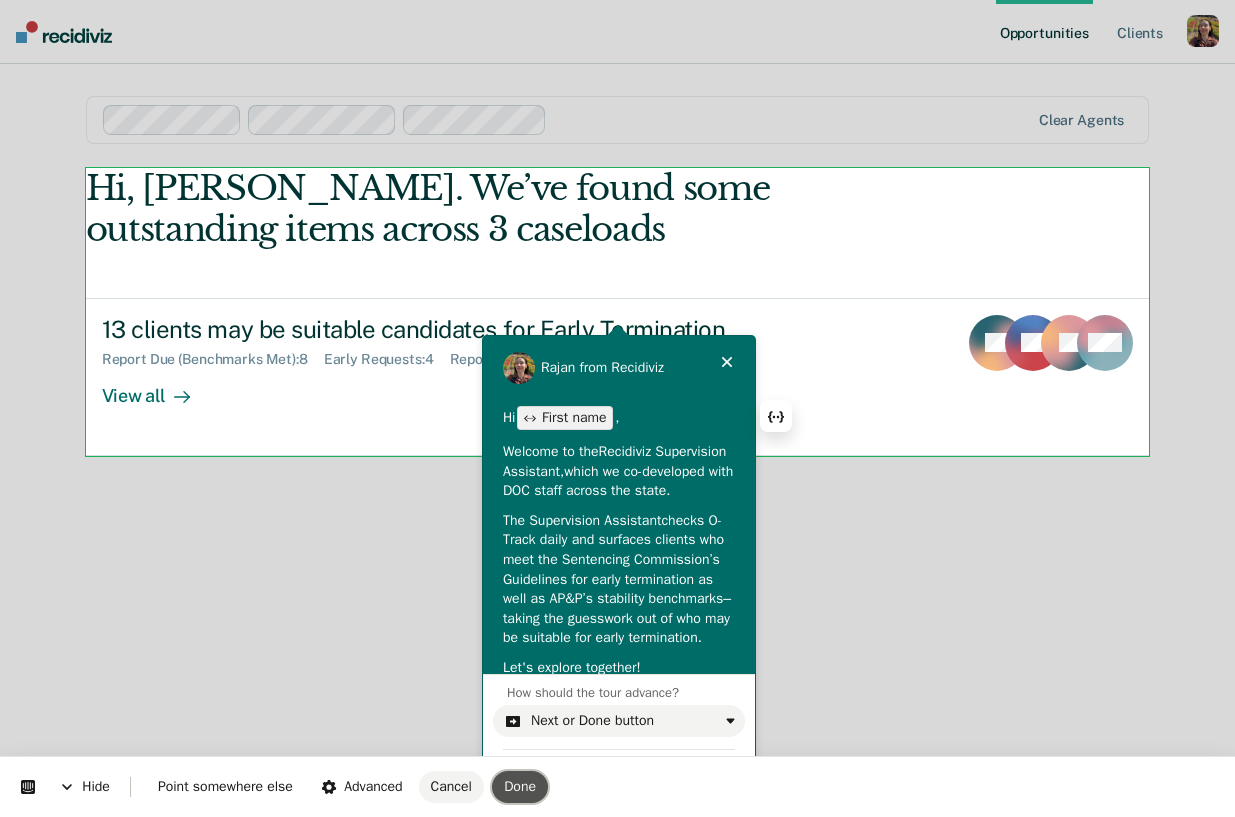 click on "Done" at bounding box center [520, 787] 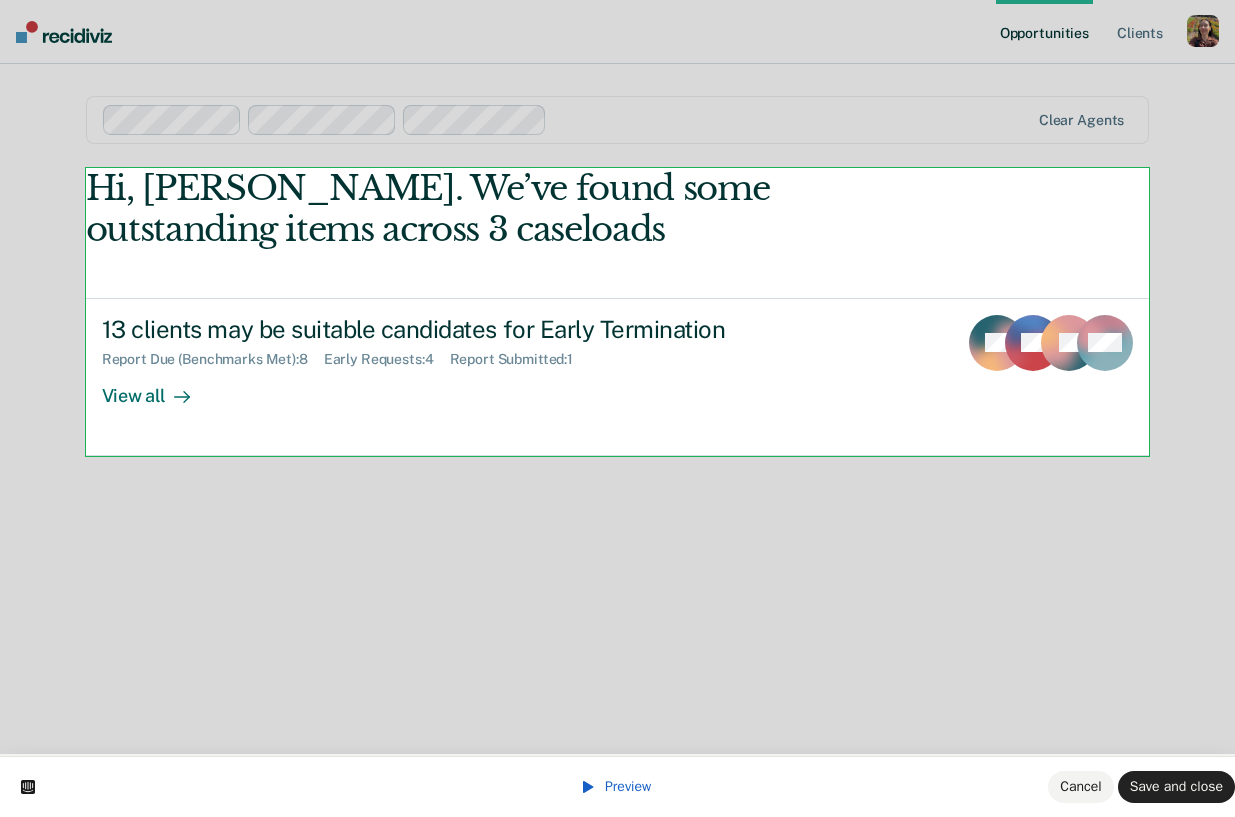 scroll, scrollTop: 0, scrollLeft: 1515, axis: horizontal 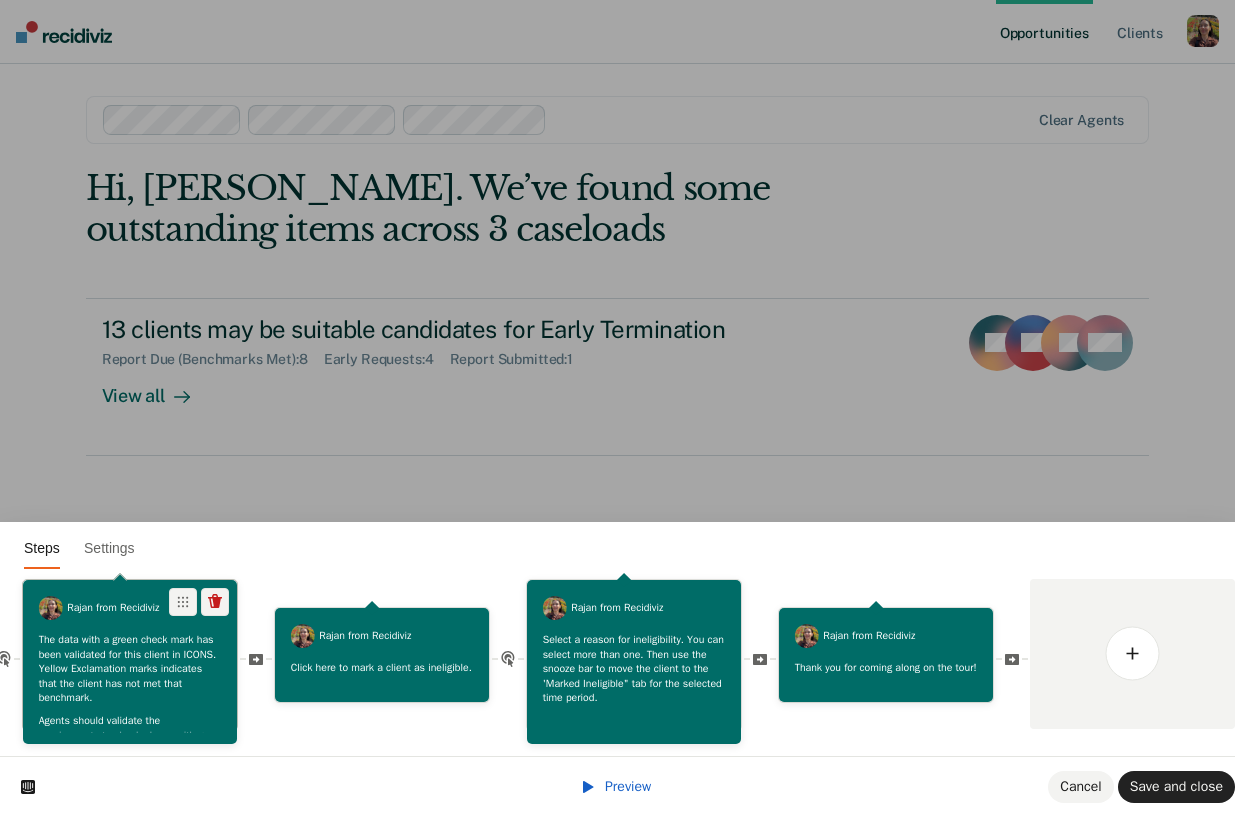 click on "The data with a green check mark has been validated for this client in ICONS. Yellow Exclamation marks indicates that the client has not met that benchmark." at bounding box center [130, 668] 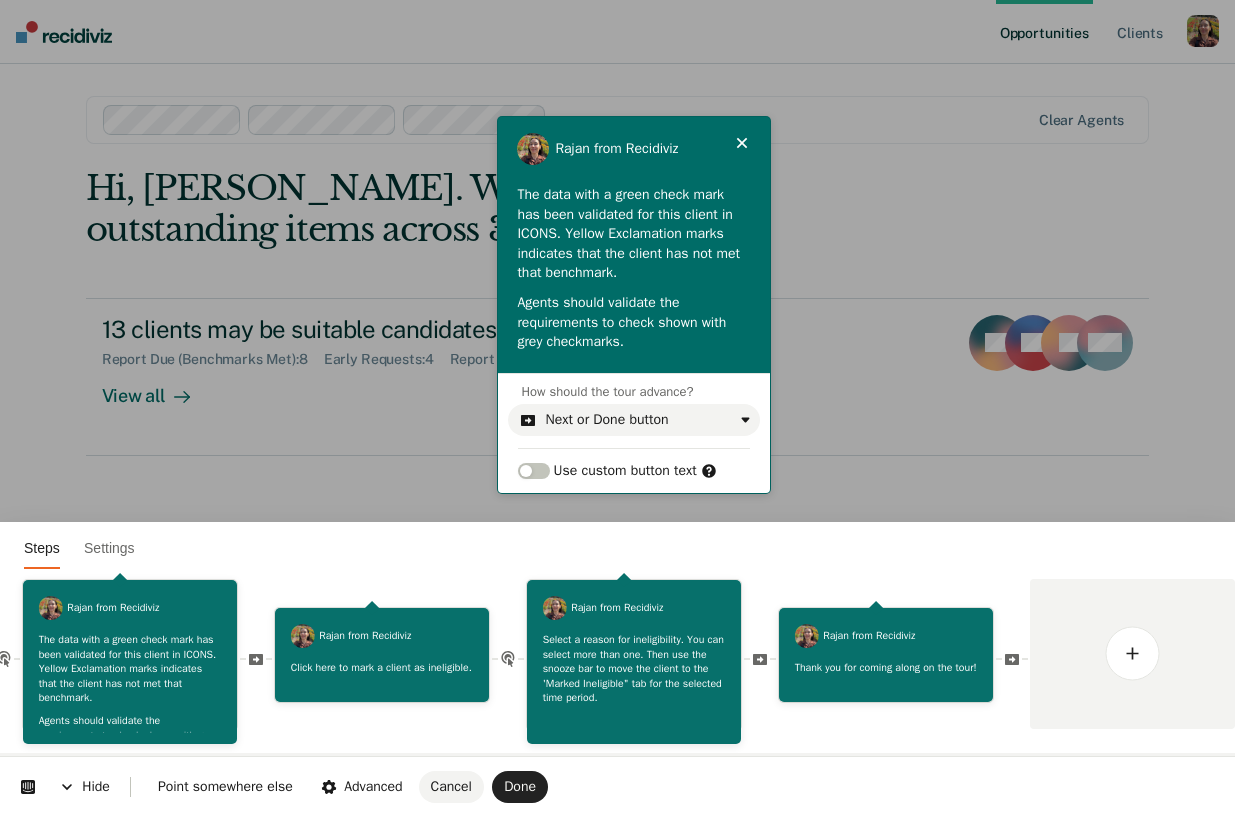 scroll, scrollTop: 0, scrollLeft: 0, axis: both 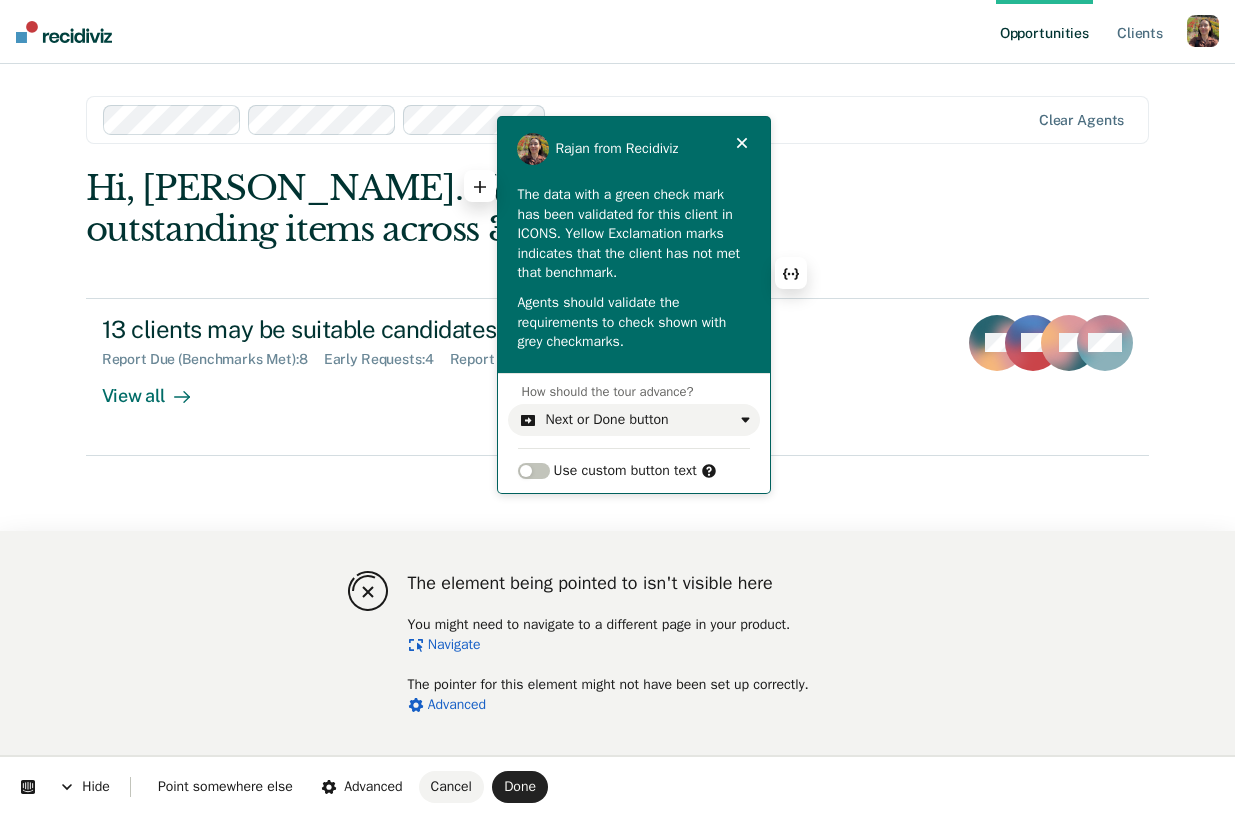 click on "The data with a green check mark has been validated for this client in ICONS. Yellow Exclamation marks indicates that the client has not met that benchmark." at bounding box center (633, 234) 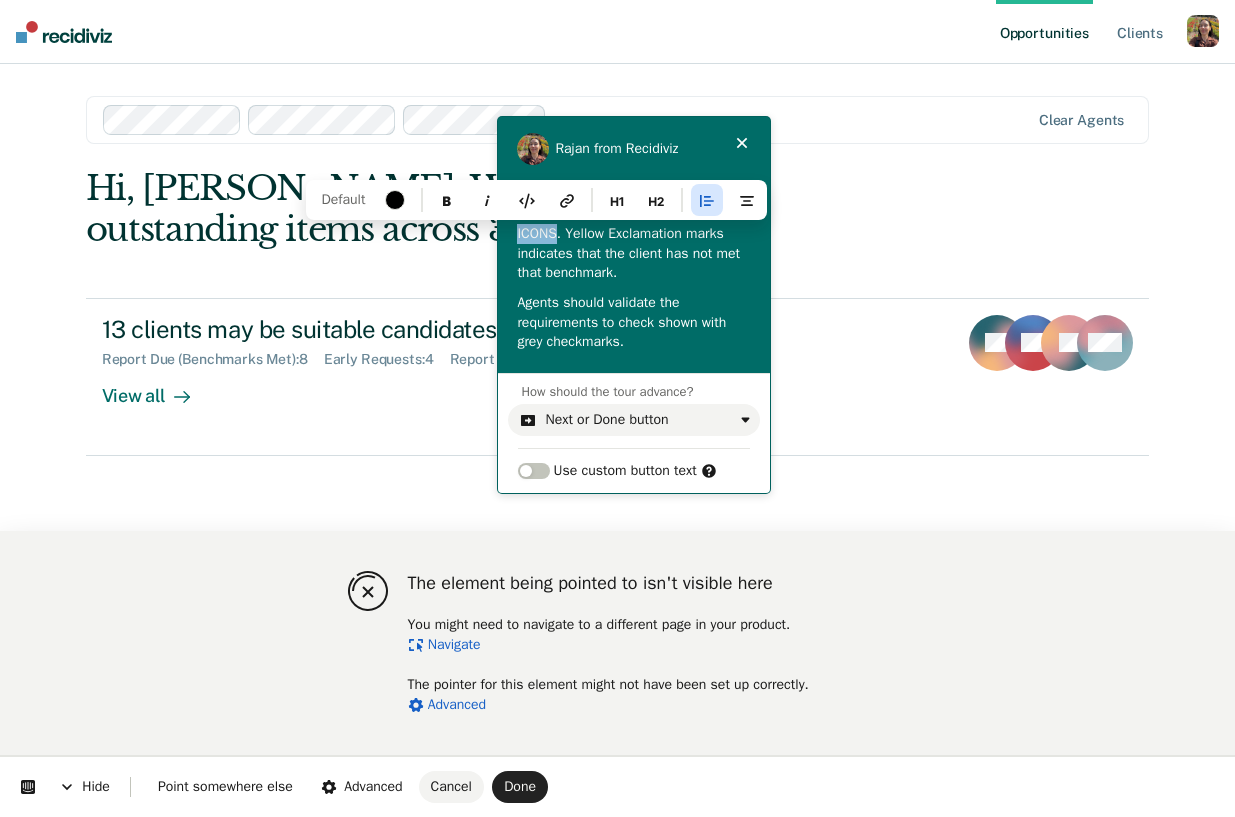 drag, startPoint x: 562, startPoint y: 235, endPoint x: 515, endPoint y: 237, distance: 47.042534 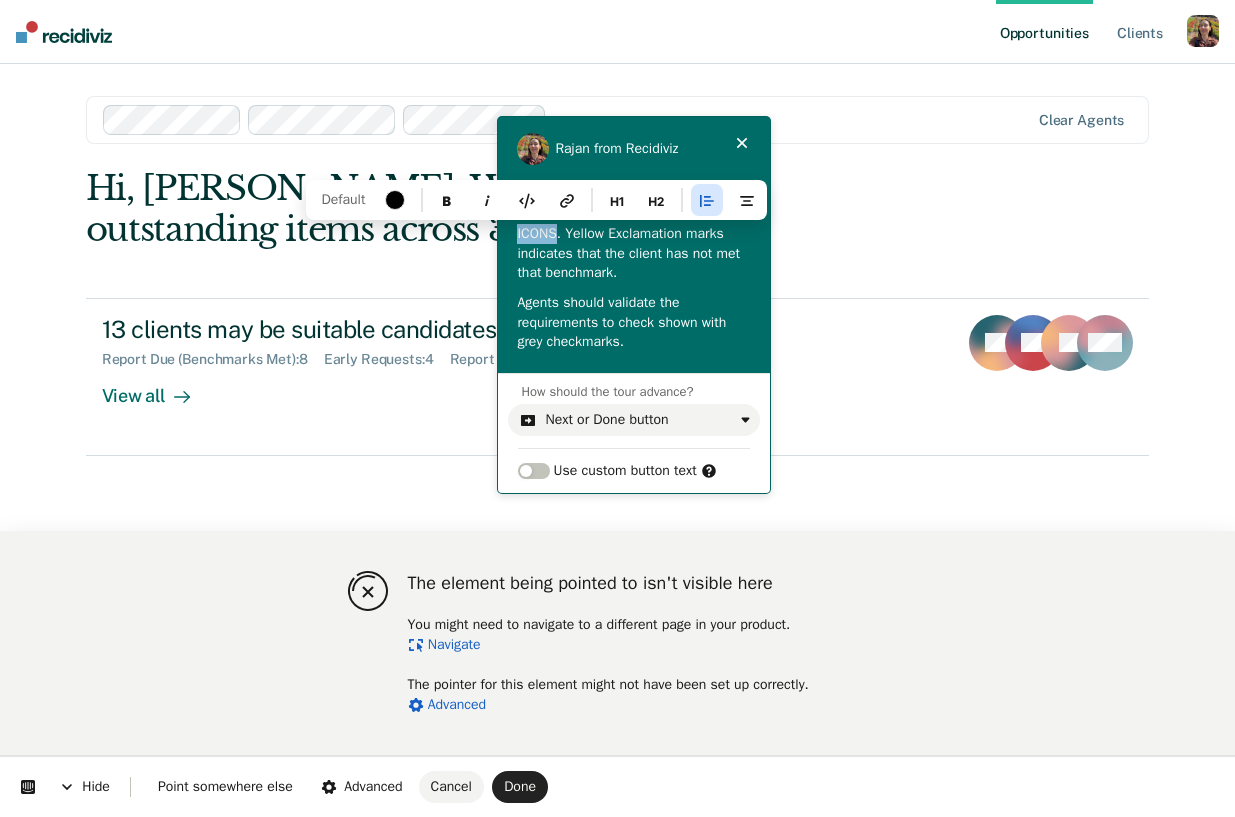 click on "The data with a green check mark has been validated for this client in ICONS. Yellow Exclamation marks indicates that the client has not met that benchmark. Agents should validate the requirements to check shown with grey checkmarks." at bounding box center [634, 269] 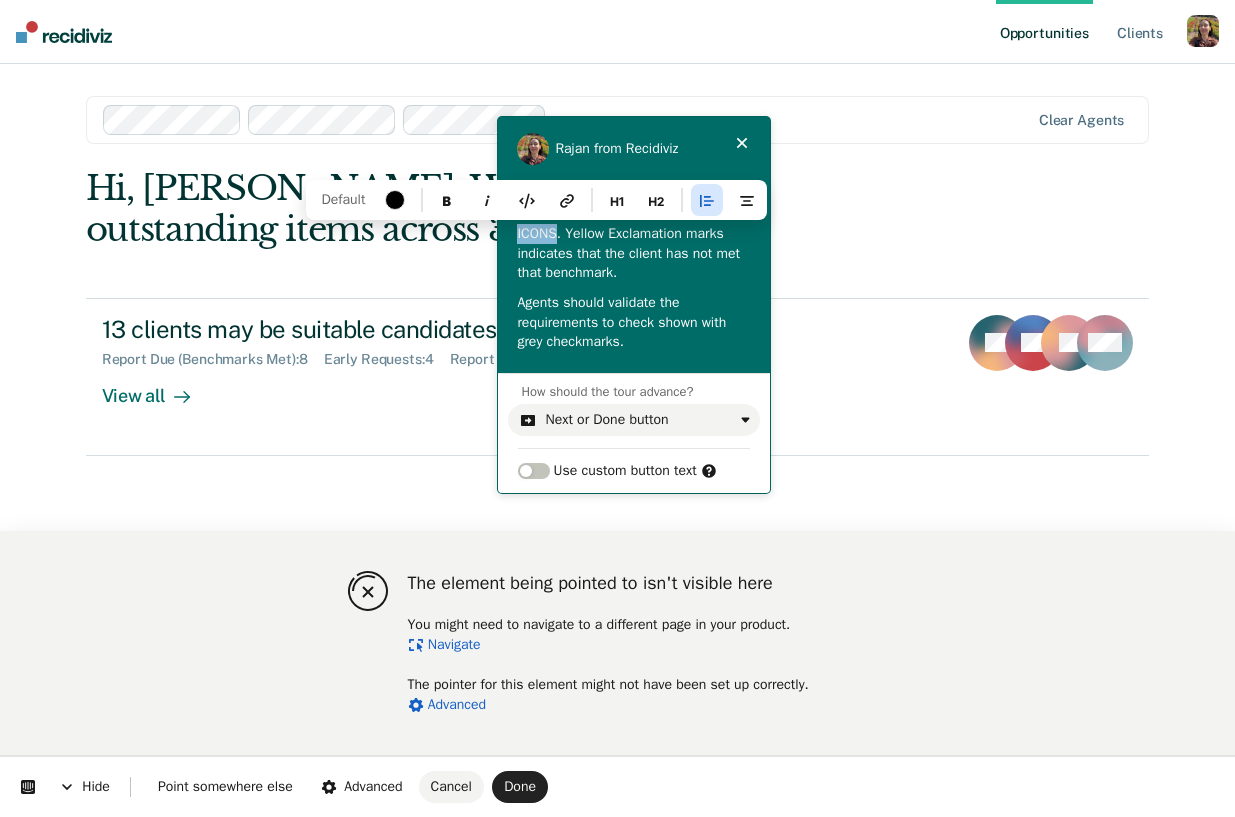 type 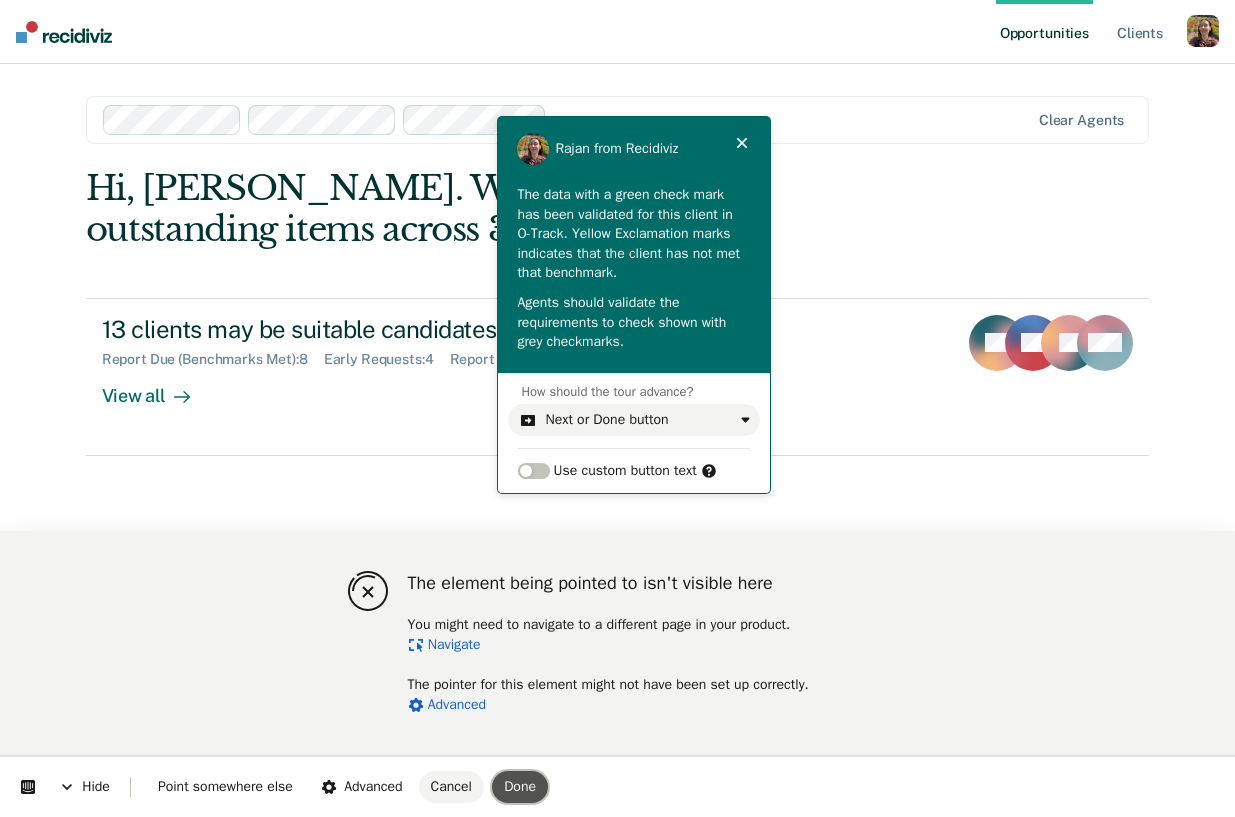 click on "Done" at bounding box center (520, 787) 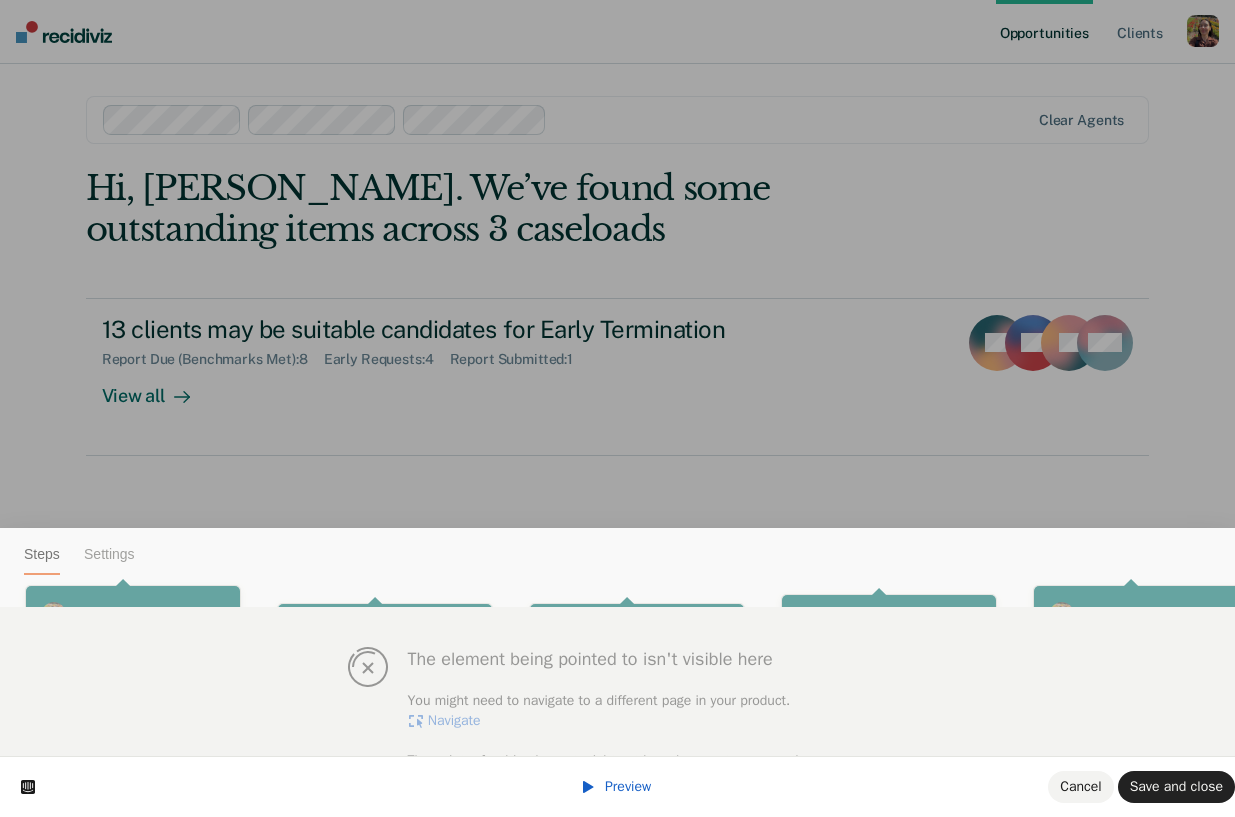 scroll, scrollTop: 0, scrollLeft: 0, axis: both 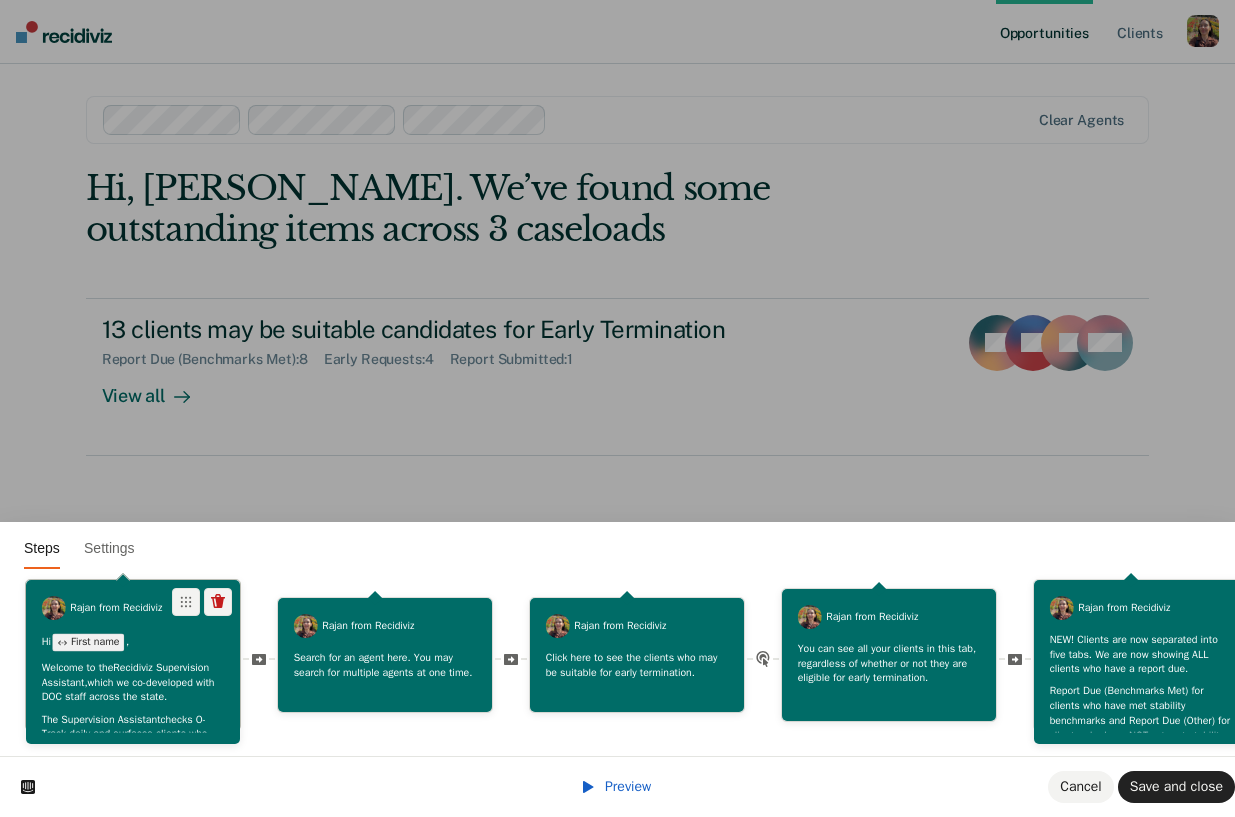 click on "Welcome to the  Recidiviz Supervision Assistant,  which we co-developed with DOC staff across the state." at bounding box center [133, 683] 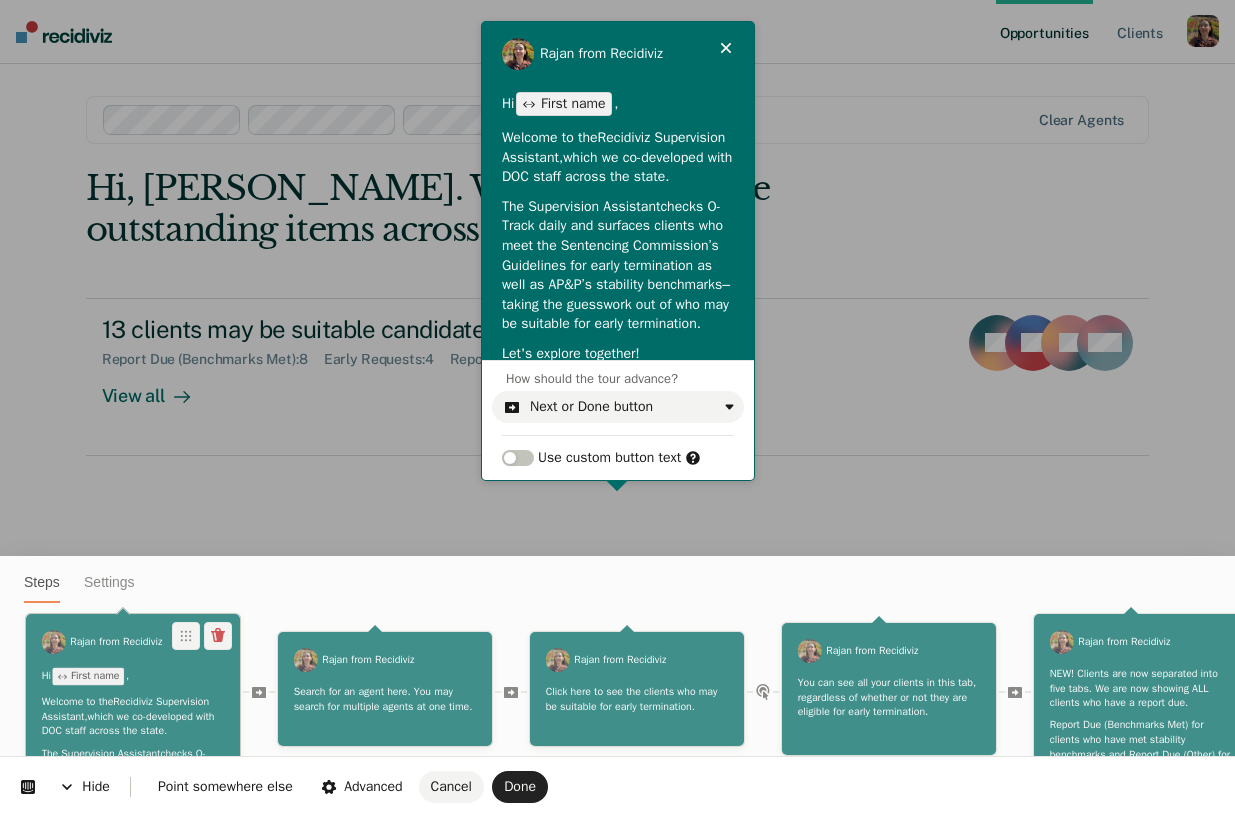 scroll, scrollTop: 0, scrollLeft: 0, axis: both 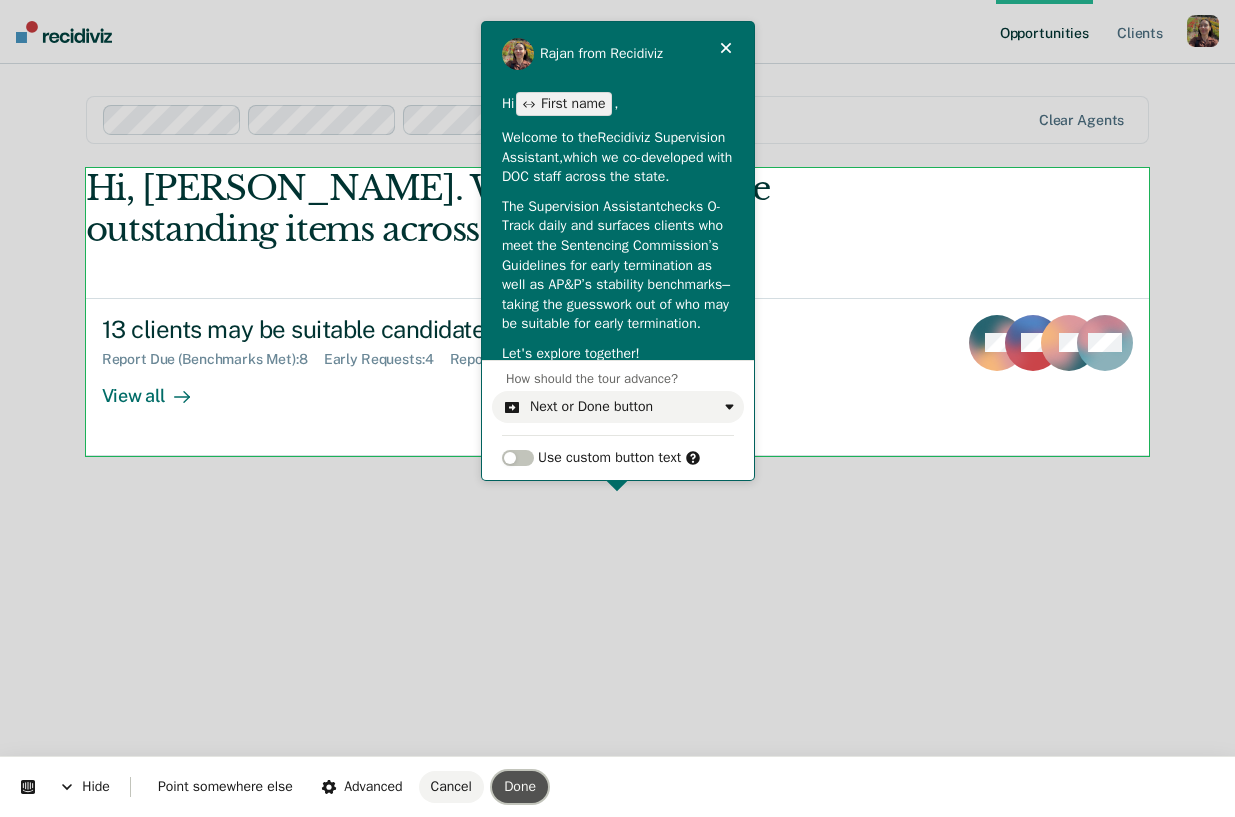 click on "Done" at bounding box center [520, 787] 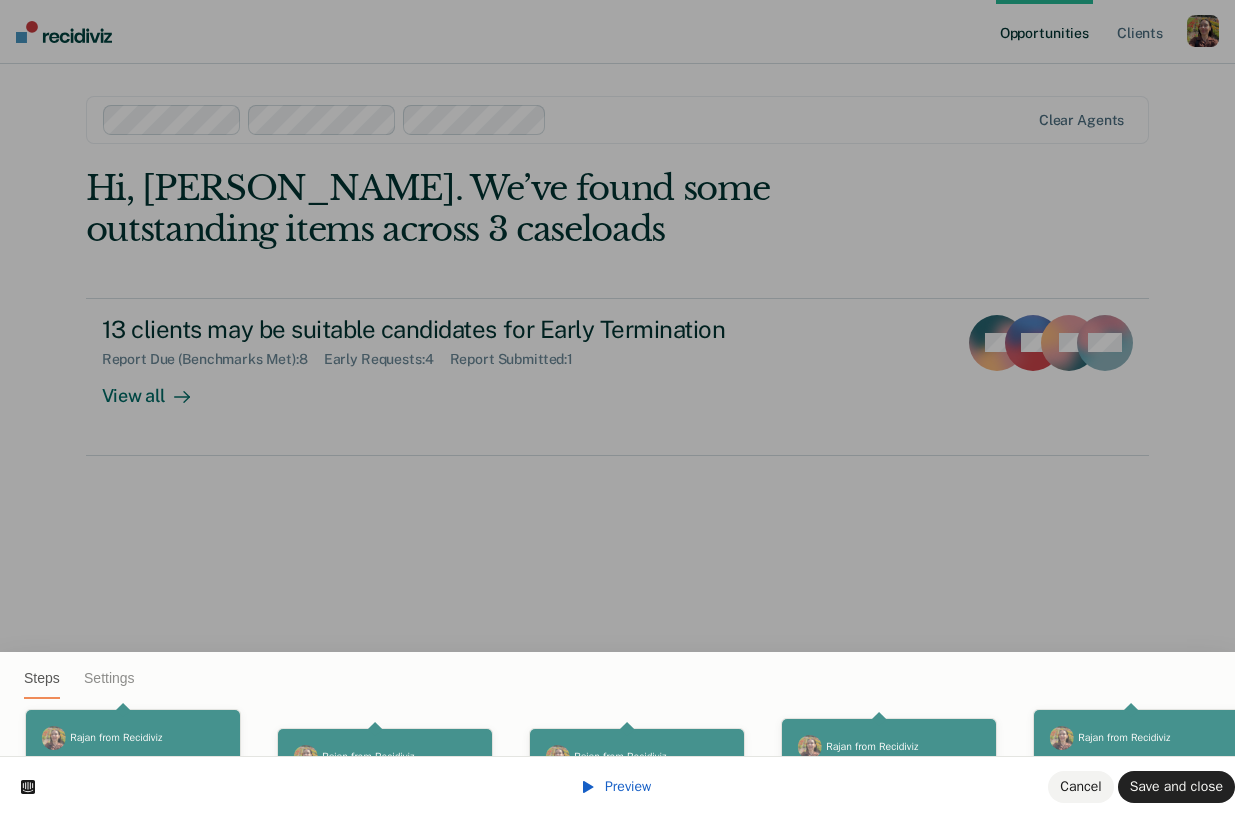 scroll, scrollTop: 40, scrollLeft: 0, axis: vertical 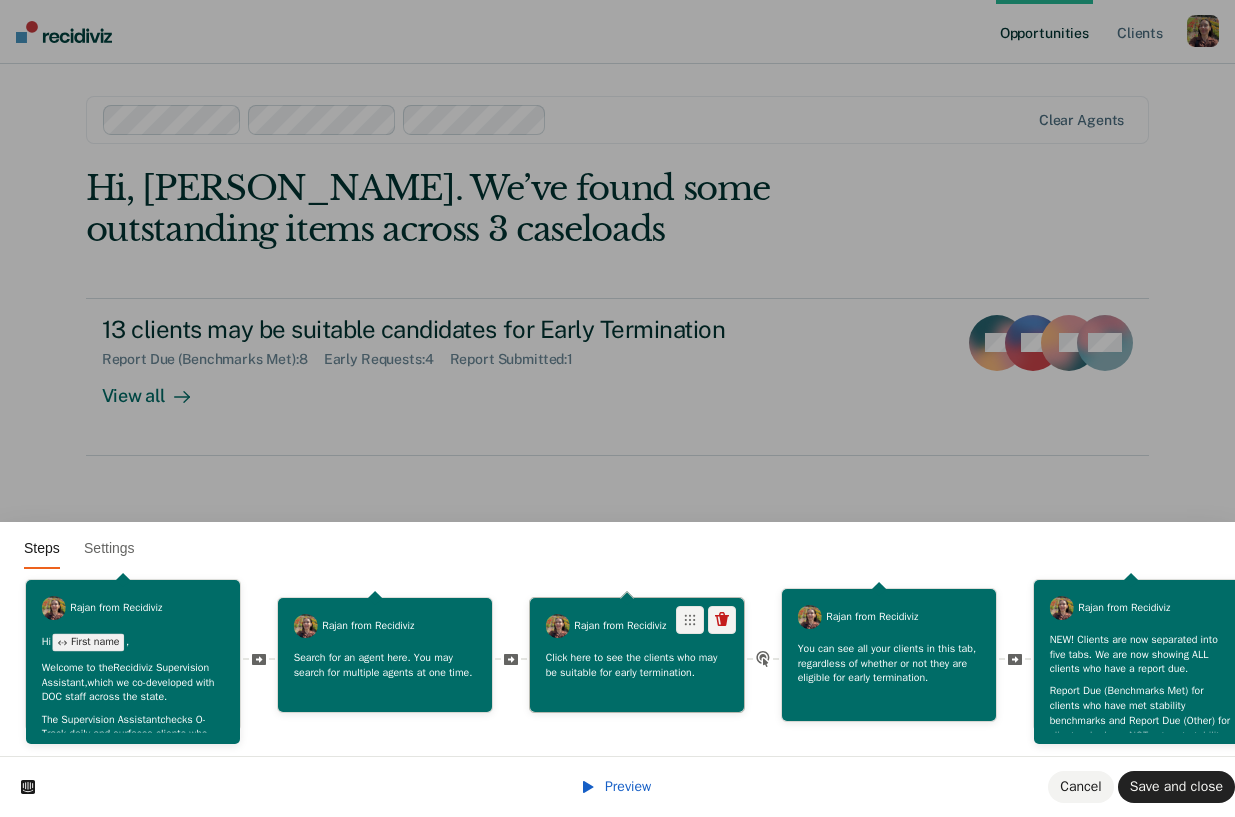 click on "Click here to see the clients who may be suitable for early termination." at bounding box center [637, 664] 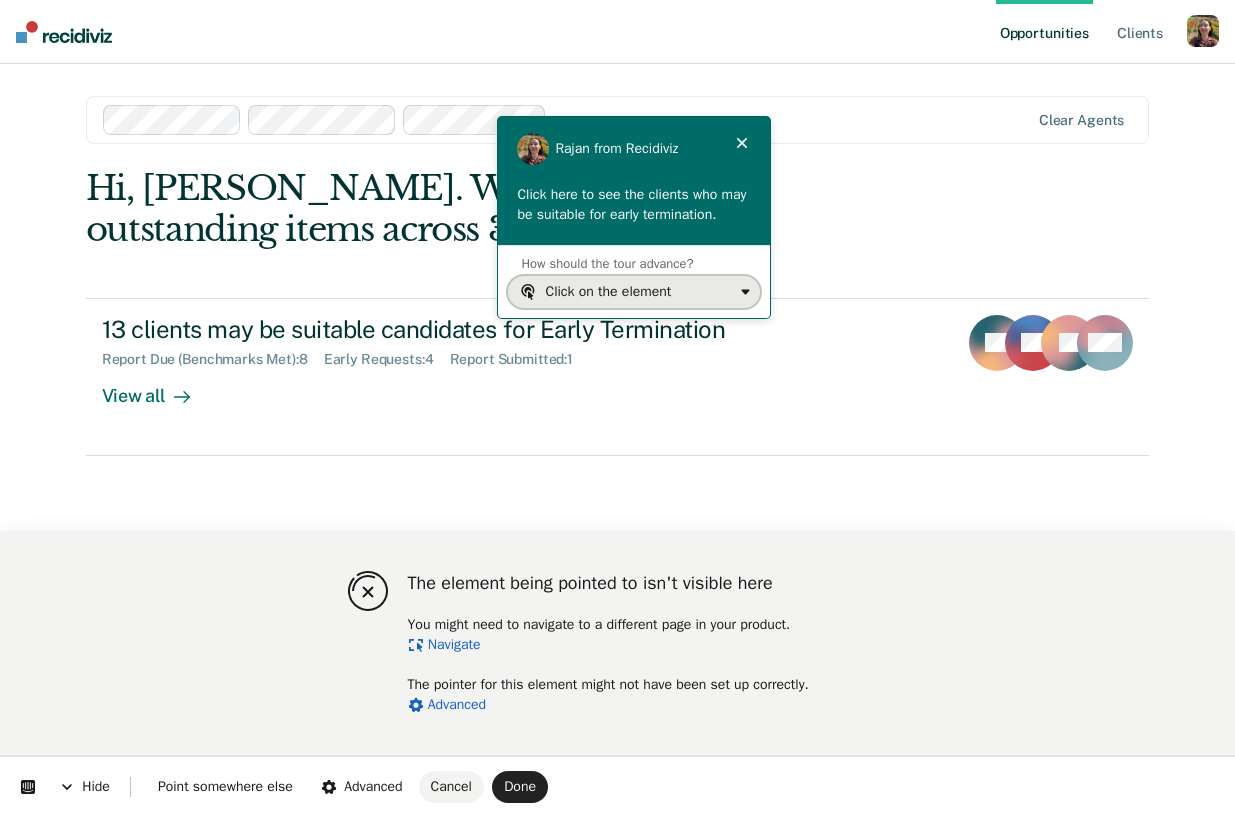 click on "Click on the element" at bounding box center [609, 292] 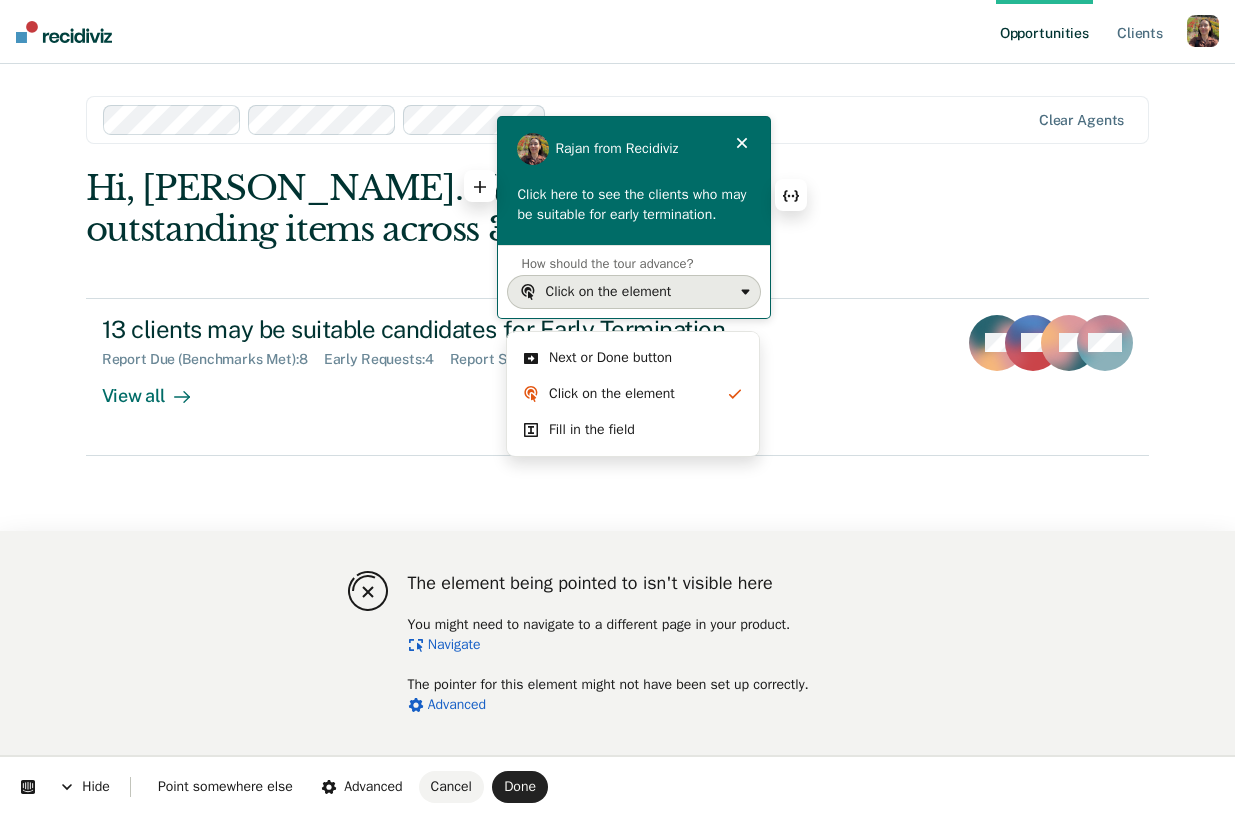 click on "Rajan
from Recidiviz
This button doesn't work while you're creating your tour
Click here to see the clients who may be suitable for early termination." at bounding box center (634, 181) 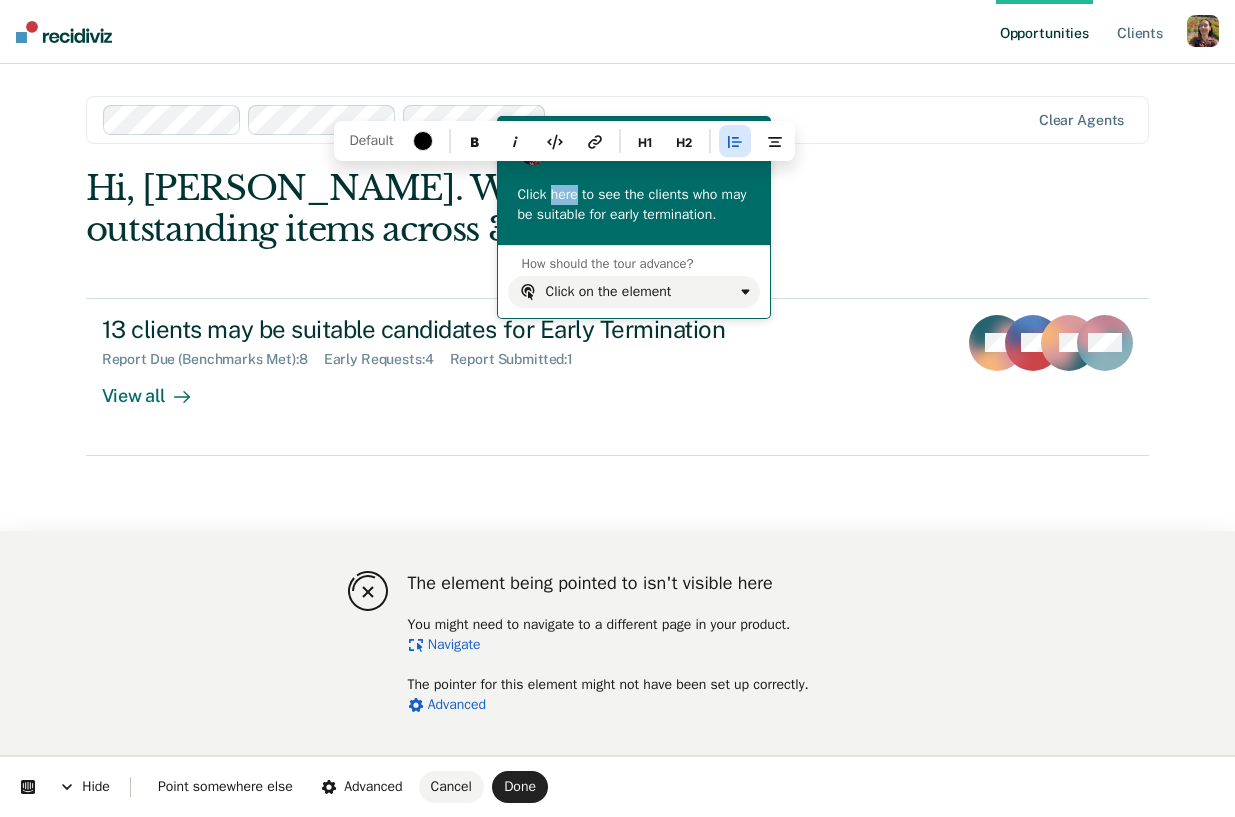 drag, startPoint x: 583, startPoint y: 195, endPoint x: 553, endPoint y: 200, distance: 30.413813 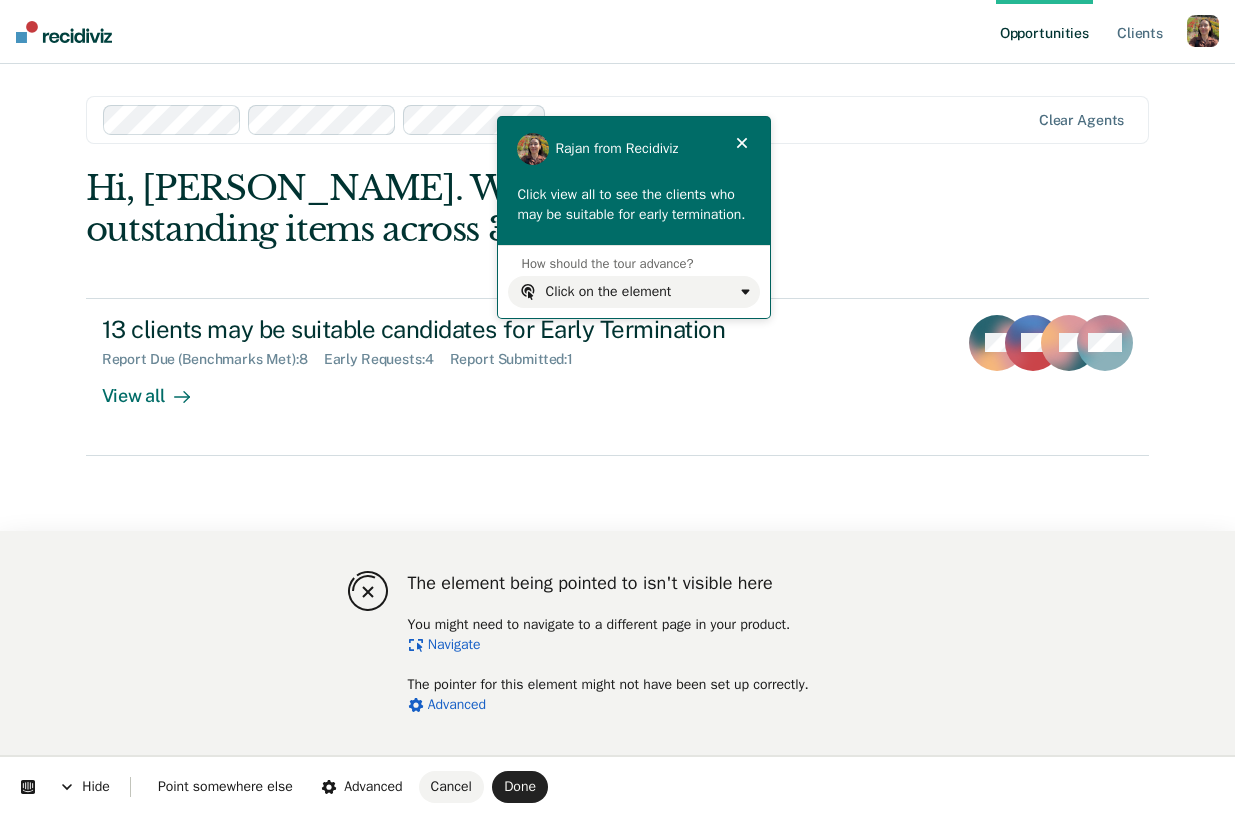 click on "Navigate" at bounding box center [444, 644] 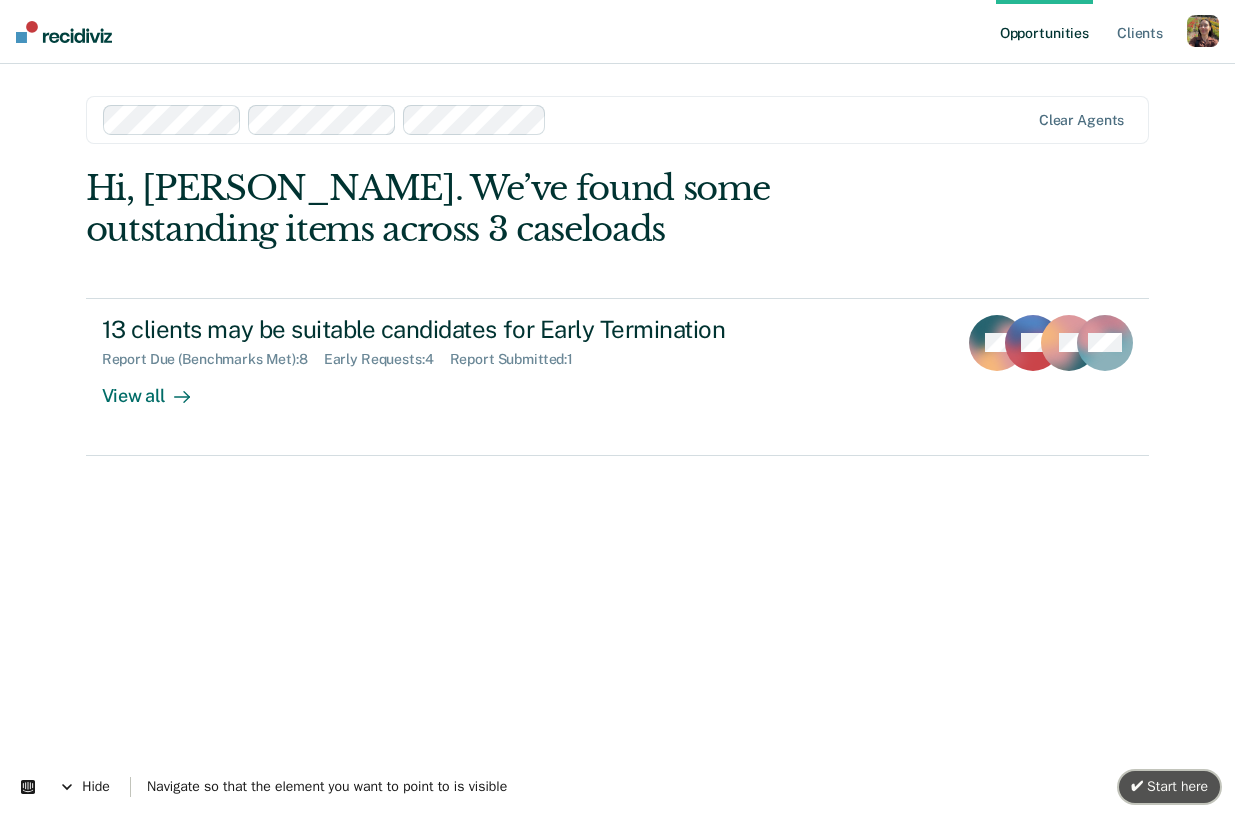 click on "✔ Start here" at bounding box center (1169, 786) 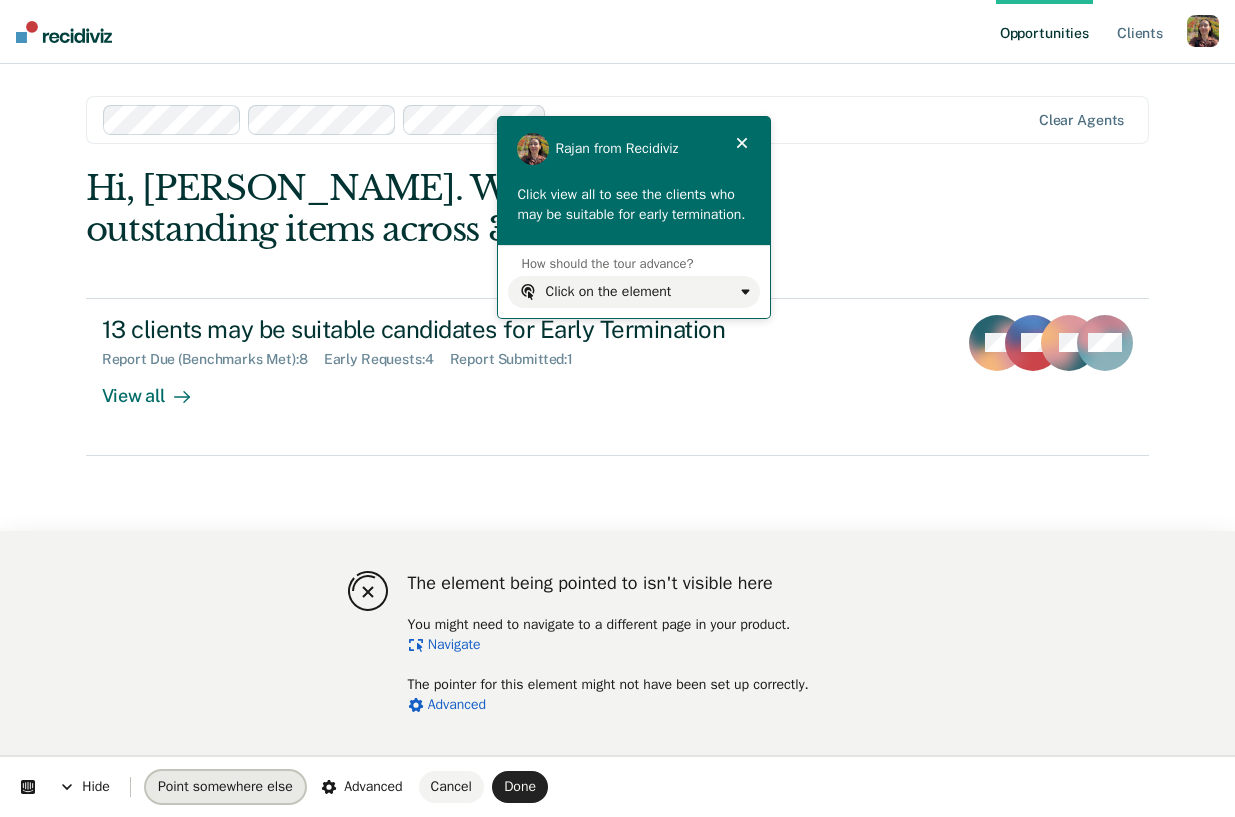 click on "Point somewhere else" at bounding box center (225, 786) 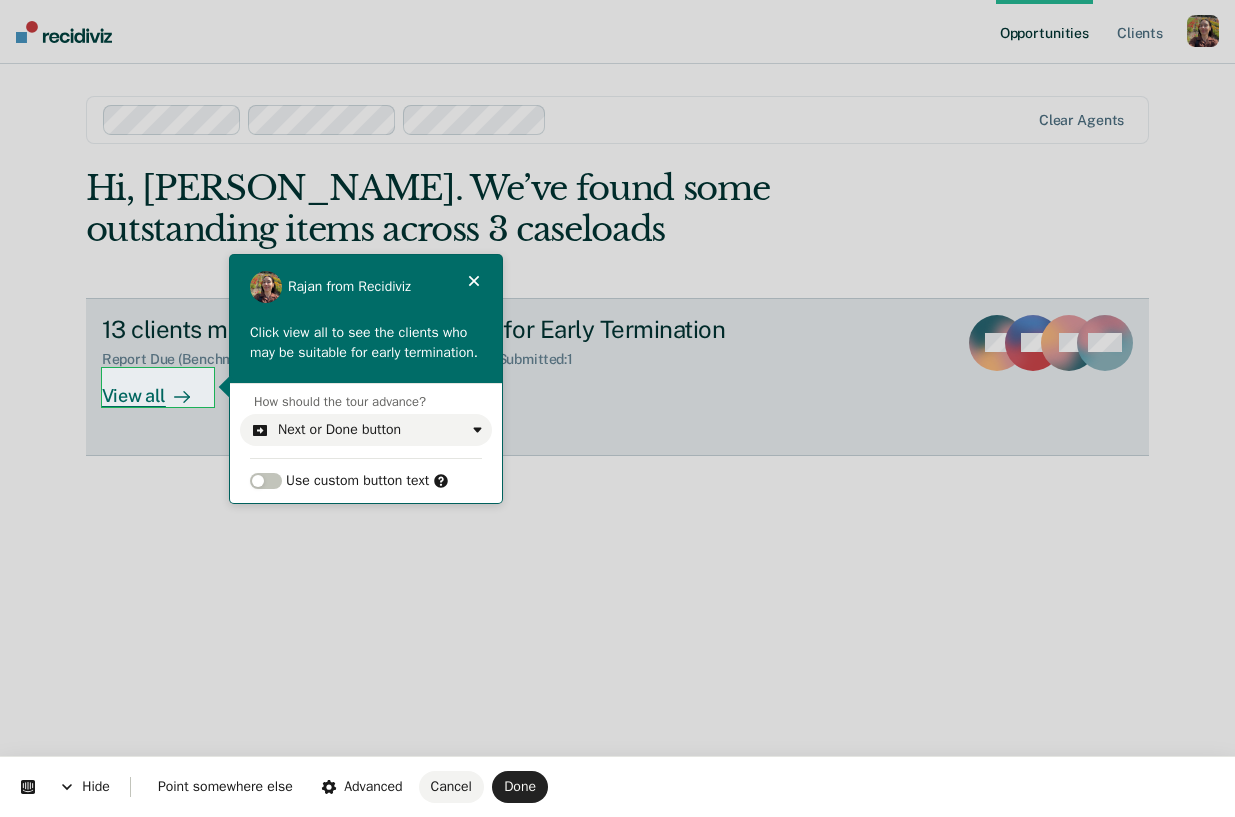 click on "Looks like you’re using Internet Explorer 11. For faster loading and a better experience, use Microsoft Edge, Google Chrome, or Firefox. × Opportunities Client s Profile How it works Log Out Clear   agents Hi, Rajan. We’ve found some outstanding items across 3 caseloads 13 clients may be suitable candidates for Early Termination Report Due (Benchmarks Met) :  8 Early Requests :  4 Report Submitted :  1 View all   SB EA JK + 10" at bounding box center (617, 408) 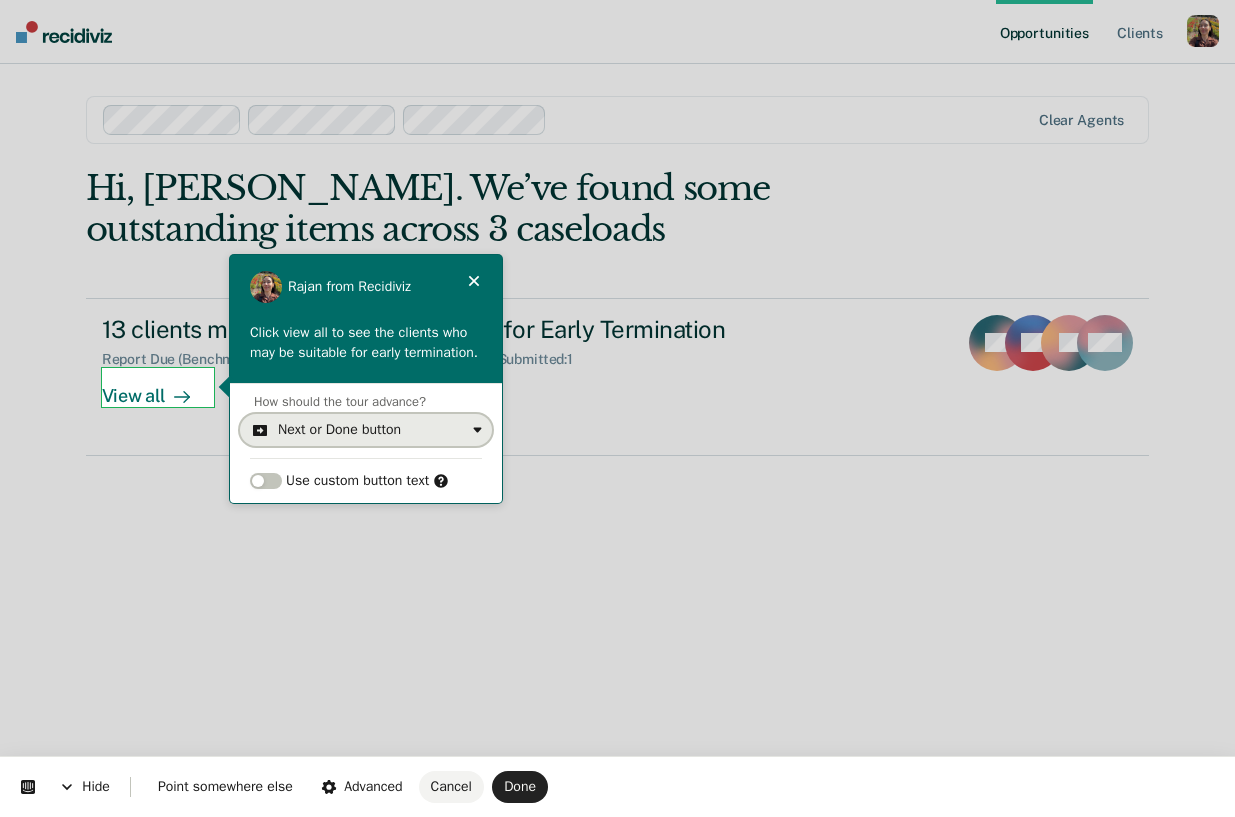 click on "Next or Done button" at bounding box center [371, 430] 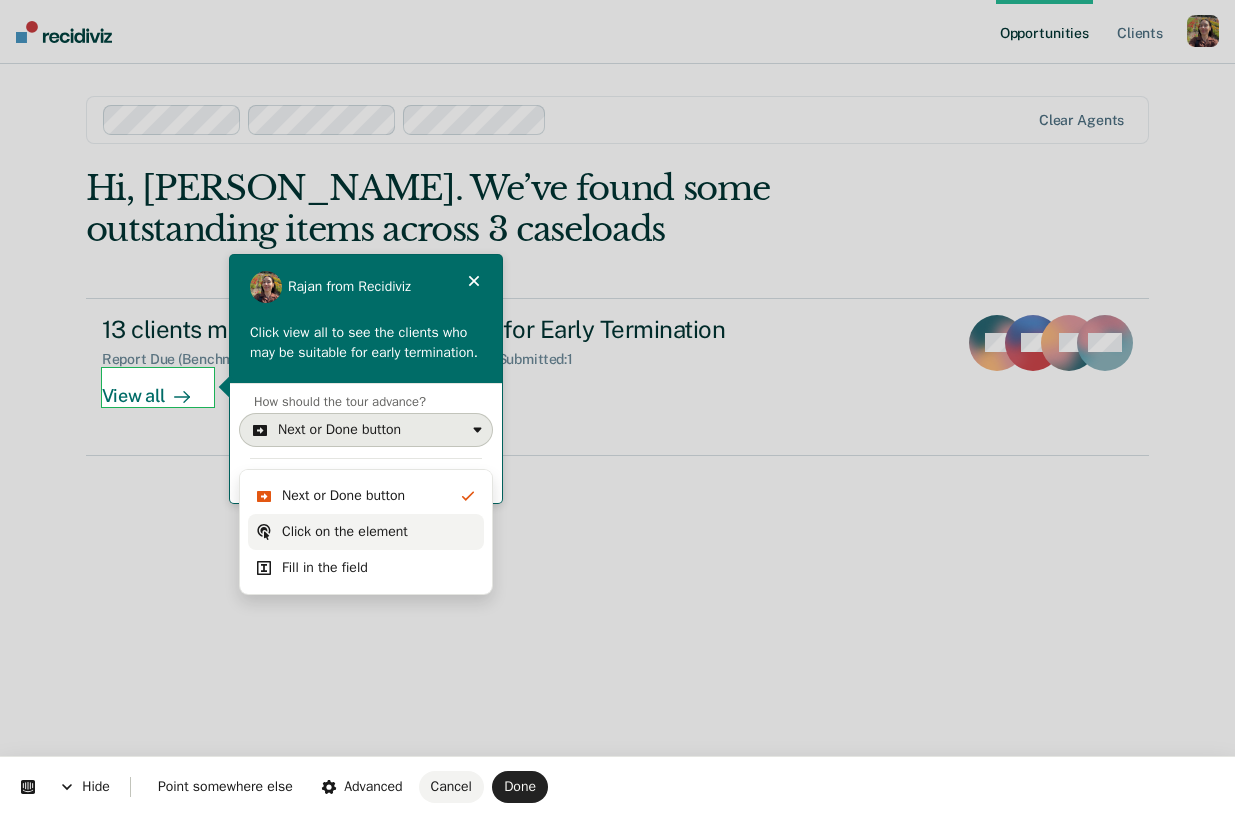 click on "Click on the element" at bounding box center [345, 532] 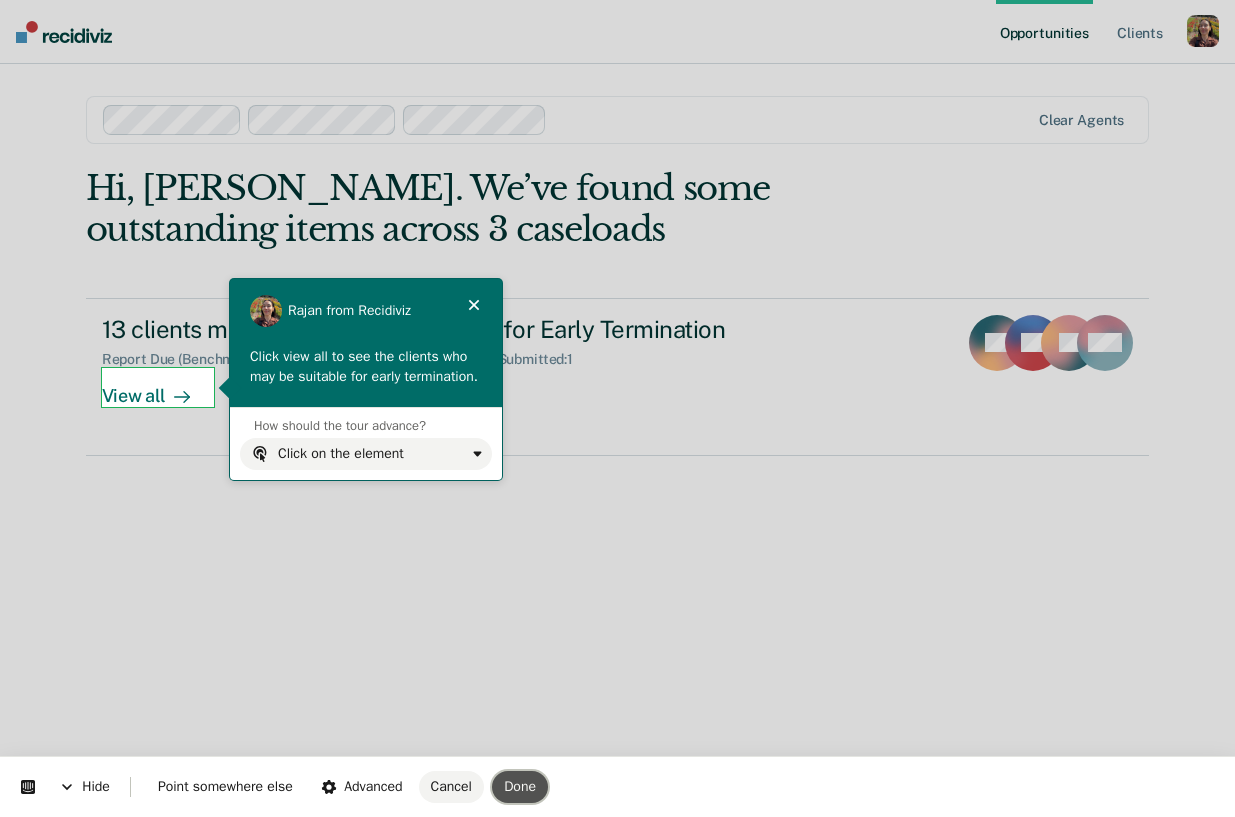 click on "Done" at bounding box center [520, 786] 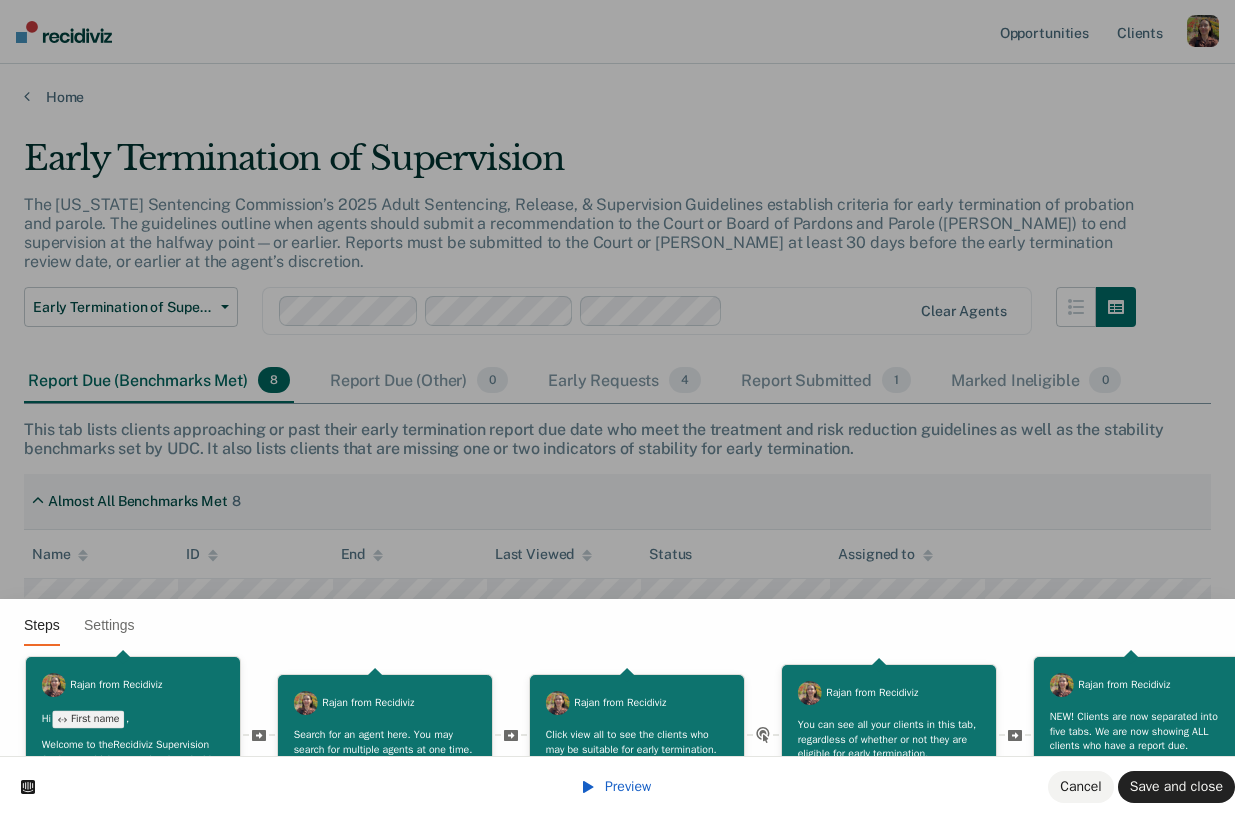 scroll, scrollTop: 0, scrollLeft: 0, axis: both 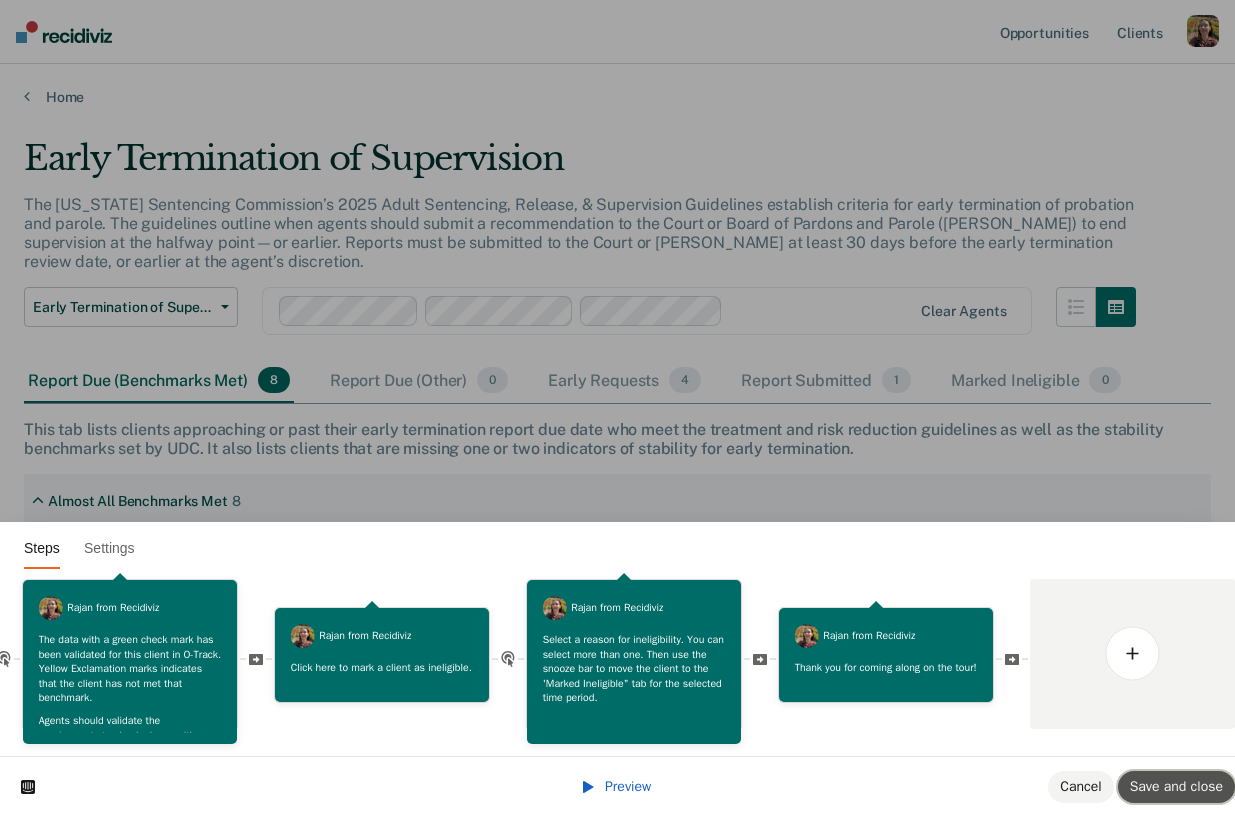 click on "Save and close" at bounding box center (1176, 786) 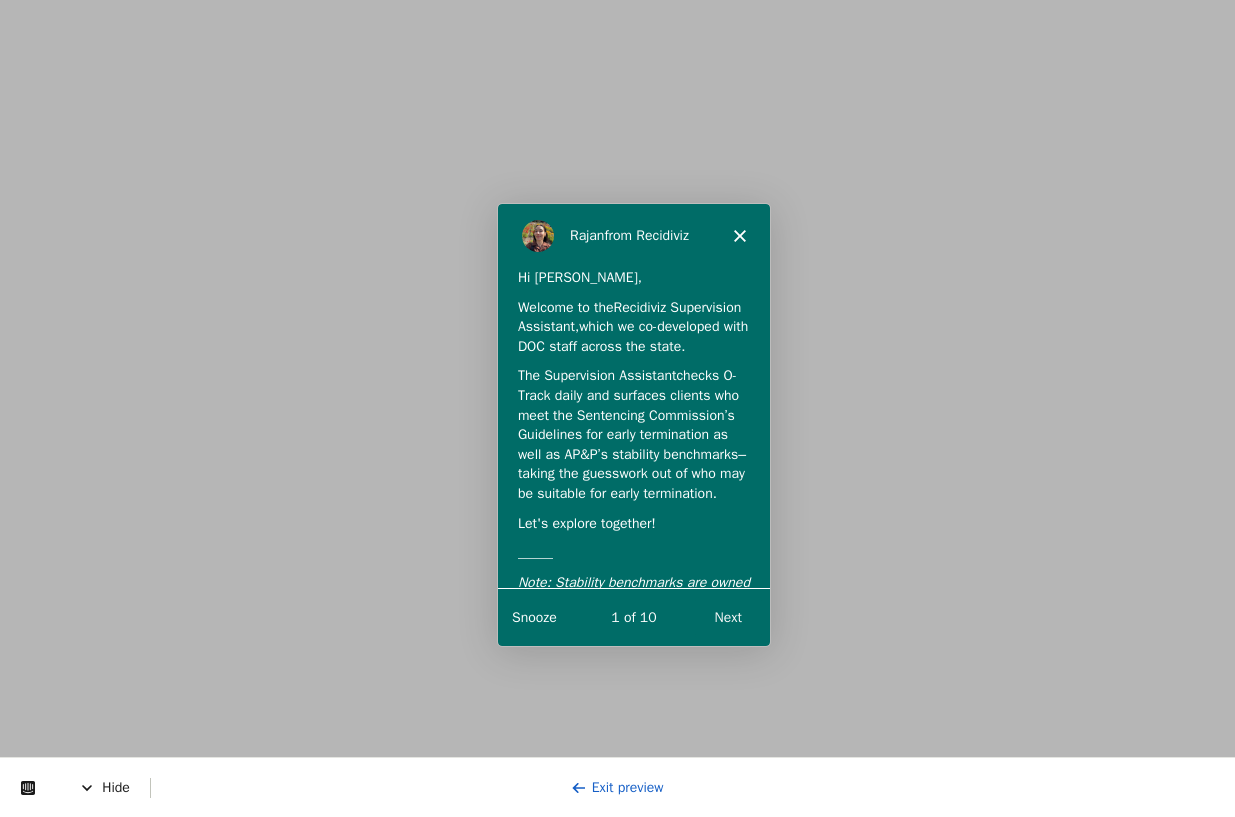 scroll, scrollTop: 0, scrollLeft: 0, axis: both 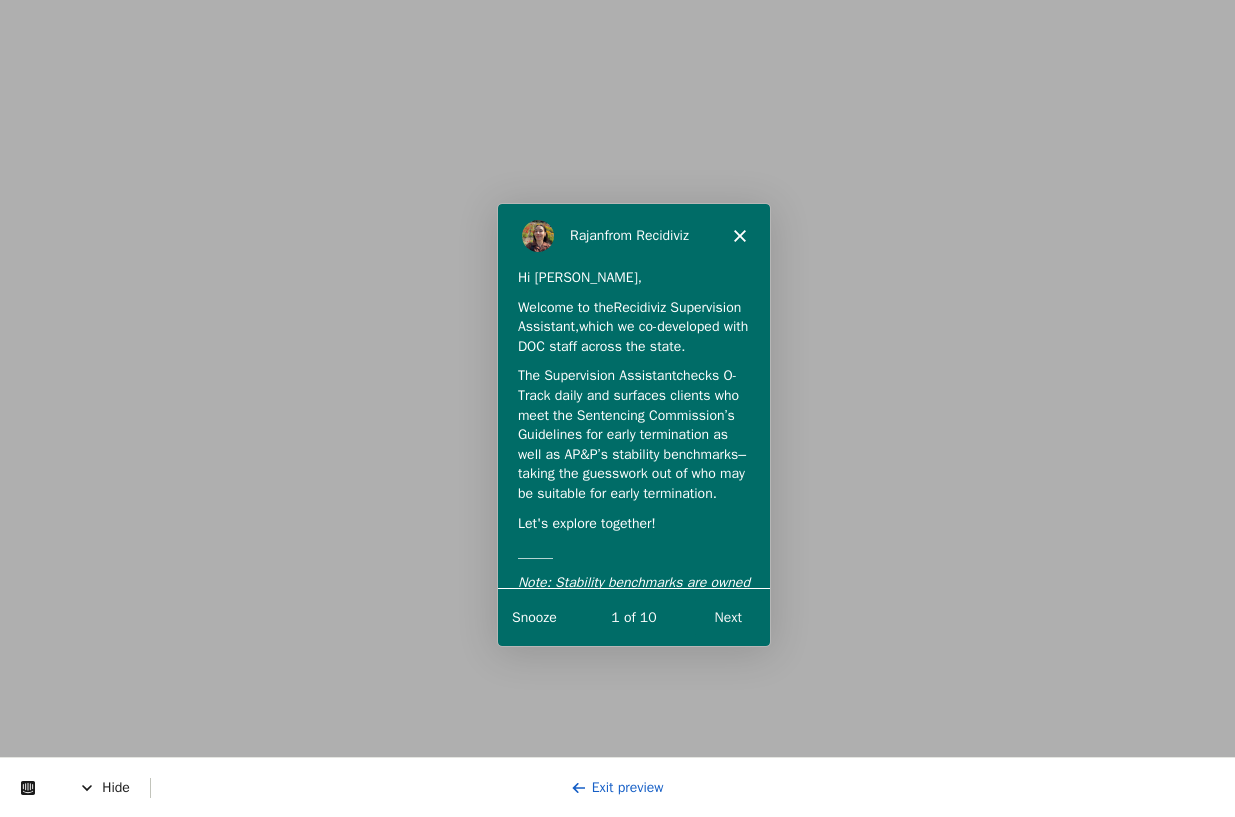 click on "Next" at bounding box center [726, 615] 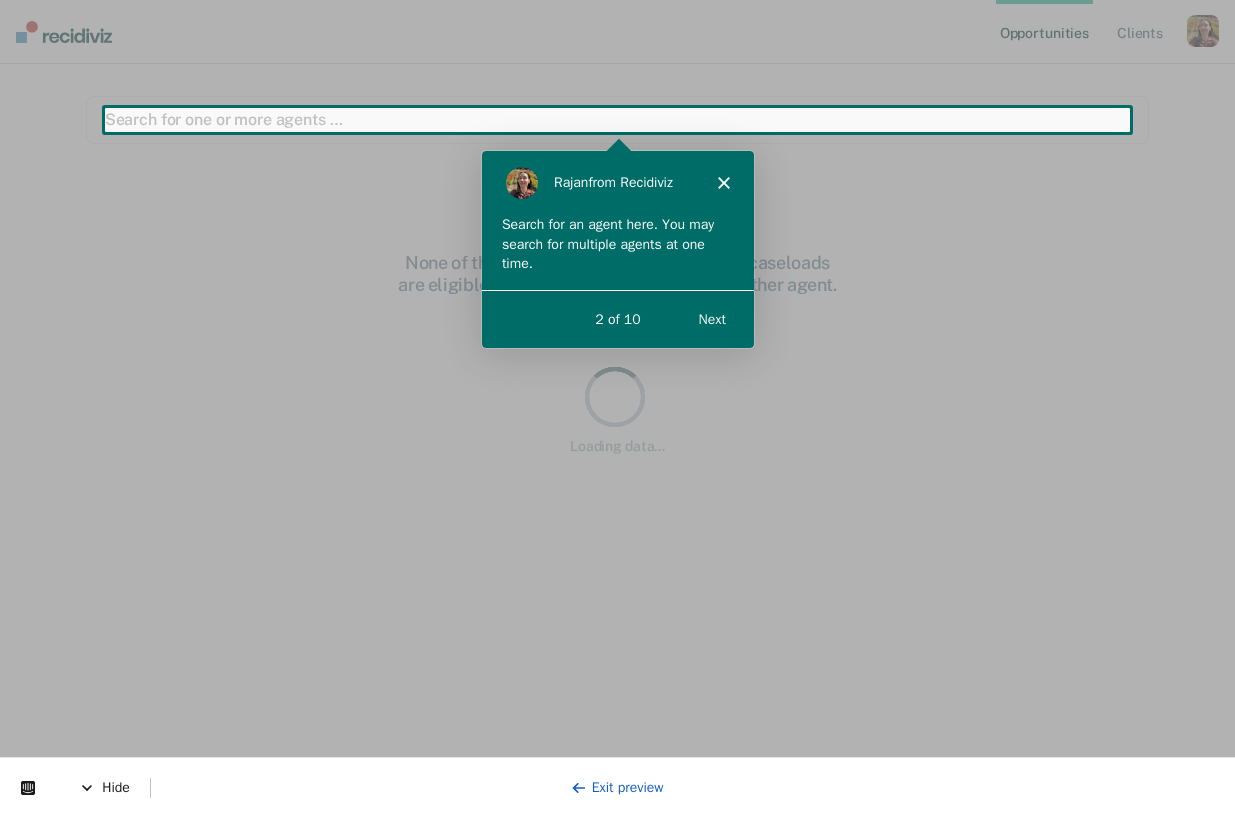 scroll, scrollTop: 0, scrollLeft: 0, axis: both 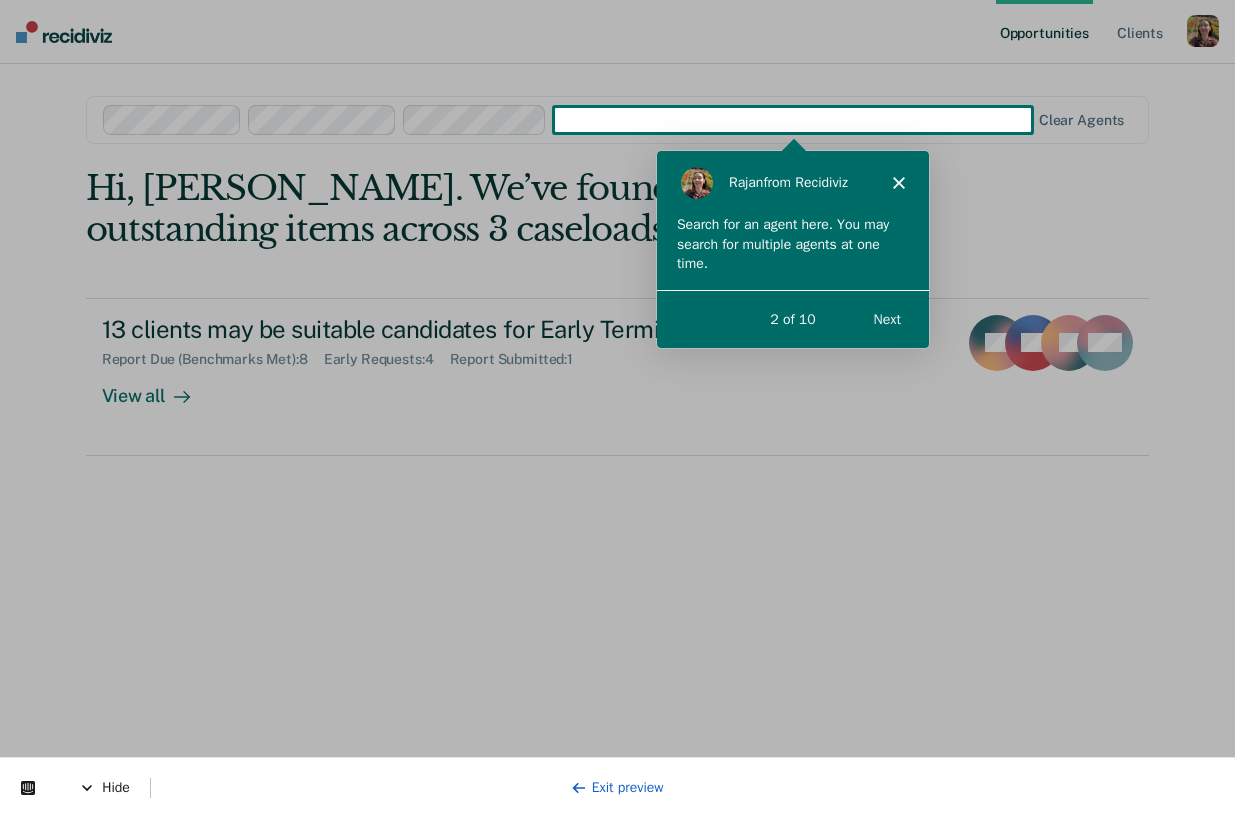 click on "Next" at bounding box center (885, 317) 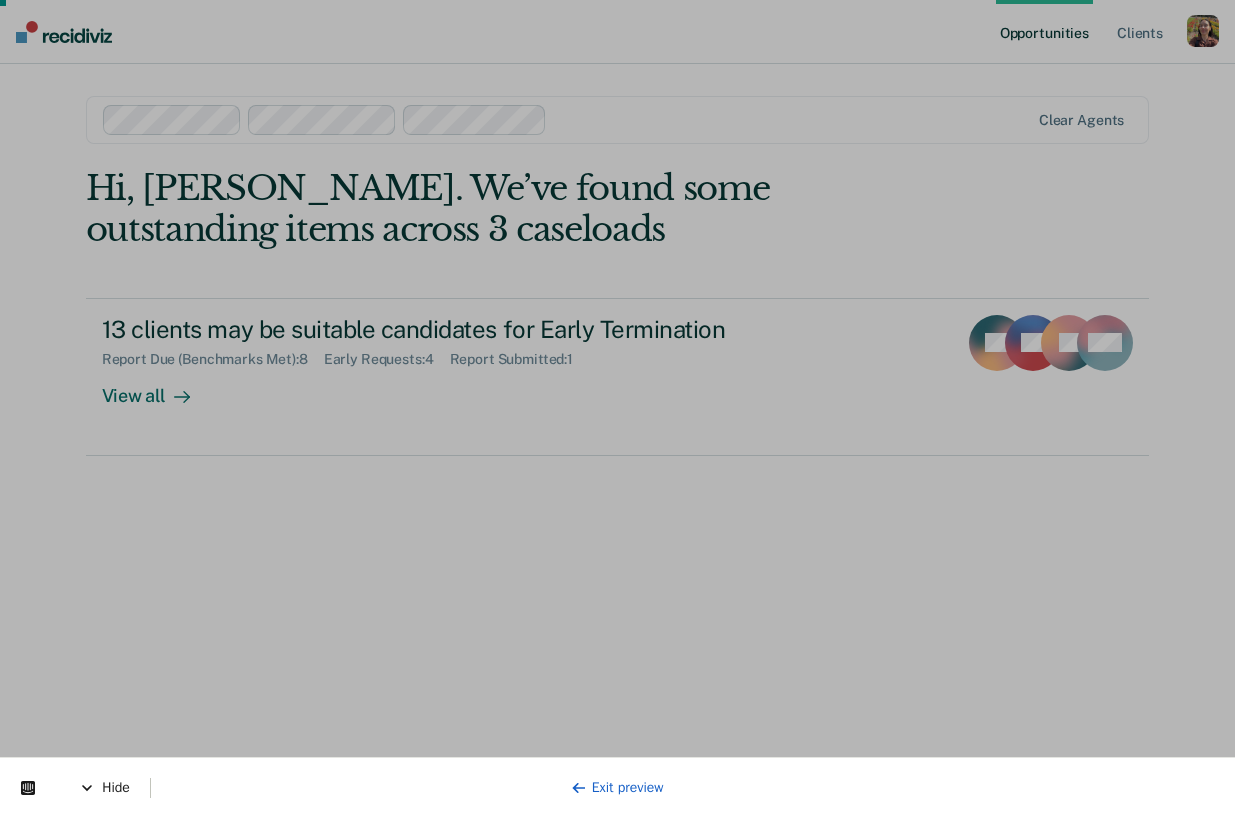 scroll, scrollTop: 0, scrollLeft: 0, axis: both 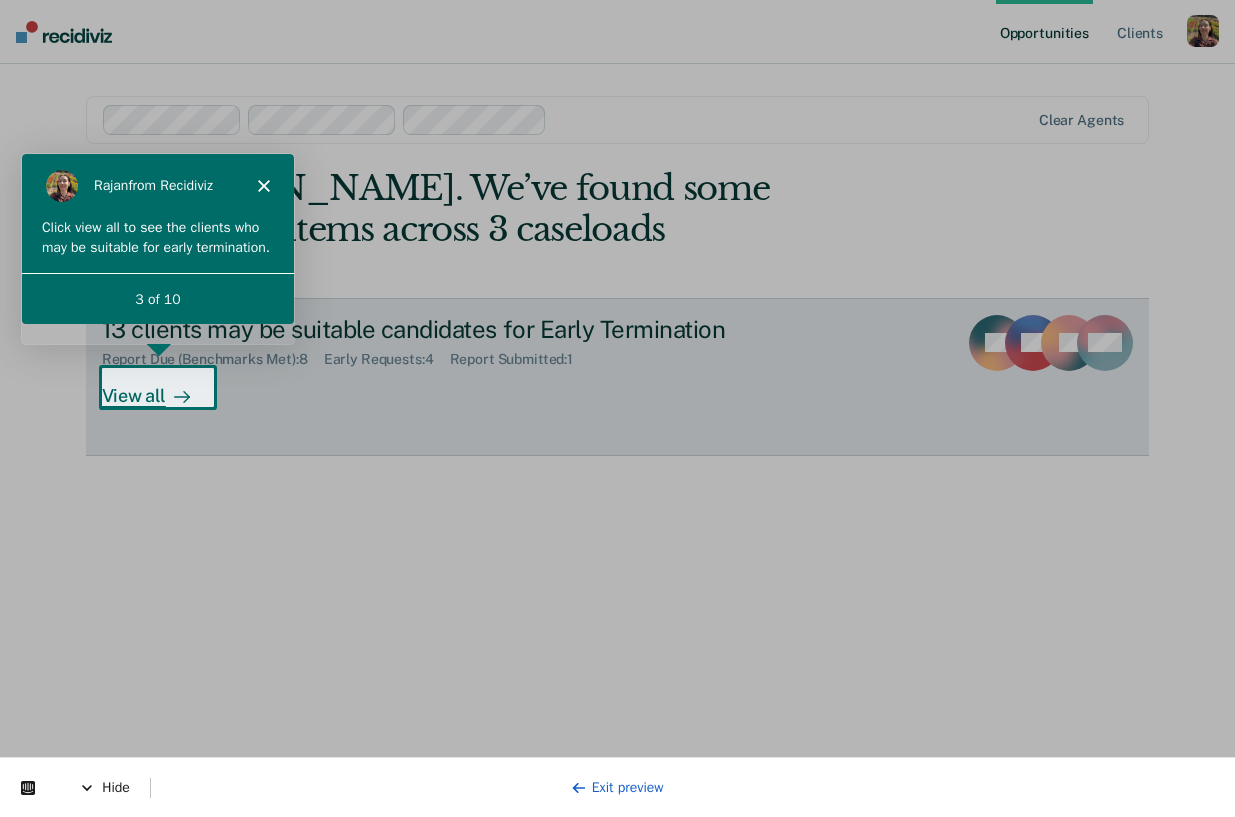 click on "View all" at bounding box center (158, 387) 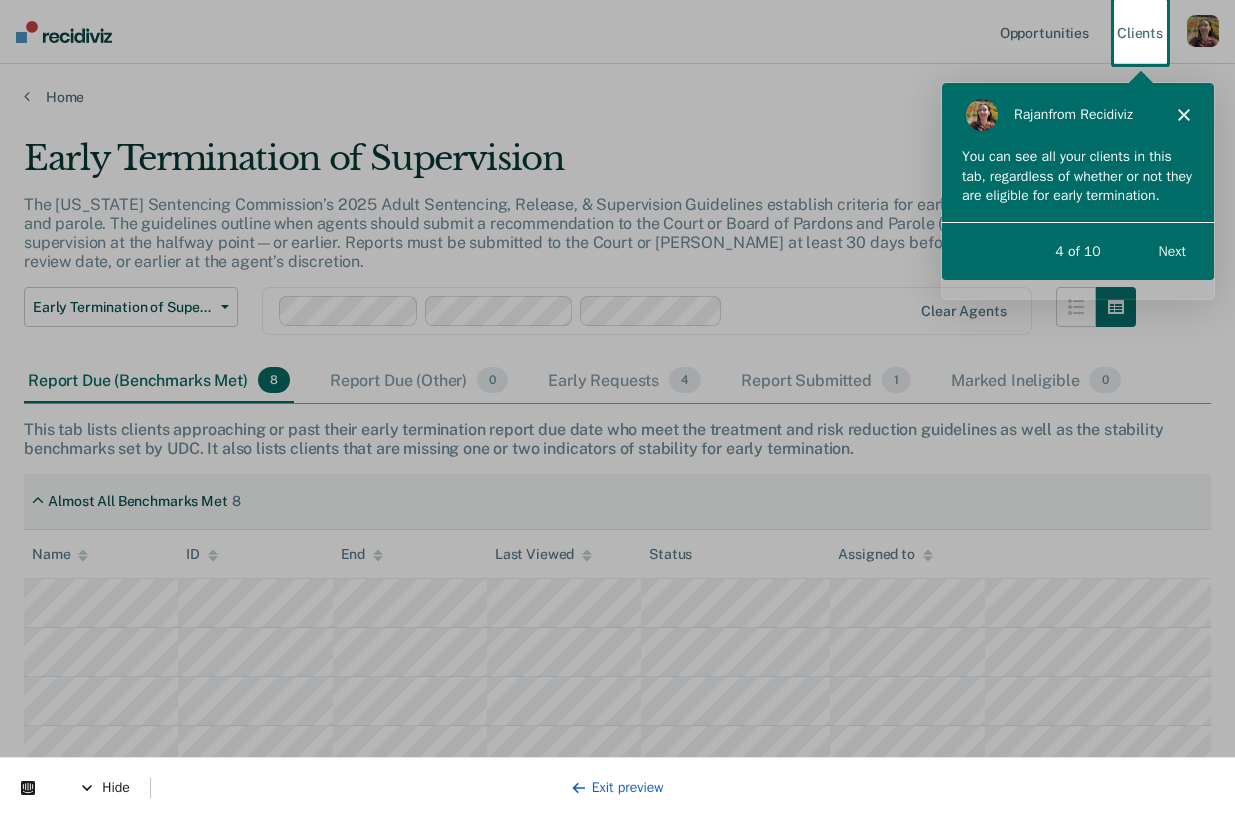 scroll, scrollTop: 0, scrollLeft: 0, axis: both 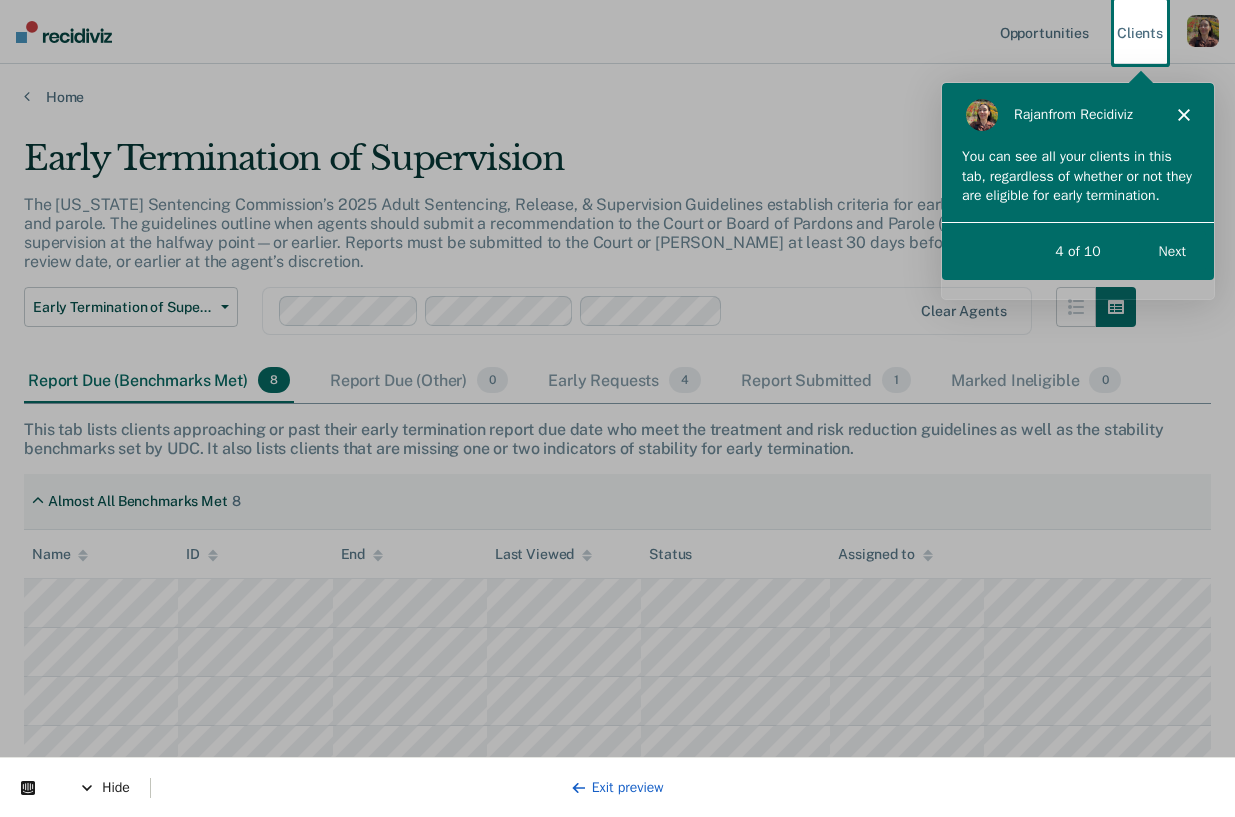 click on "Next" at bounding box center (1171, 249) 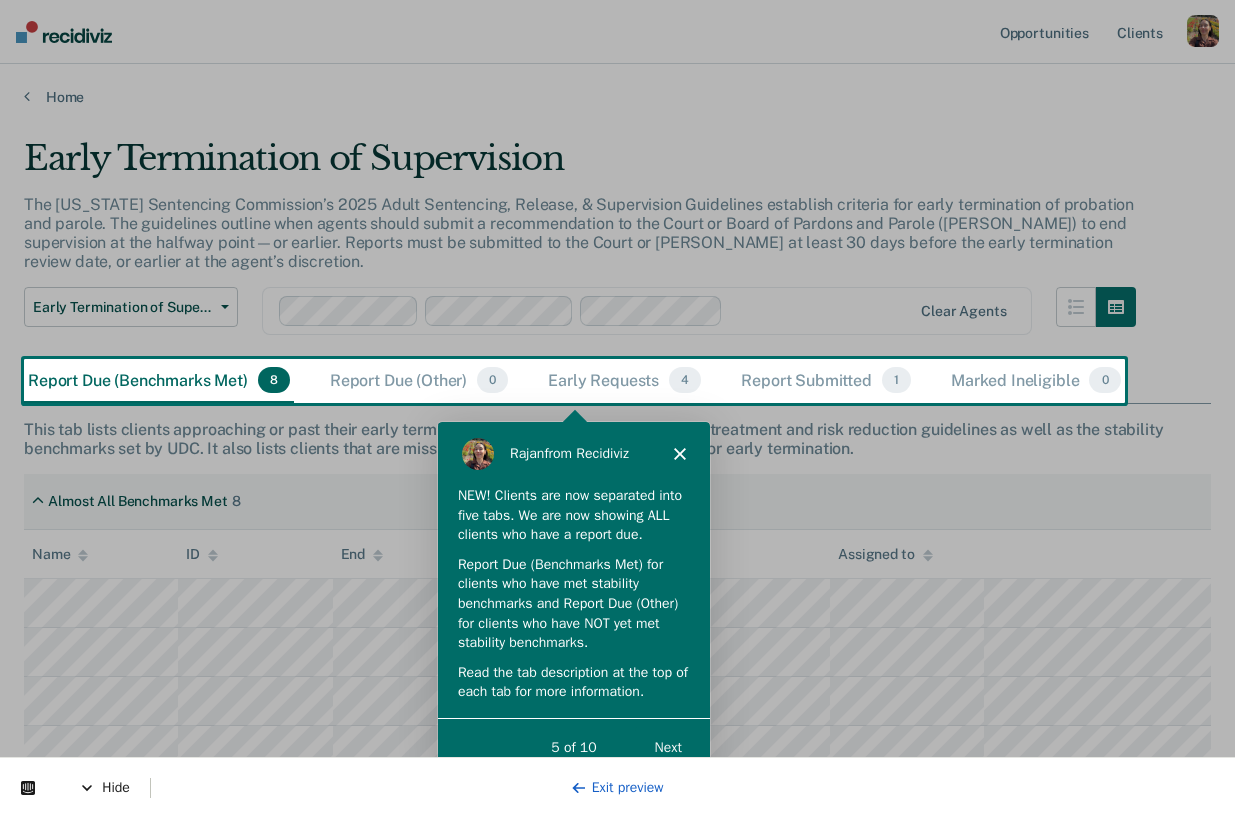 scroll, scrollTop: 0, scrollLeft: 0, axis: both 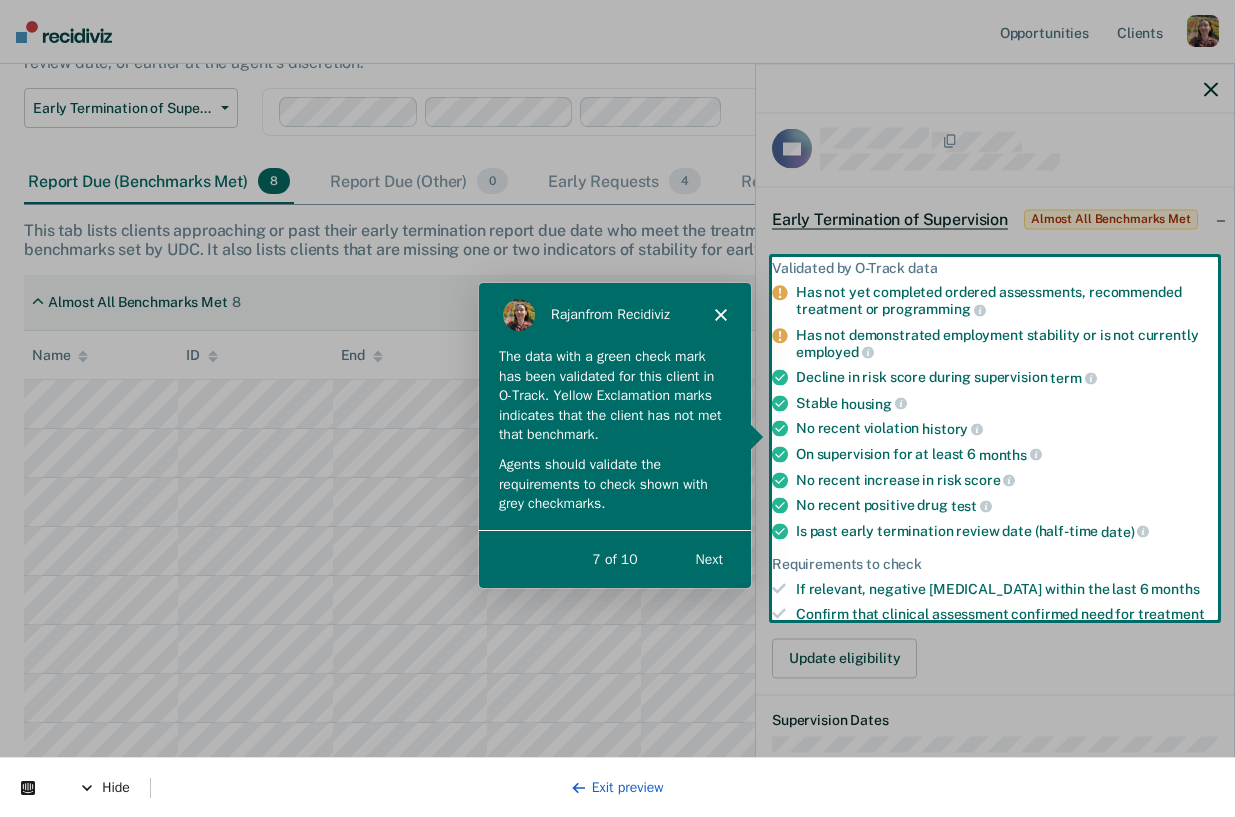 click on "Next" at bounding box center [708, 558] 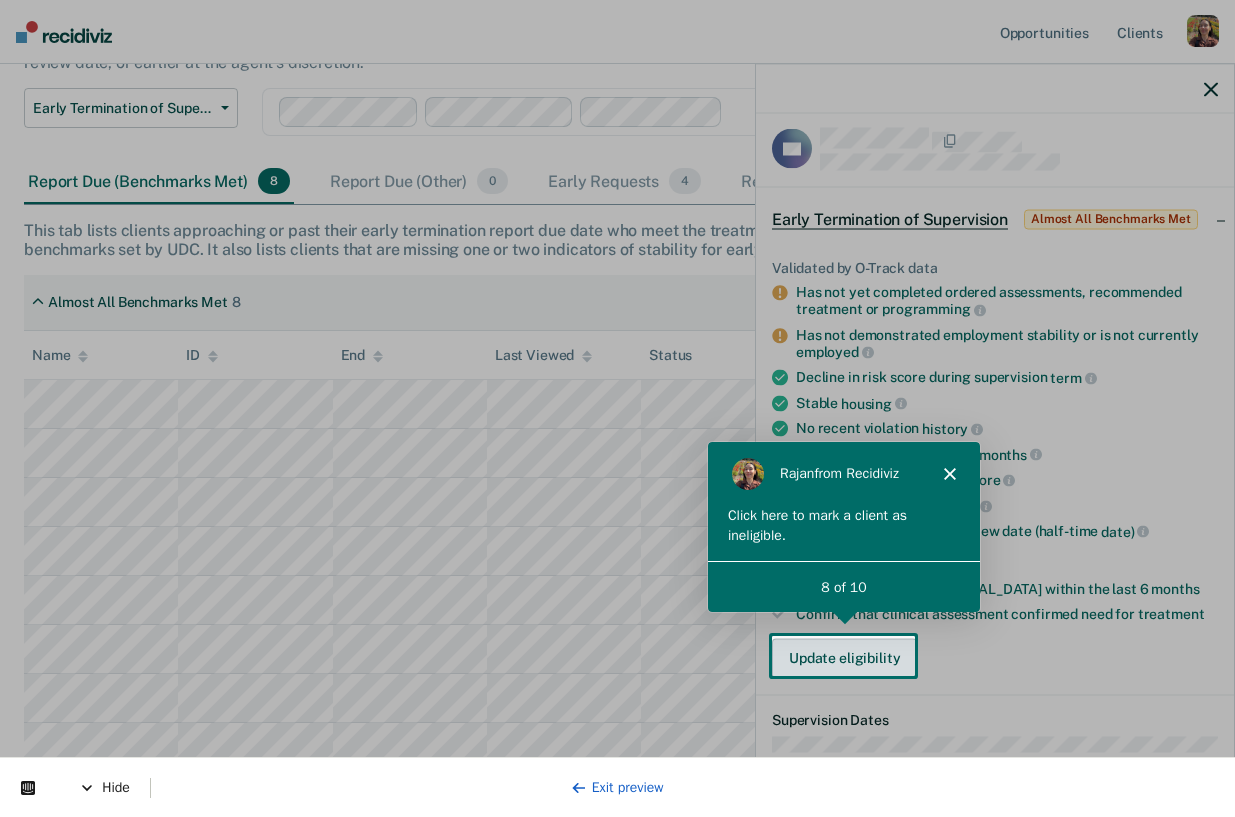scroll, scrollTop: 0, scrollLeft: 0, axis: both 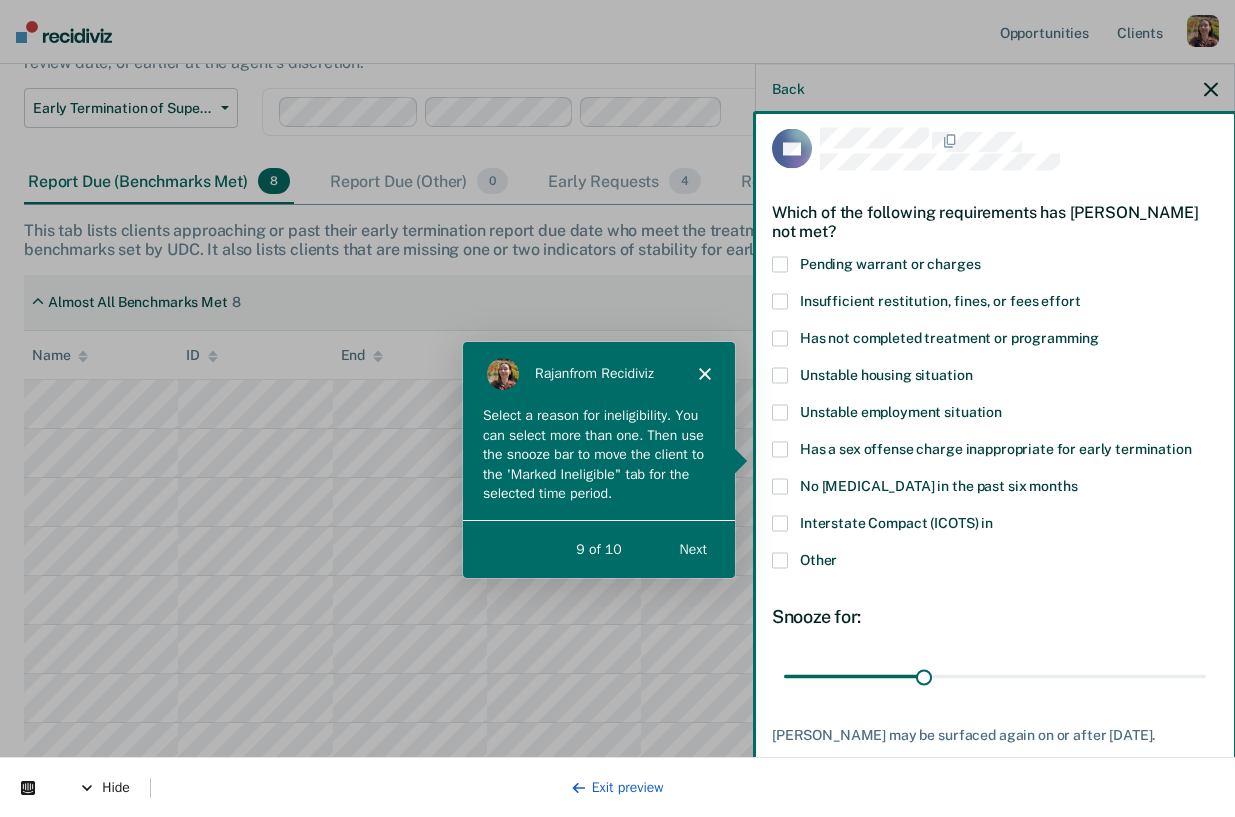 click on "Next" at bounding box center (692, 548) 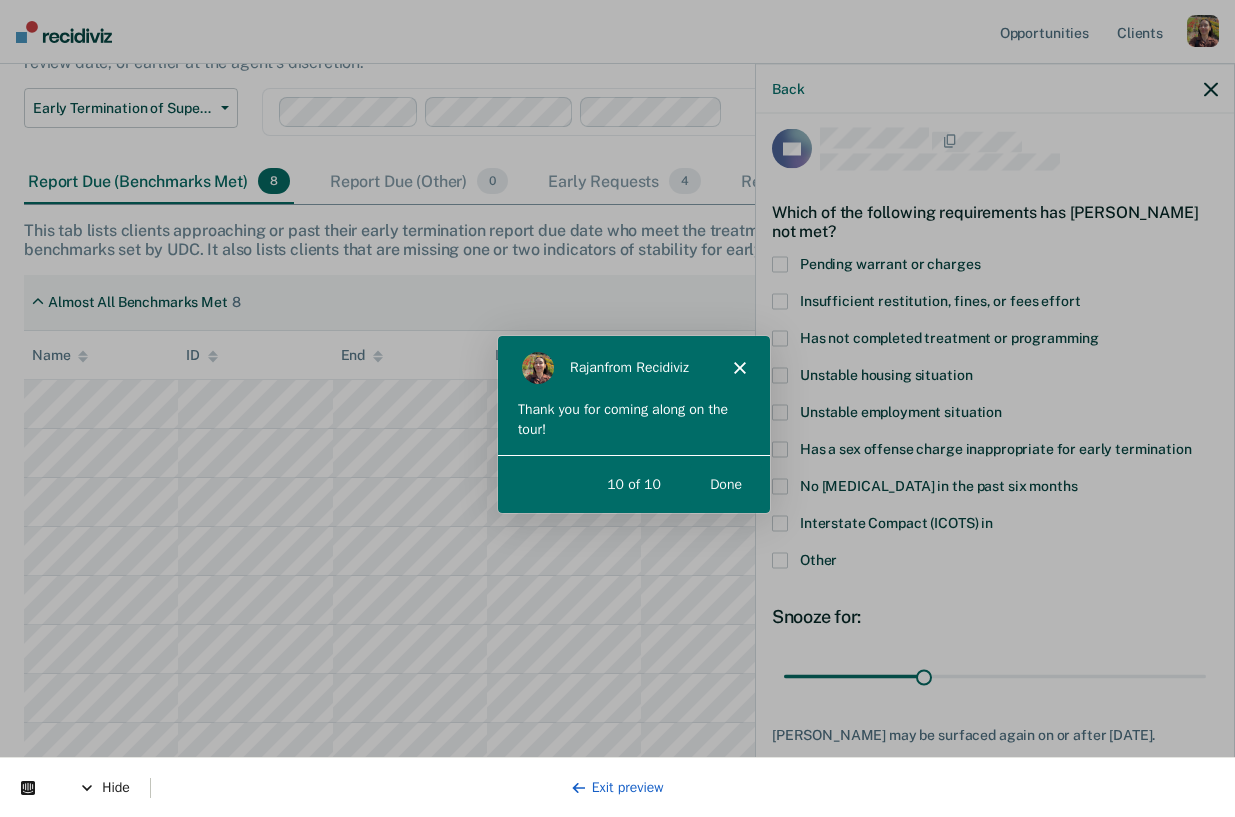 scroll, scrollTop: 0, scrollLeft: 0, axis: both 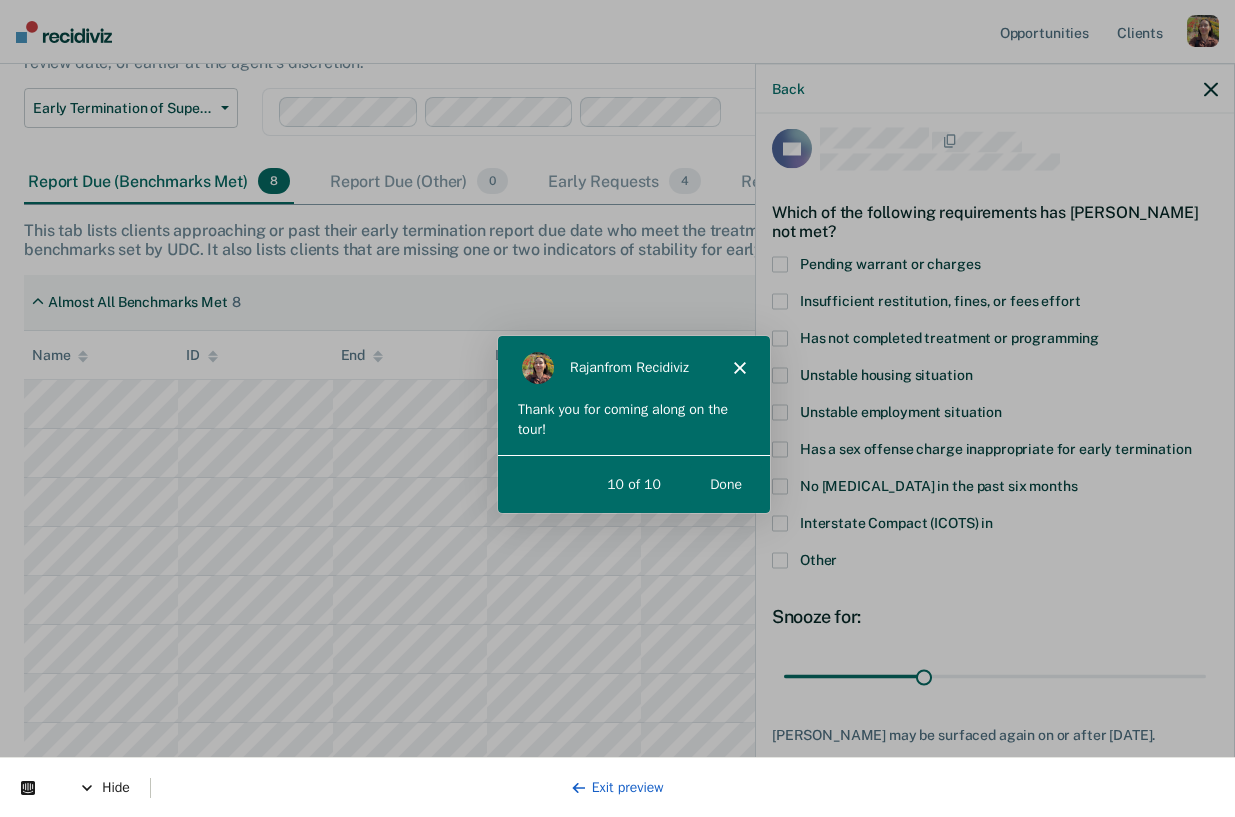 click on "Done" at bounding box center (724, 482) 